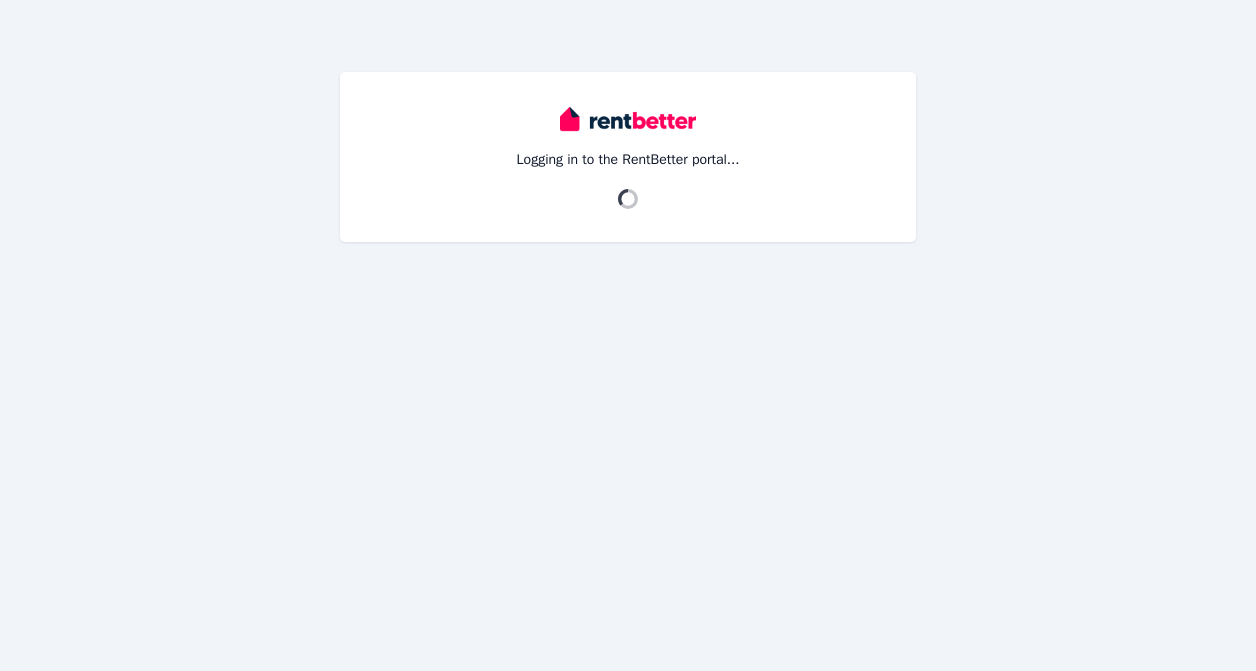 scroll, scrollTop: 0, scrollLeft: 0, axis: both 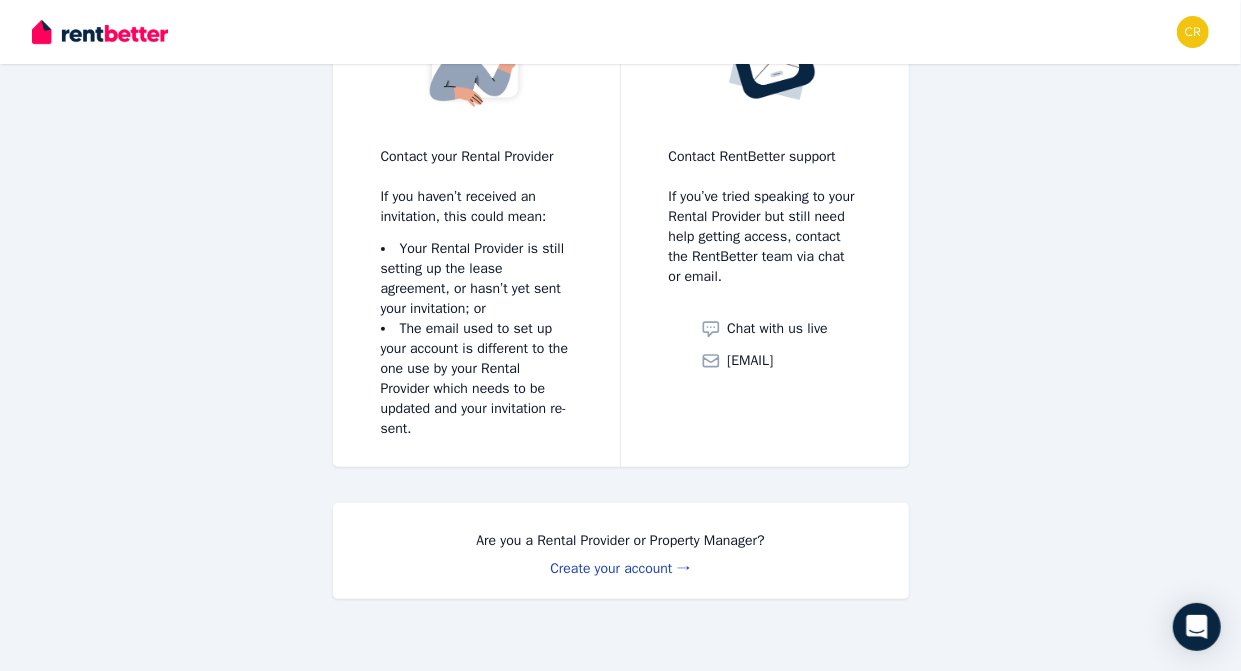 click on "Create your account →" at bounding box center (620, 568) 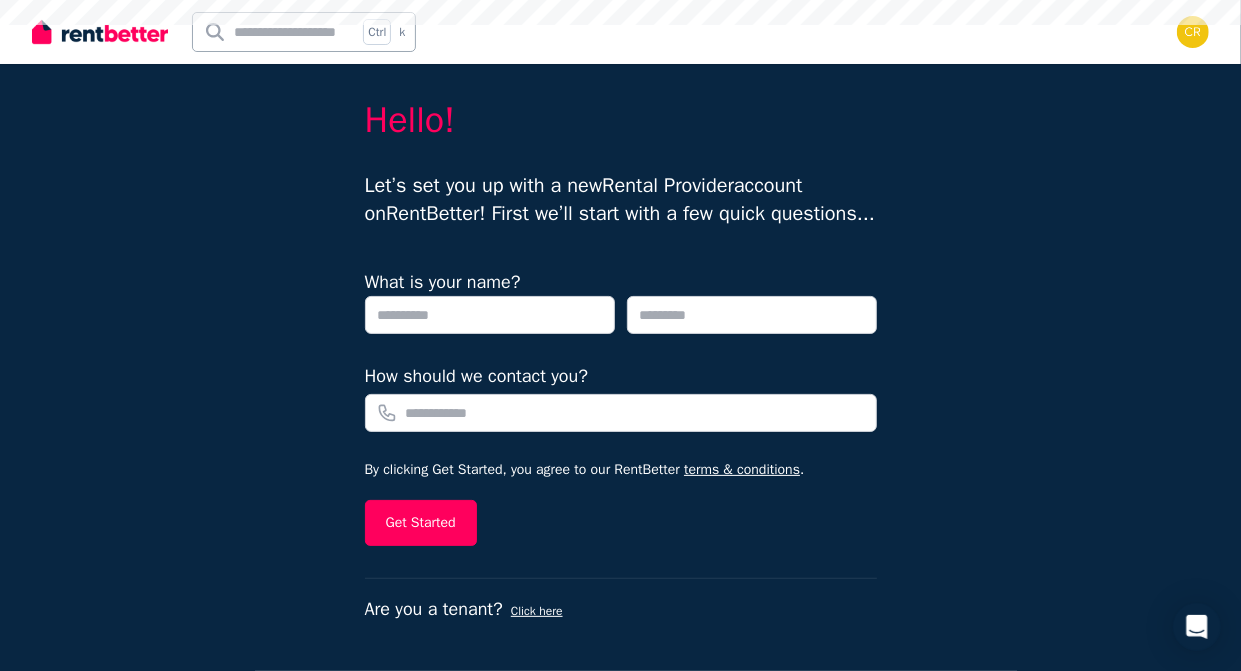 scroll, scrollTop: 0, scrollLeft: 0, axis: both 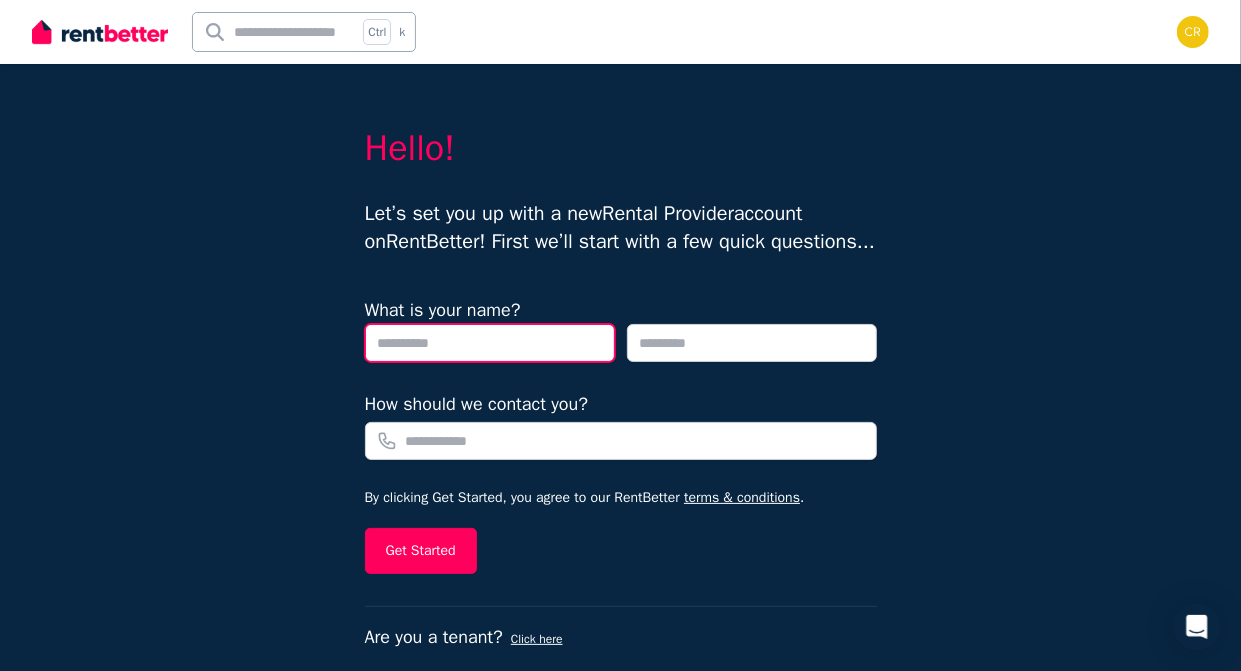 click at bounding box center (490, 343) 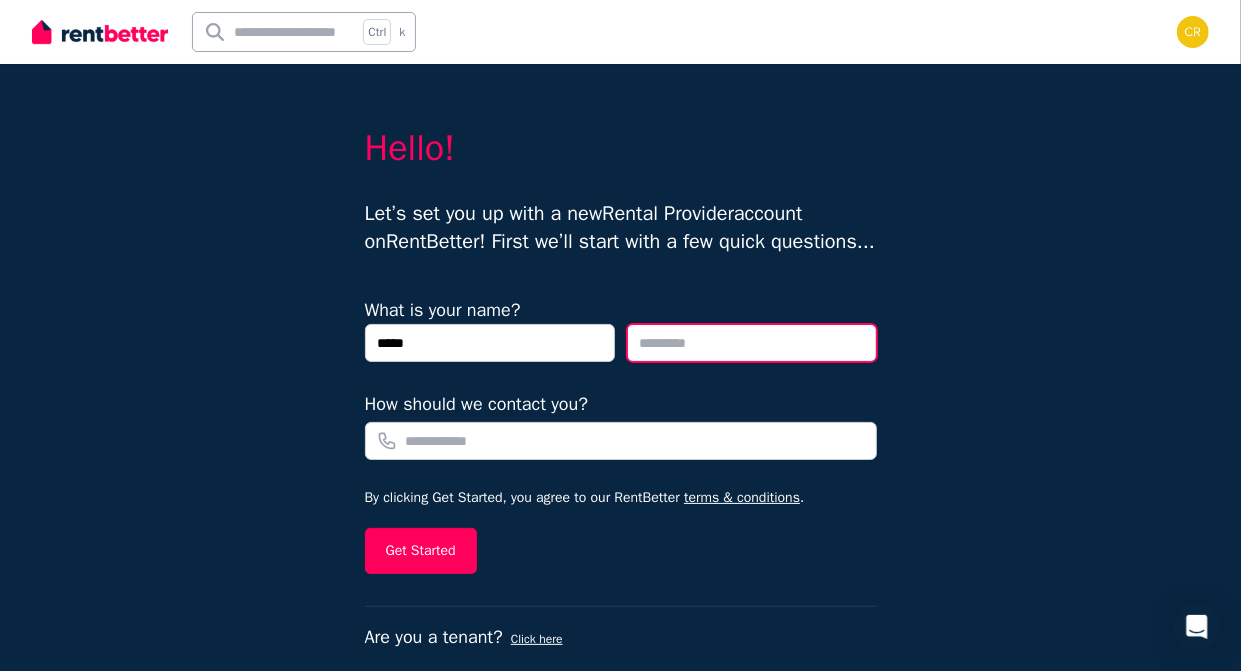 type on "******" 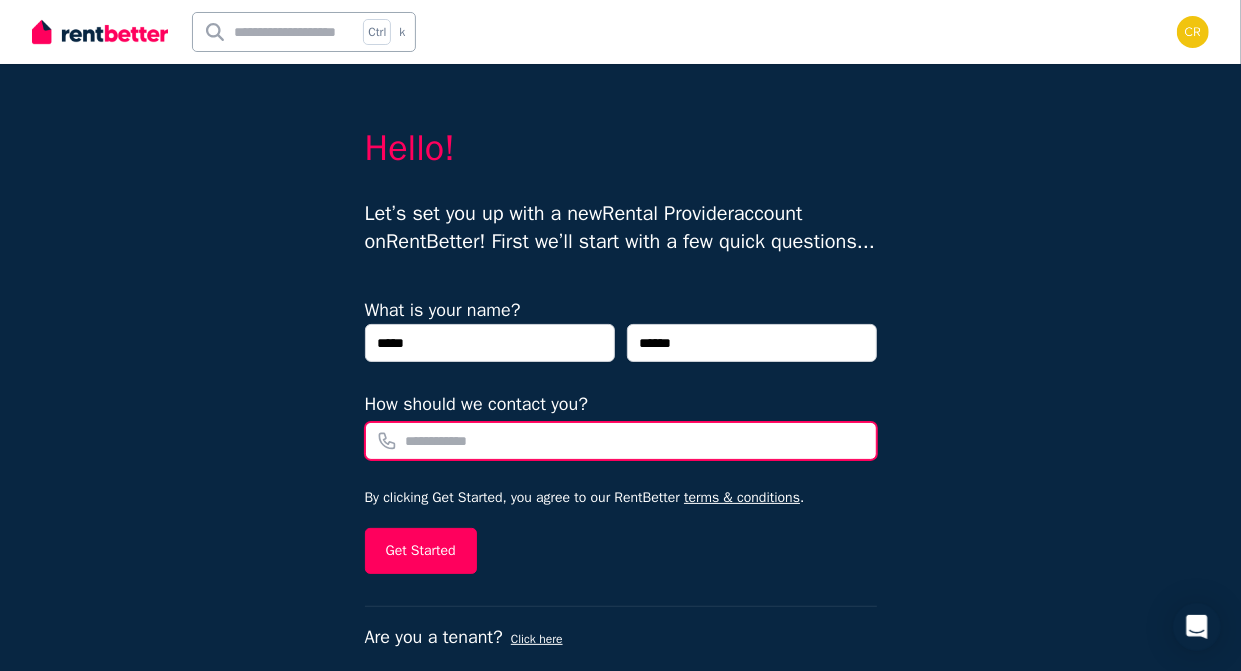 type on "**********" 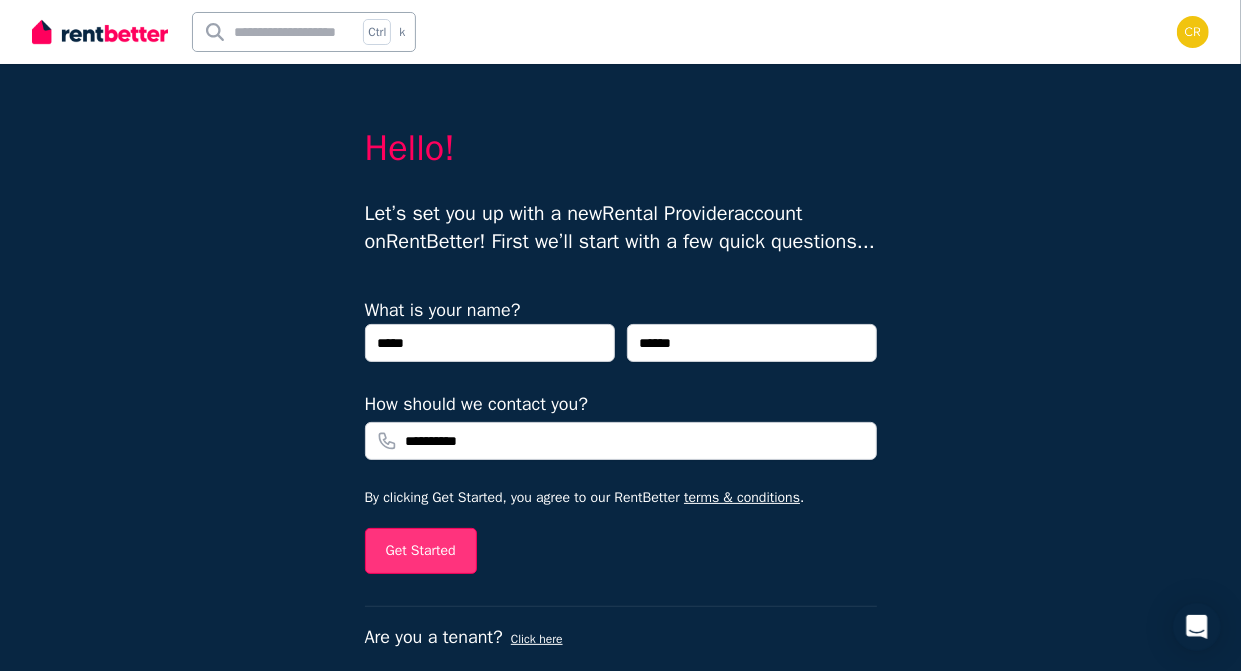 click on "Get Started" at bounding box center [421, 551] 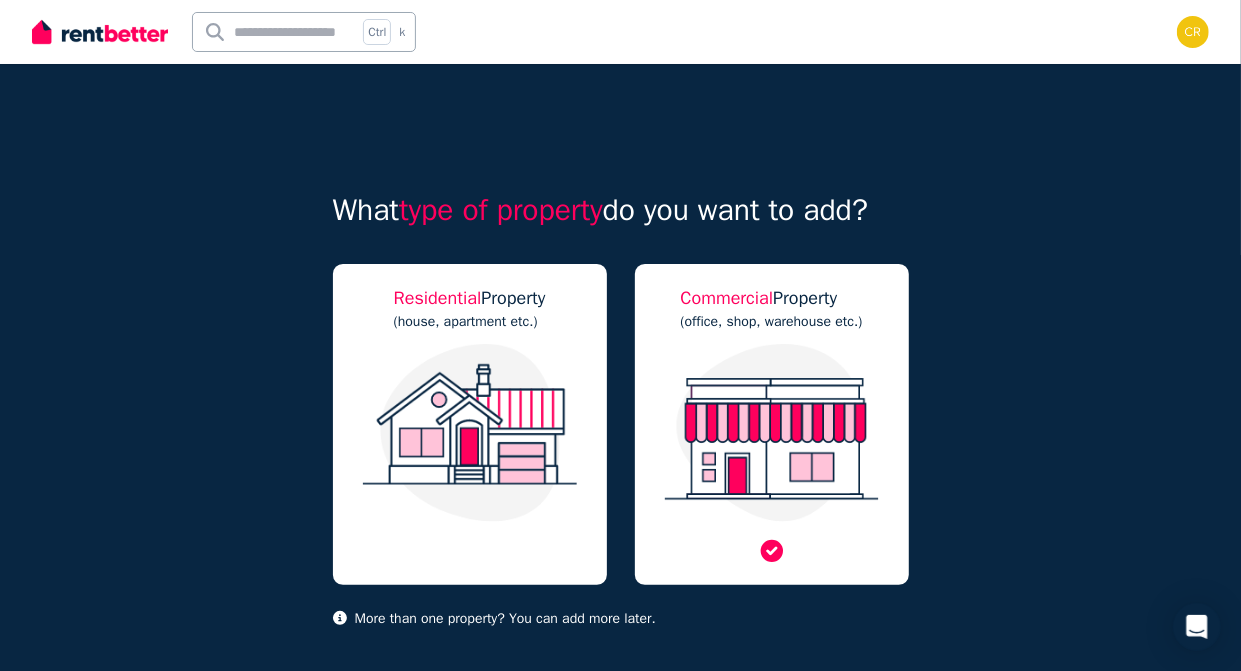 click at bounding box center [772, 433] 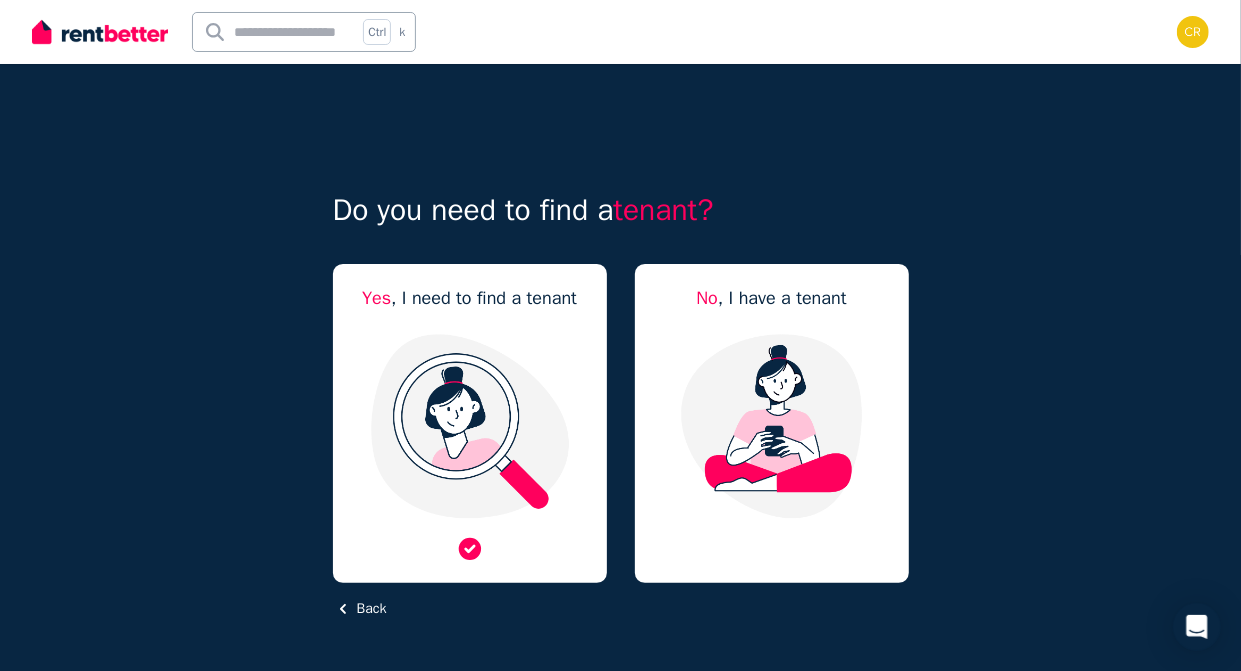 click at bounding box center (470, 426) 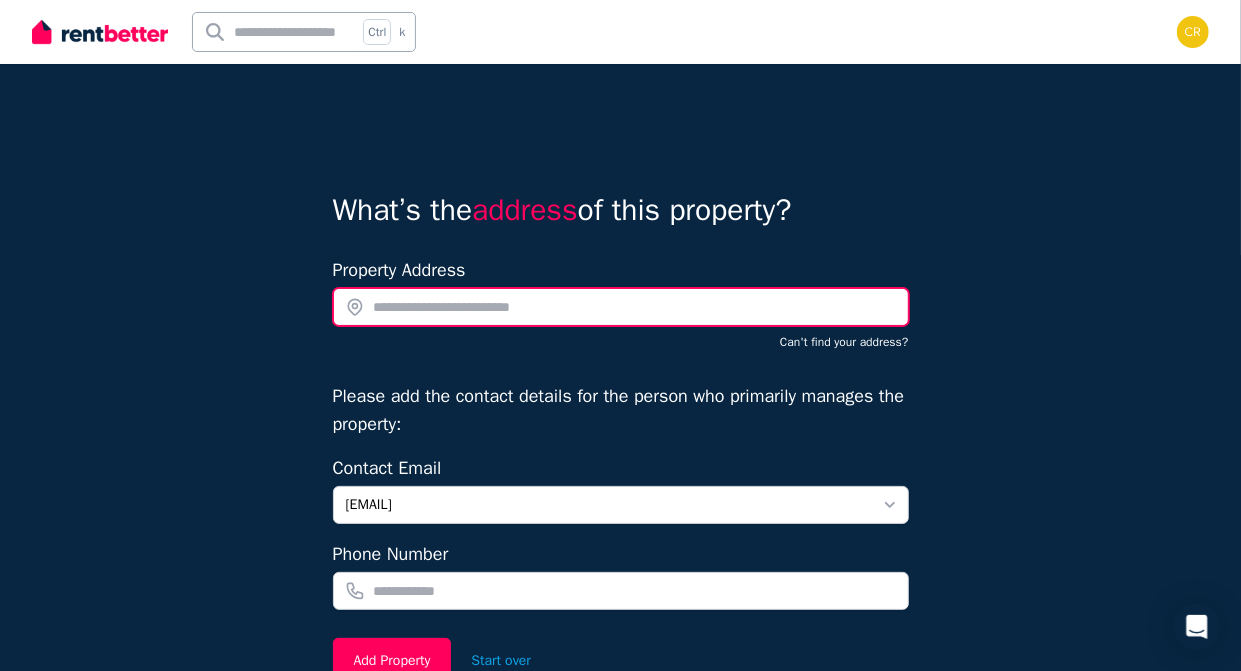 click at bounding box center (621, 307) 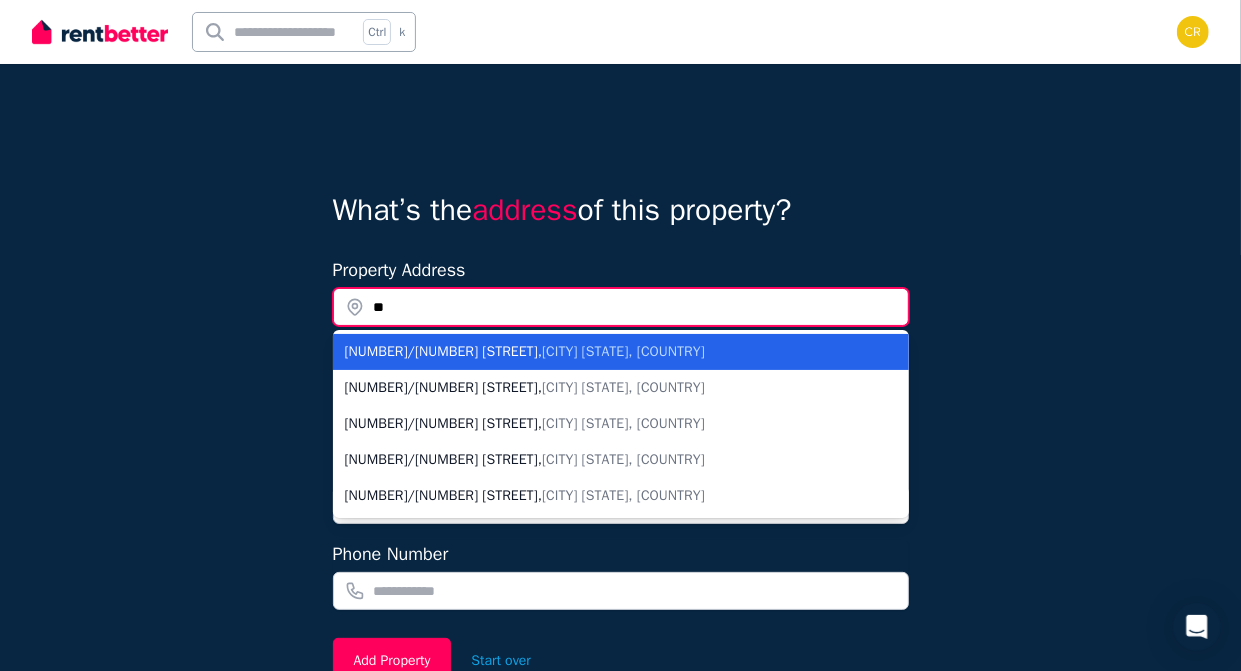 type on "*" 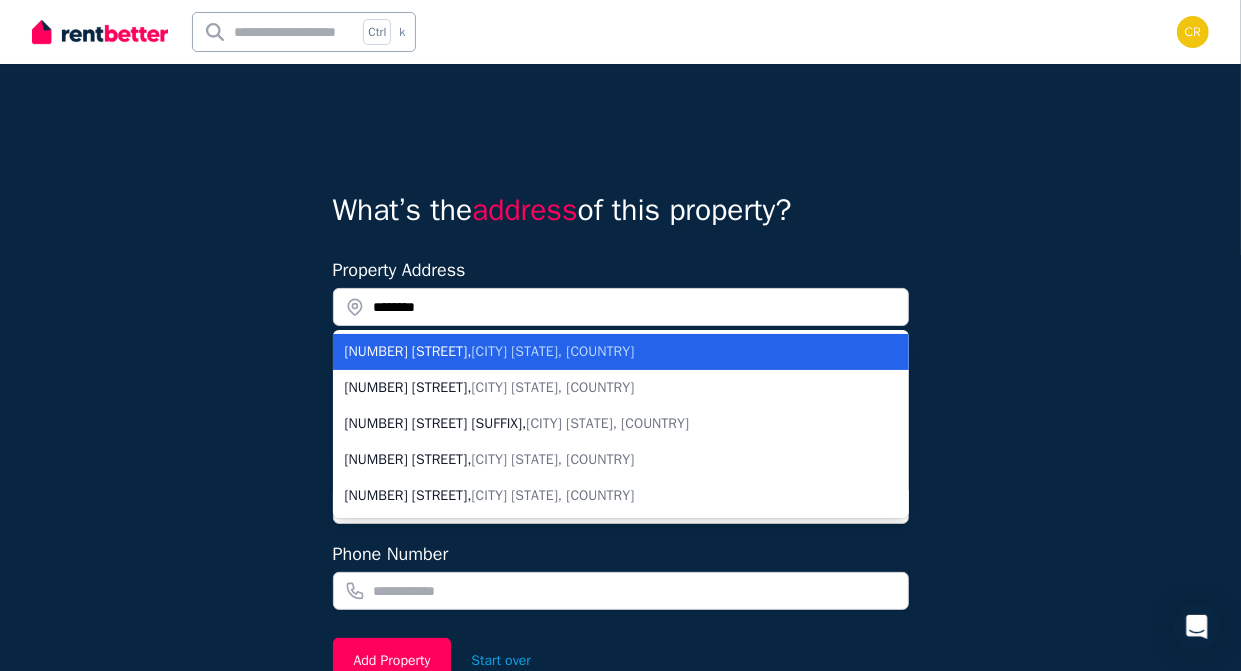 click on "Thurgoona NSW, Australia" at bounding box center [553, 351] 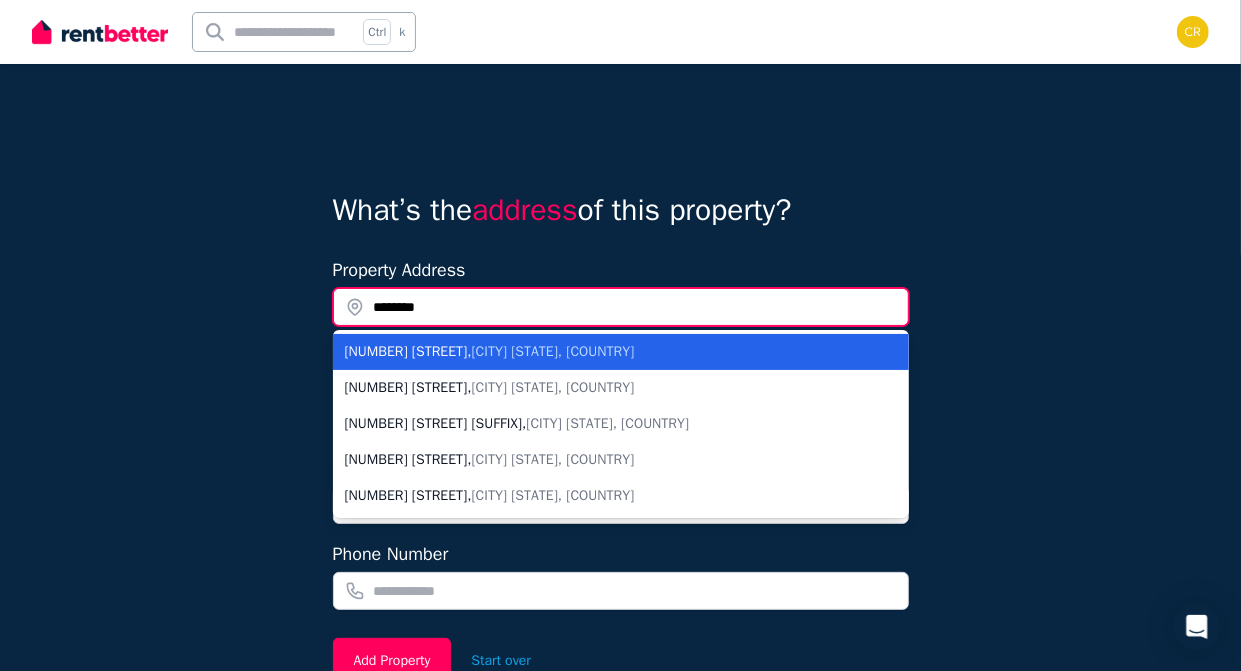 type on "**********" 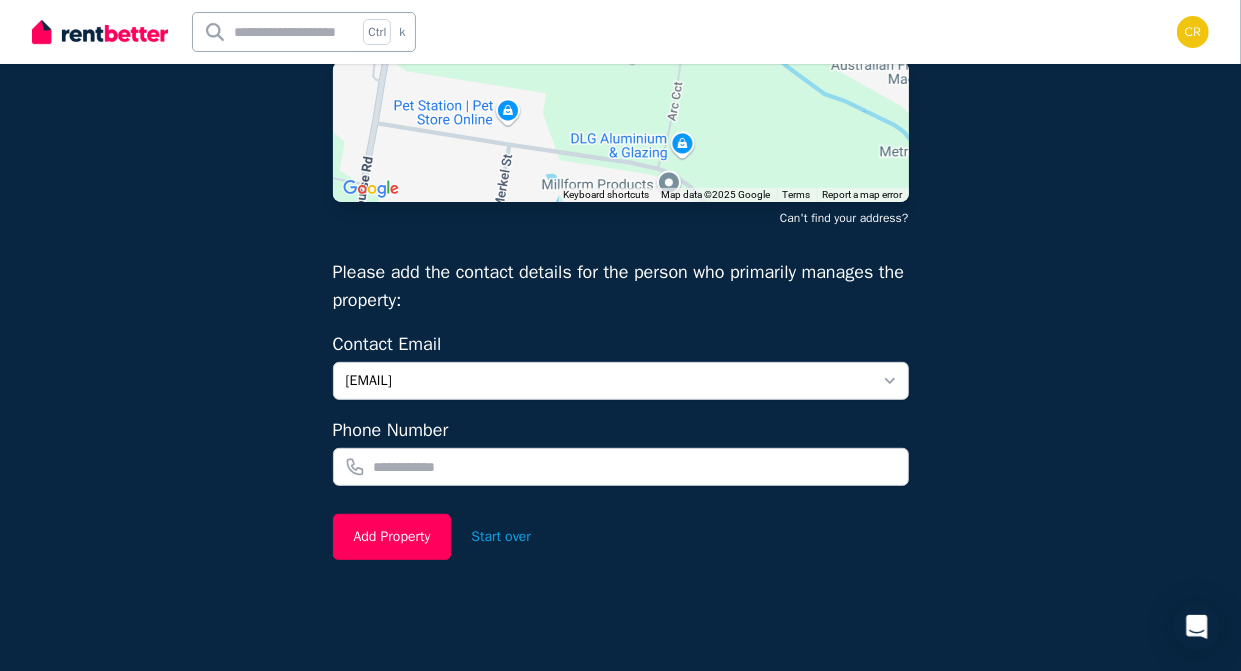 scroll, scrollTop: 296, scrollLeft: 0, axis: vertical 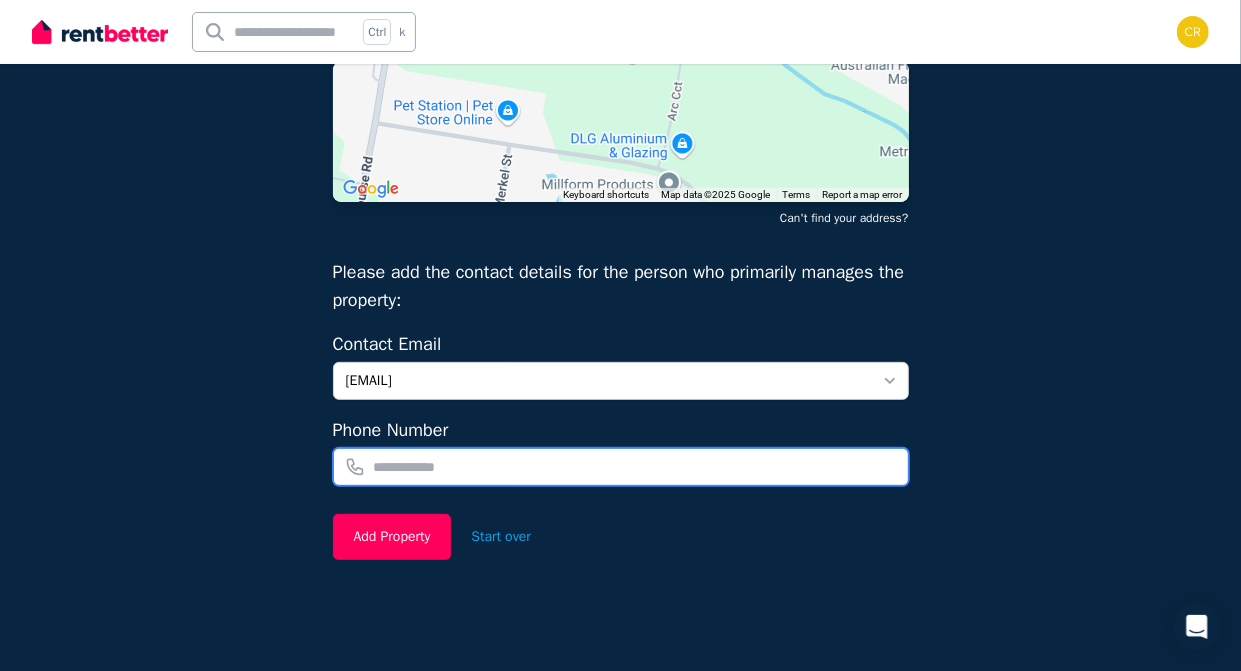 click at bounding box center (621, 467) 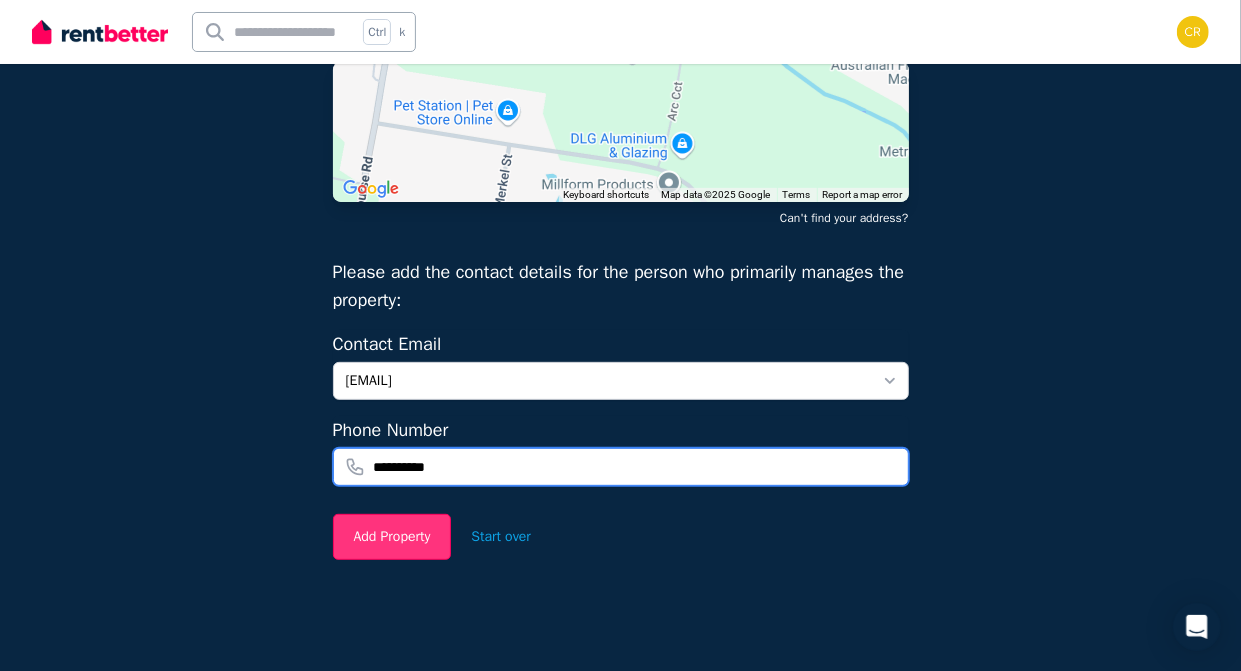 type on "**********" 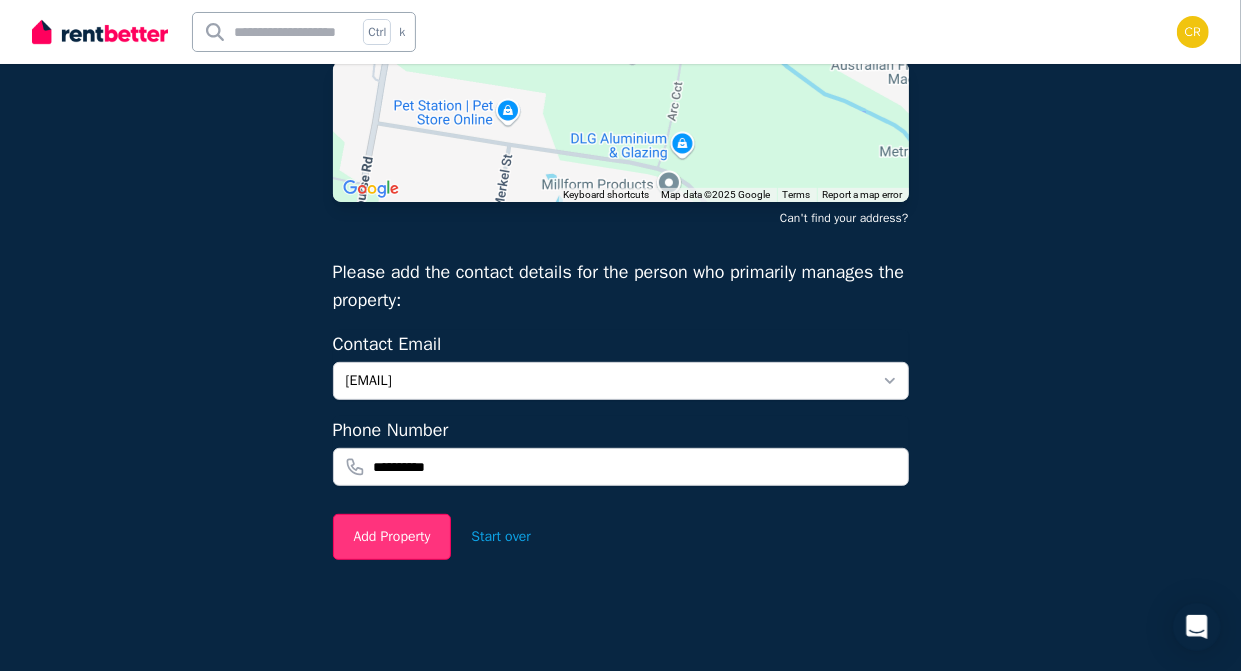 click on "Add Property" at bounding box center (392, 537) 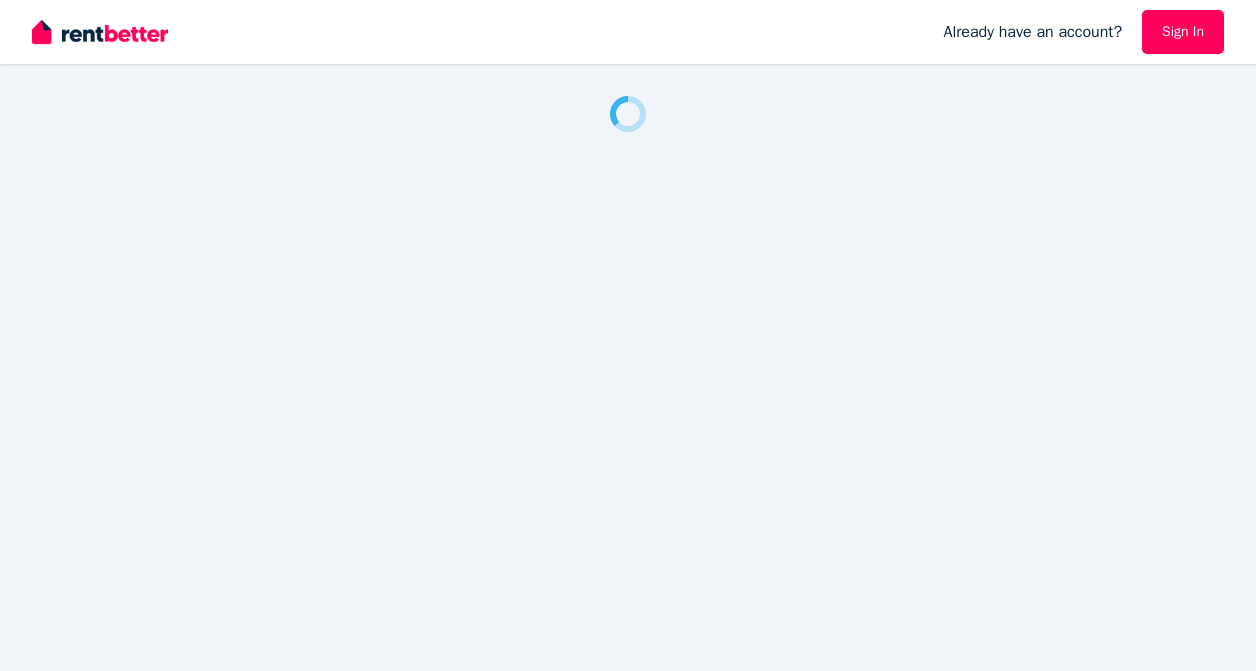 scroll, scrollTop: 0, scrollLeft: 0, axis: both 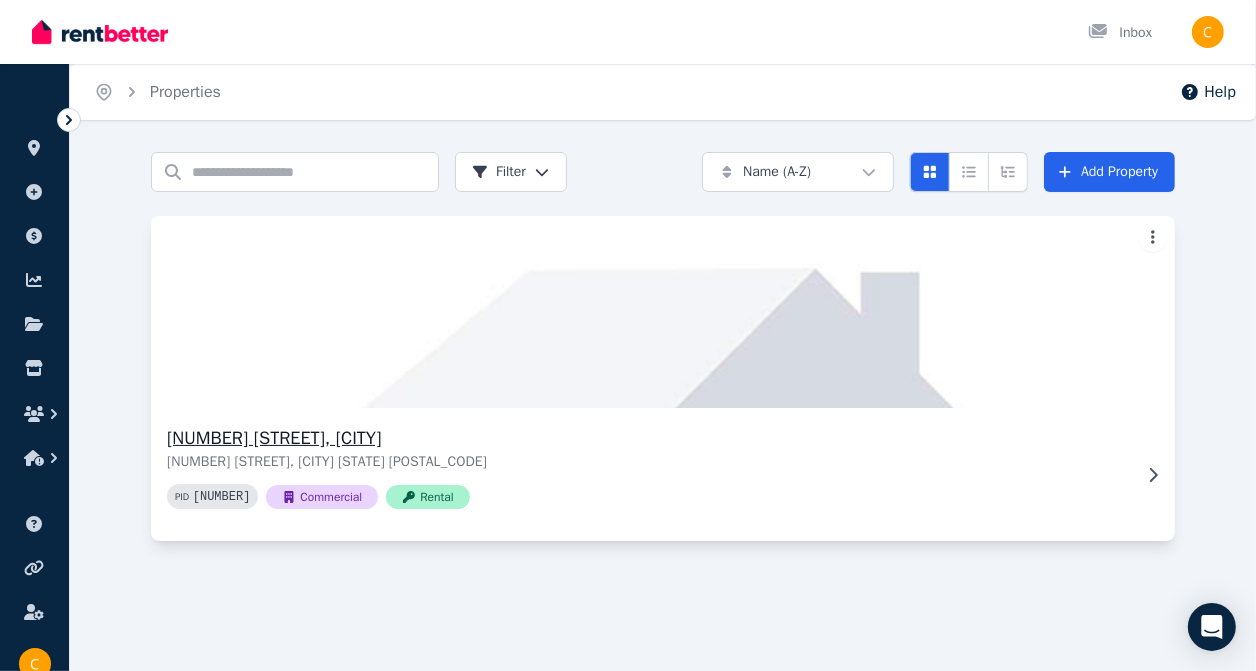 click on "Commercial" at bounding box center [322, 497] 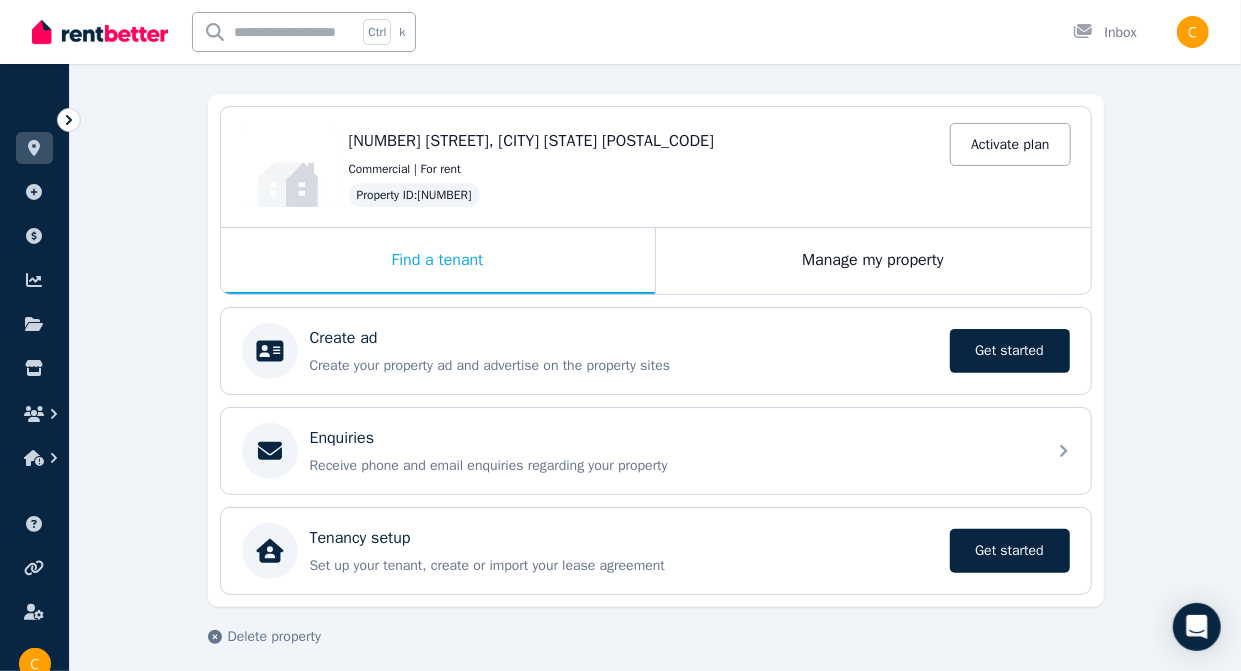 scroll, scrollTop: 175, scrollLeft: 0, axis: vertical 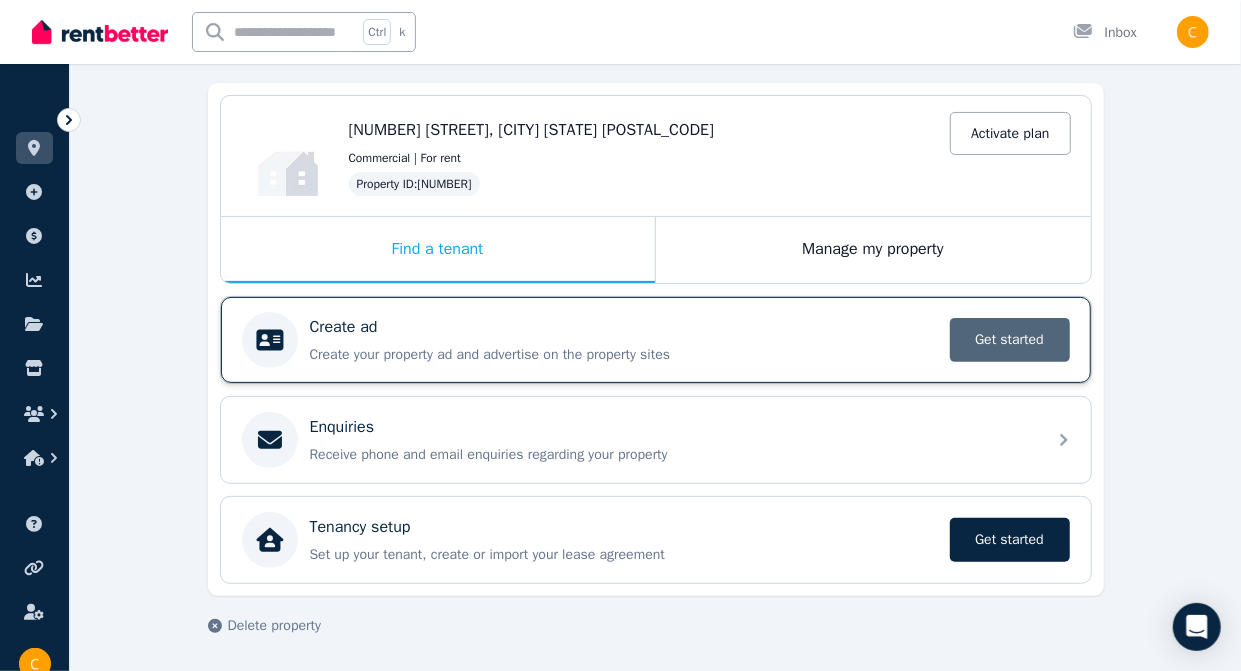 click on "Get started" at bounding box center [1010, 340] 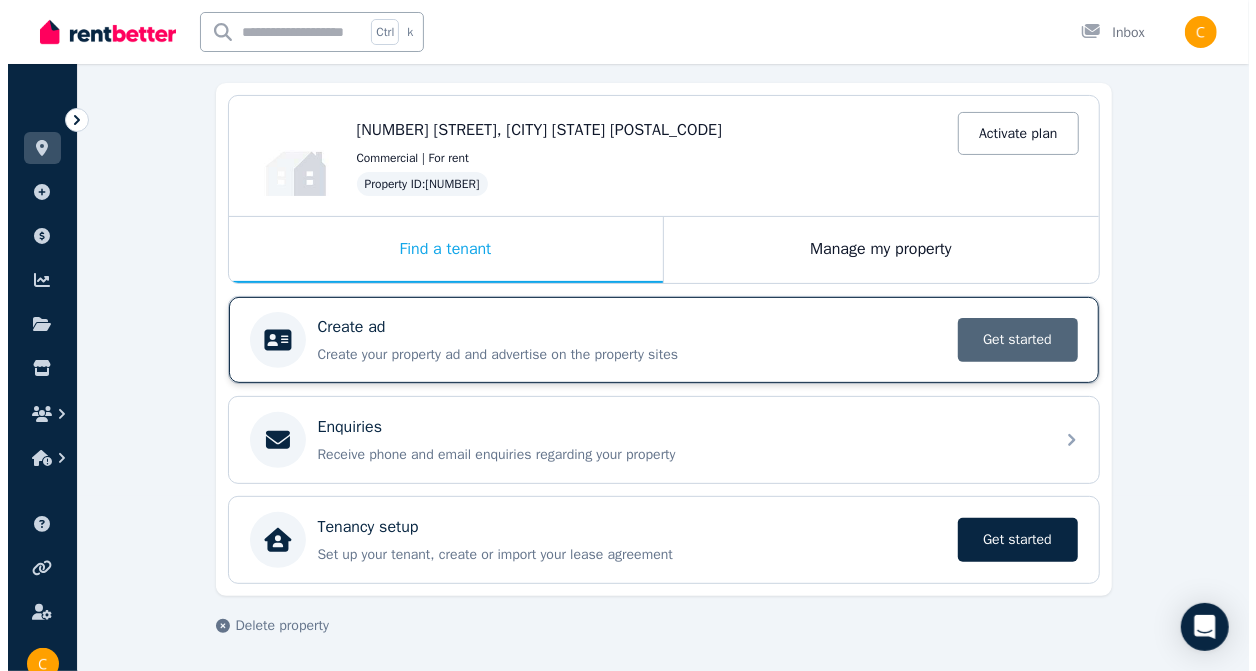scroll, scrollTop: 0, scrollLeft: 0, axis: both 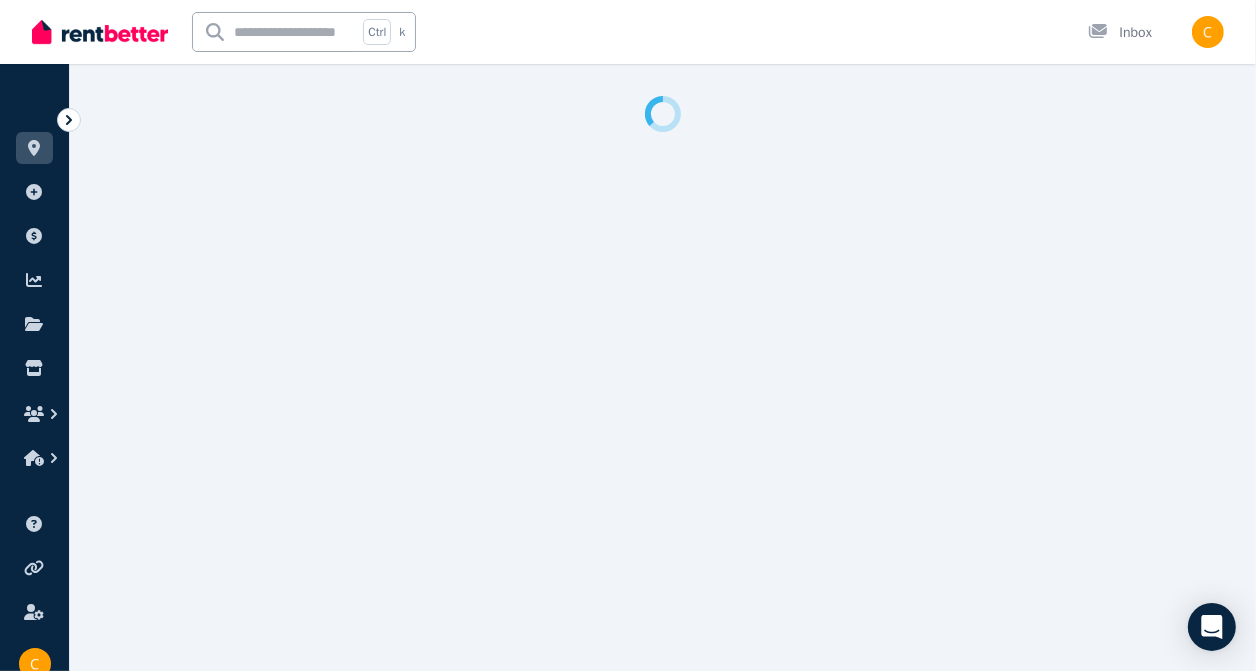 select on "***" 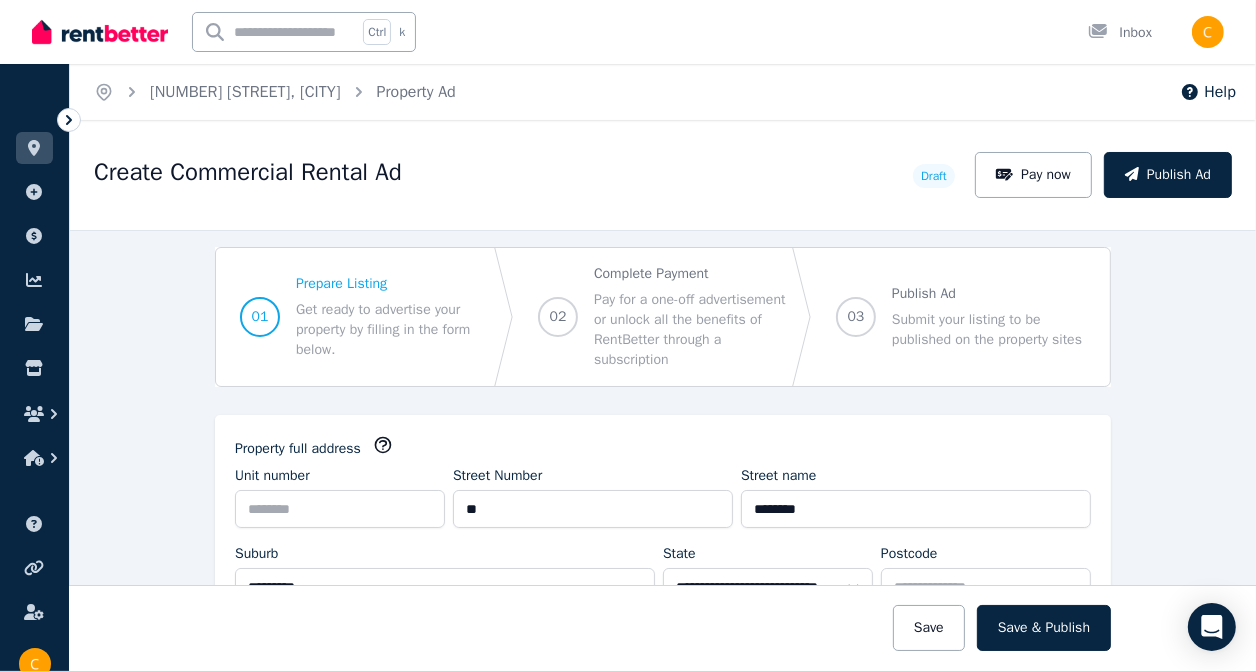 scroll, scrollTop: 0, scrollLeft: 0, axis: both 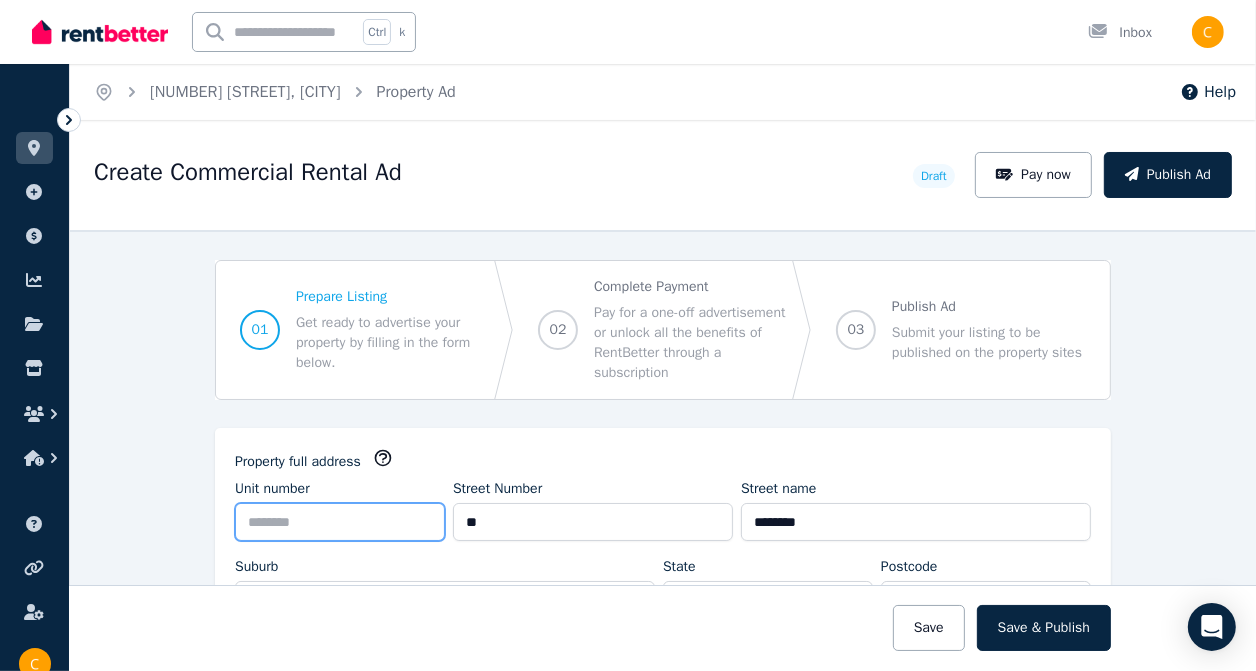 click on "Unit number" at bounding box center (340, 522) 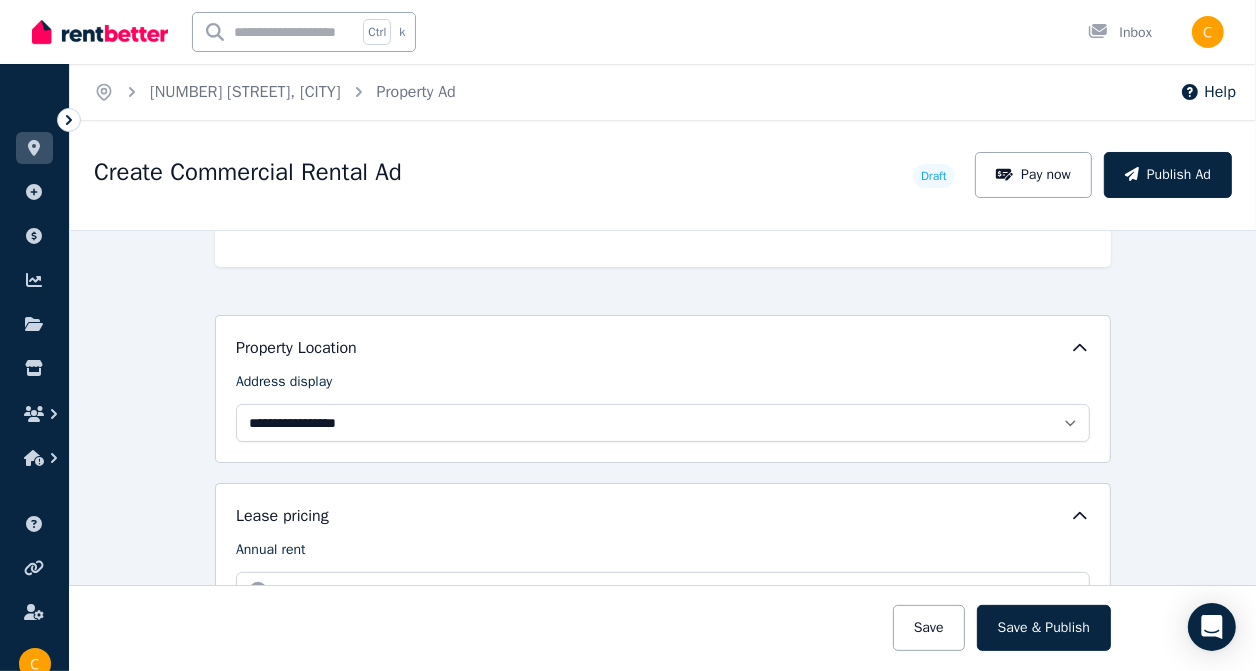 scroll, scrollTop: 400, scrollLeft: 0, axis: vertical 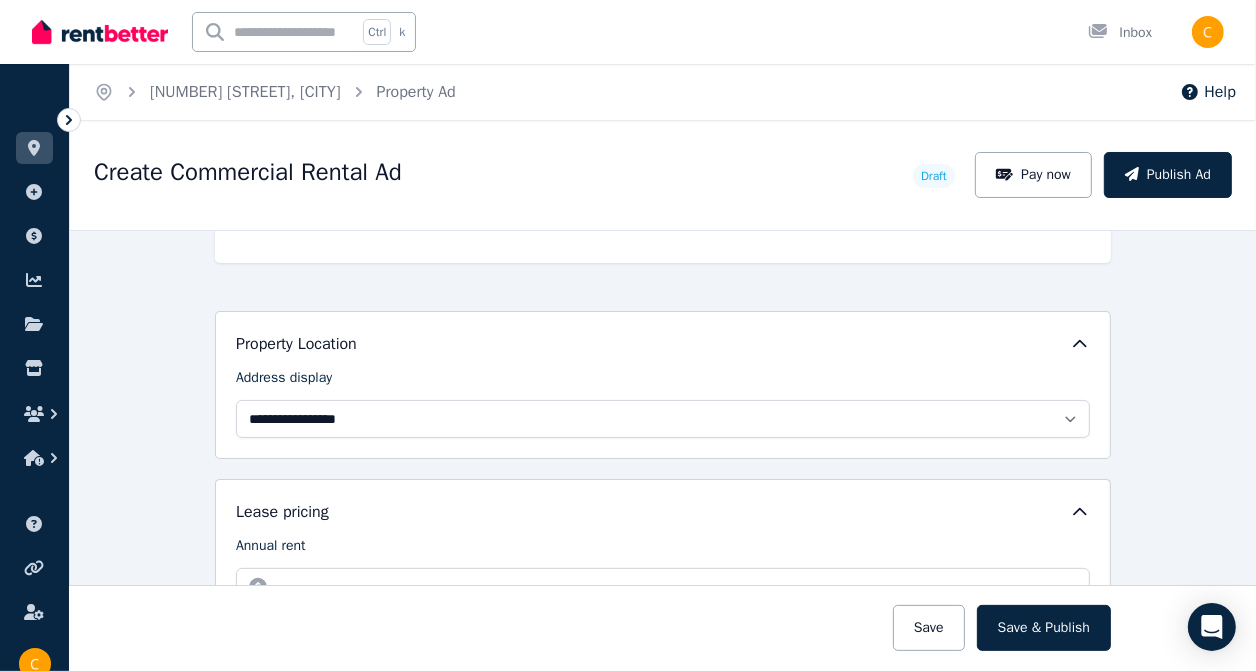 type on "*" 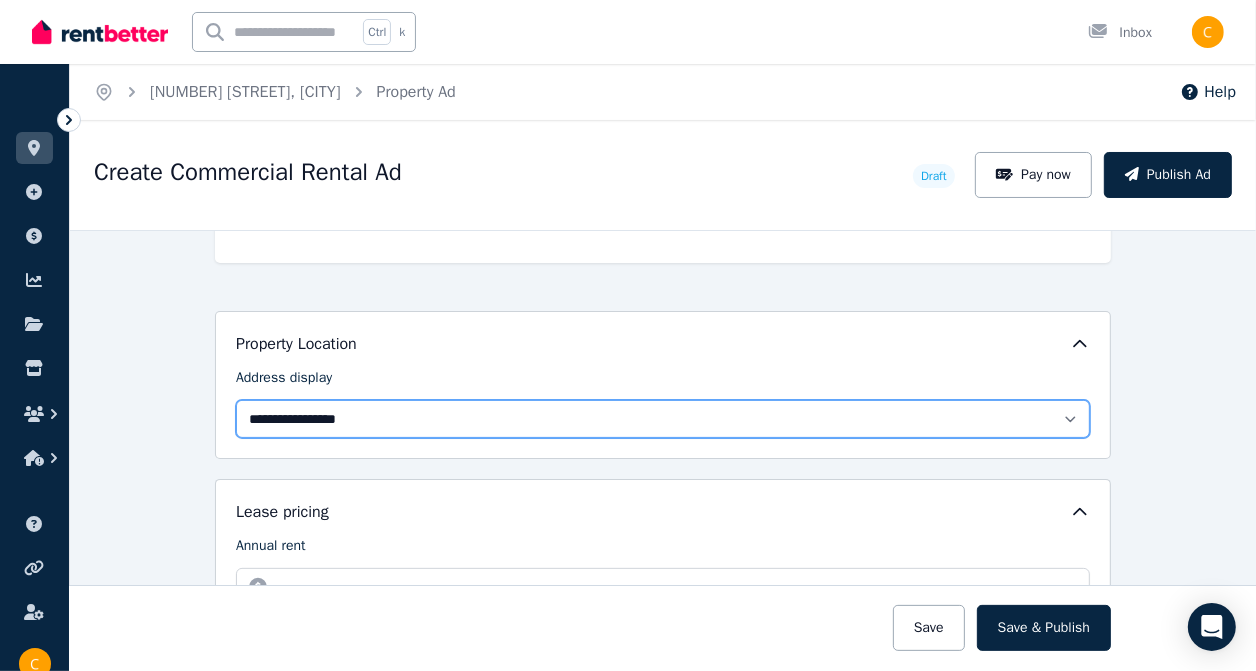 click on "**********" at bounding box center [663, 419] 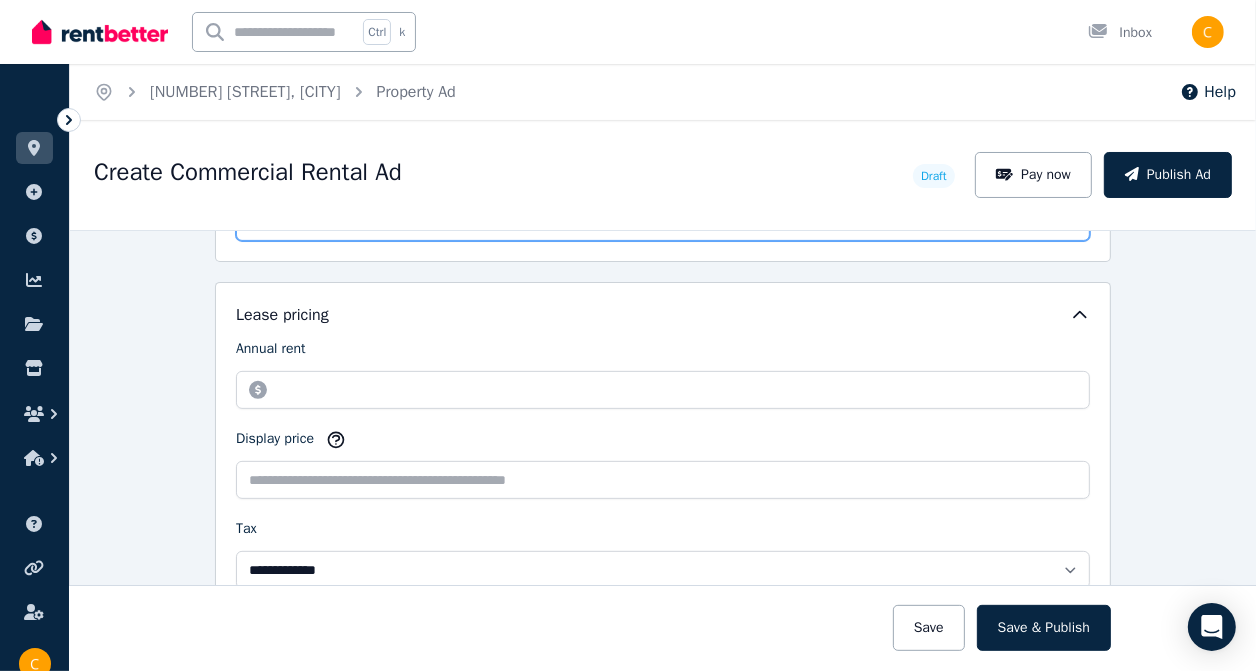 scroll, scrollTop: 600, scrollLeft: 0, axis: vertical 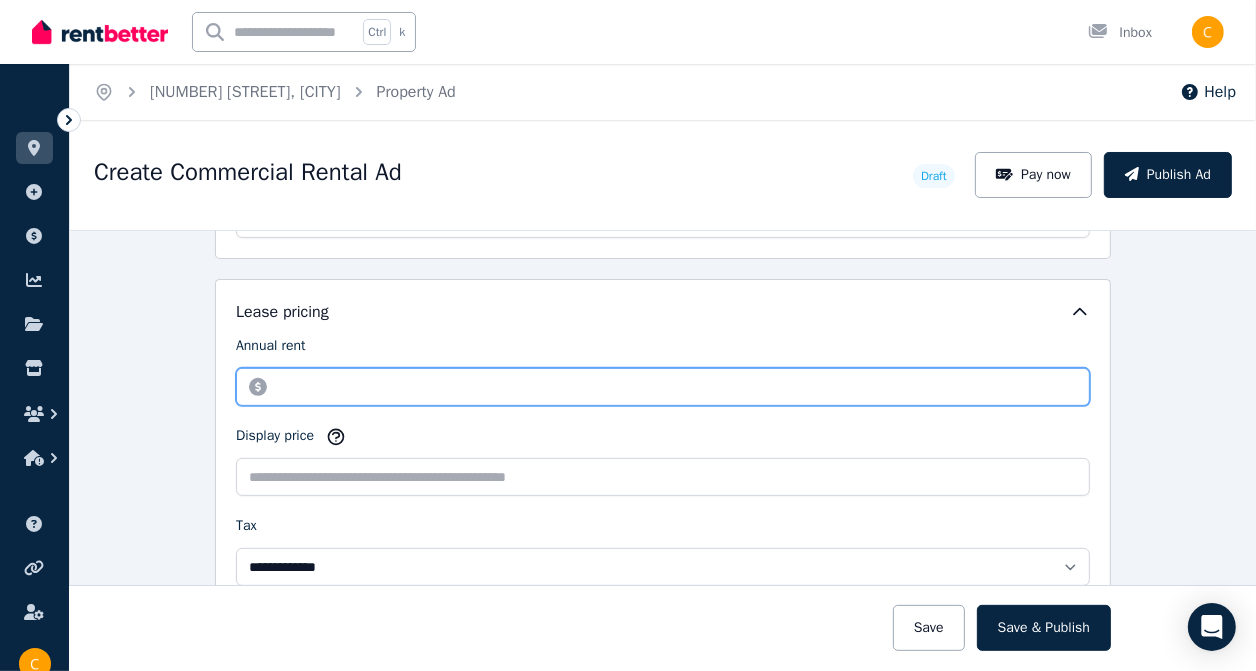 click on "Annual rent" at bounding box center [663, 387] 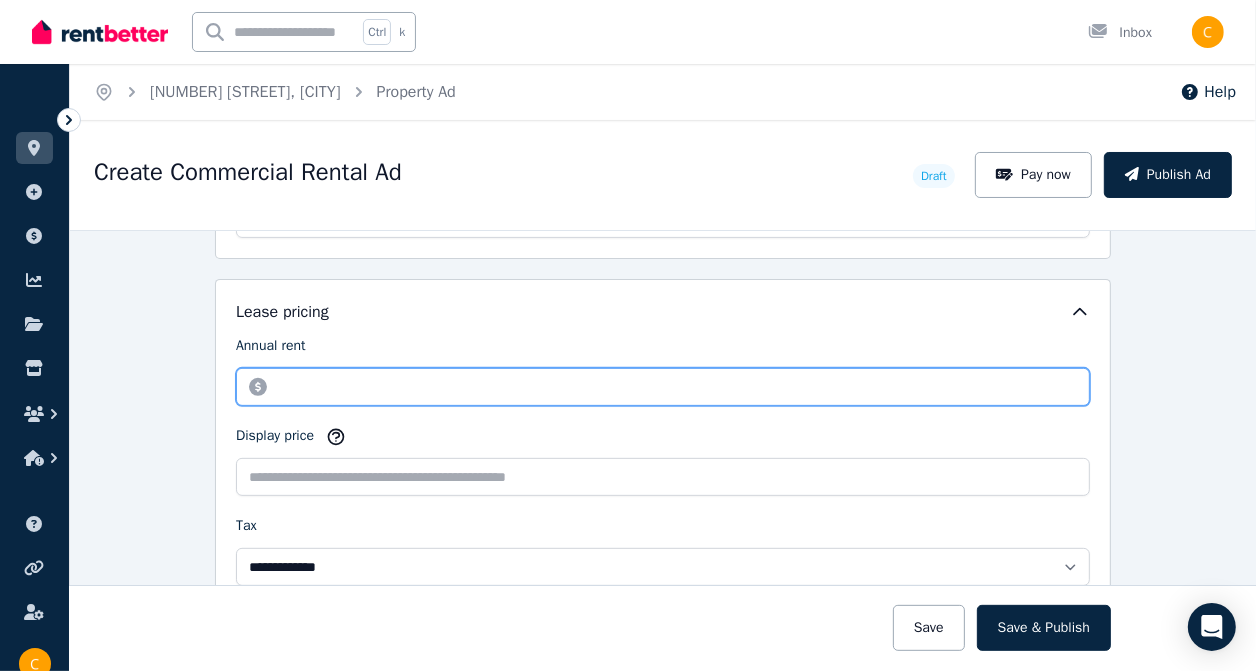 scroll, scrollTop: 600, scrollLeft: 0, axis: vertical 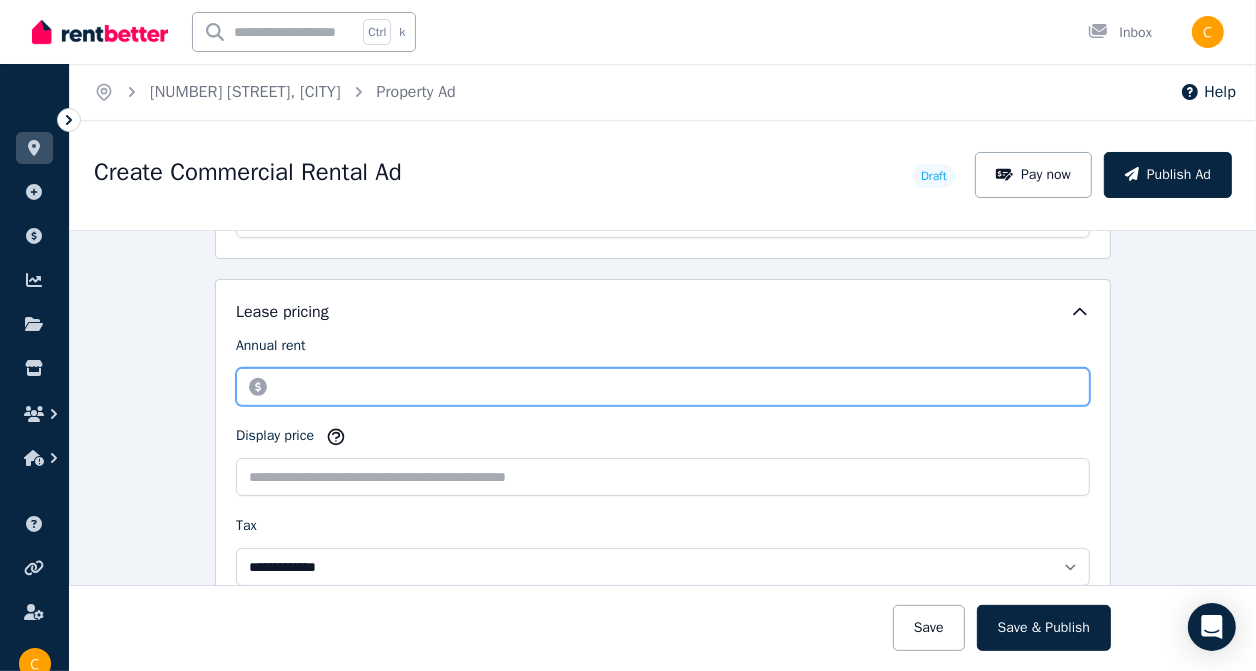click 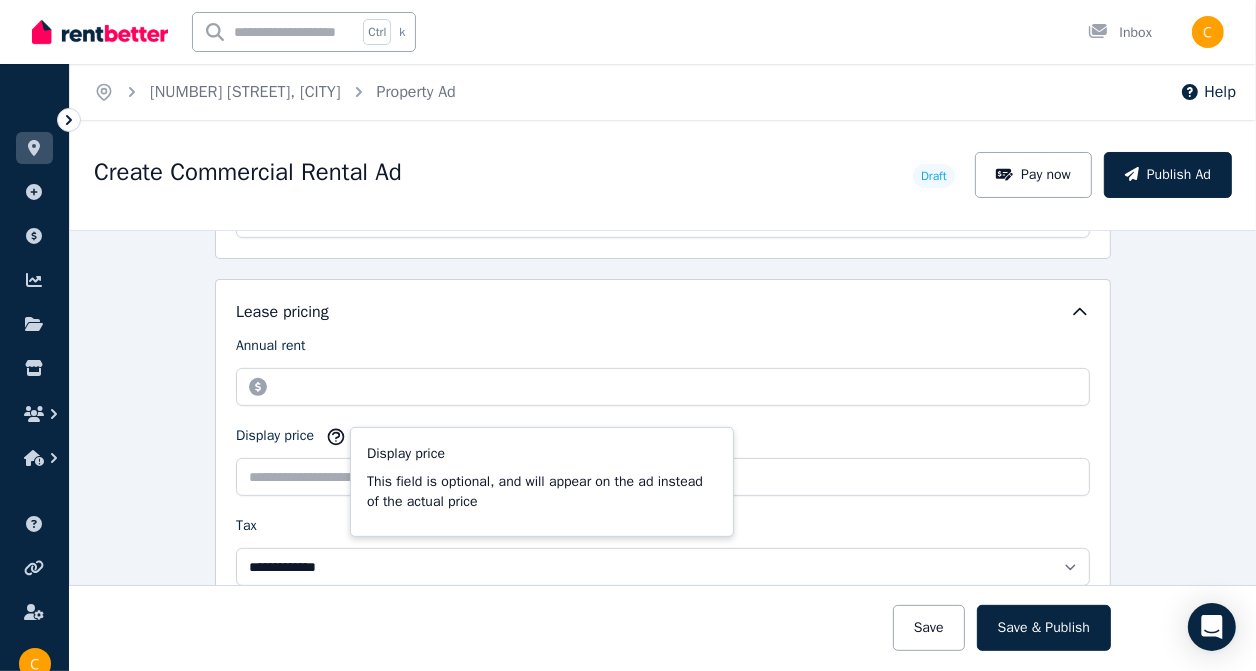 click 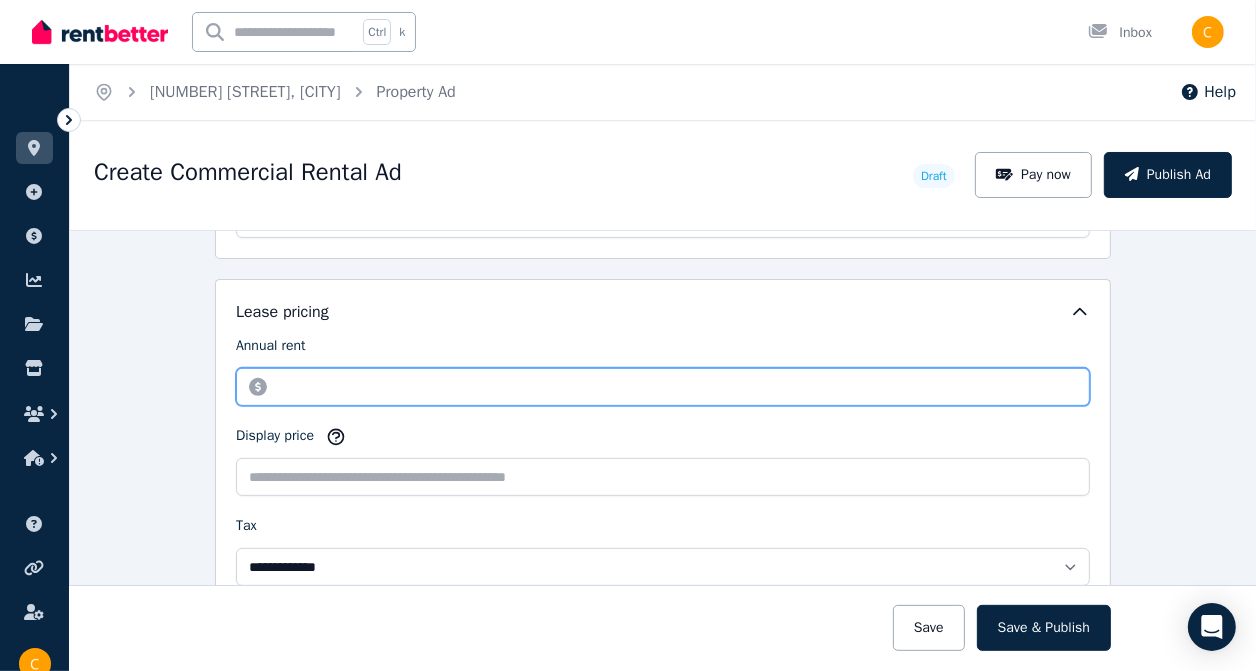 click on "*" at bounding box center [663, 387] 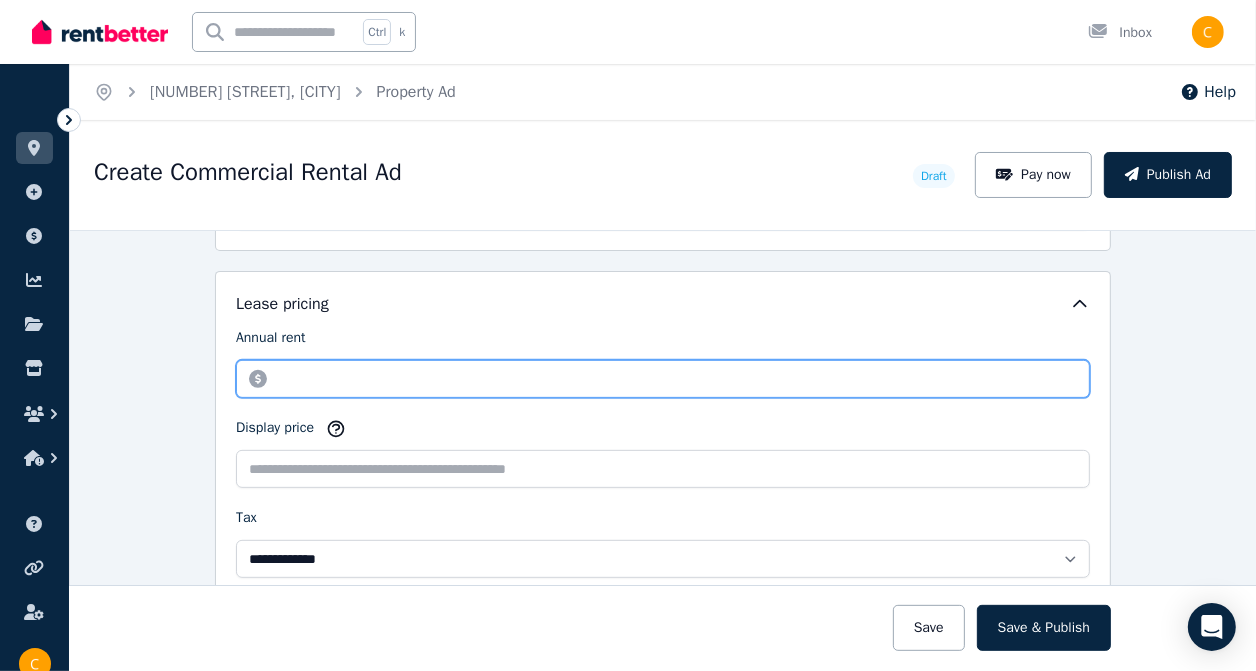 scroll, scrollTop: 600, scrollLeft: 0, axis: vertical 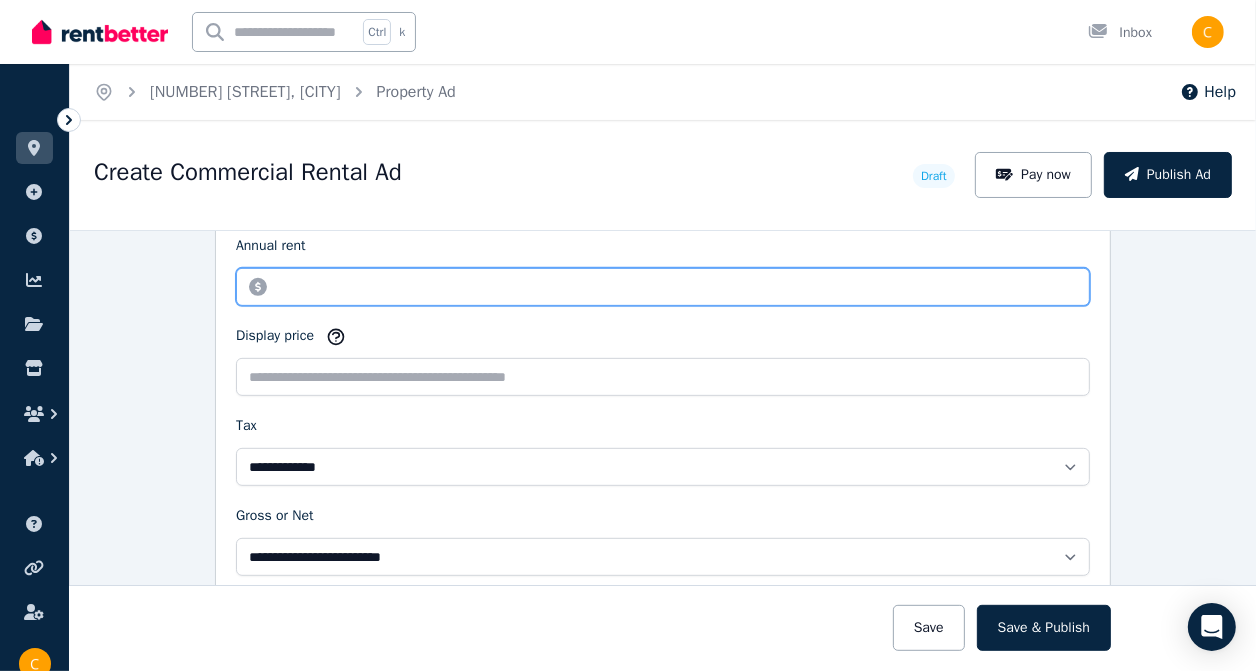 drag, startPoint x: 365, startPoint y: 295, endPoint x: 269, endPoint y: 281, distance: 97.015465 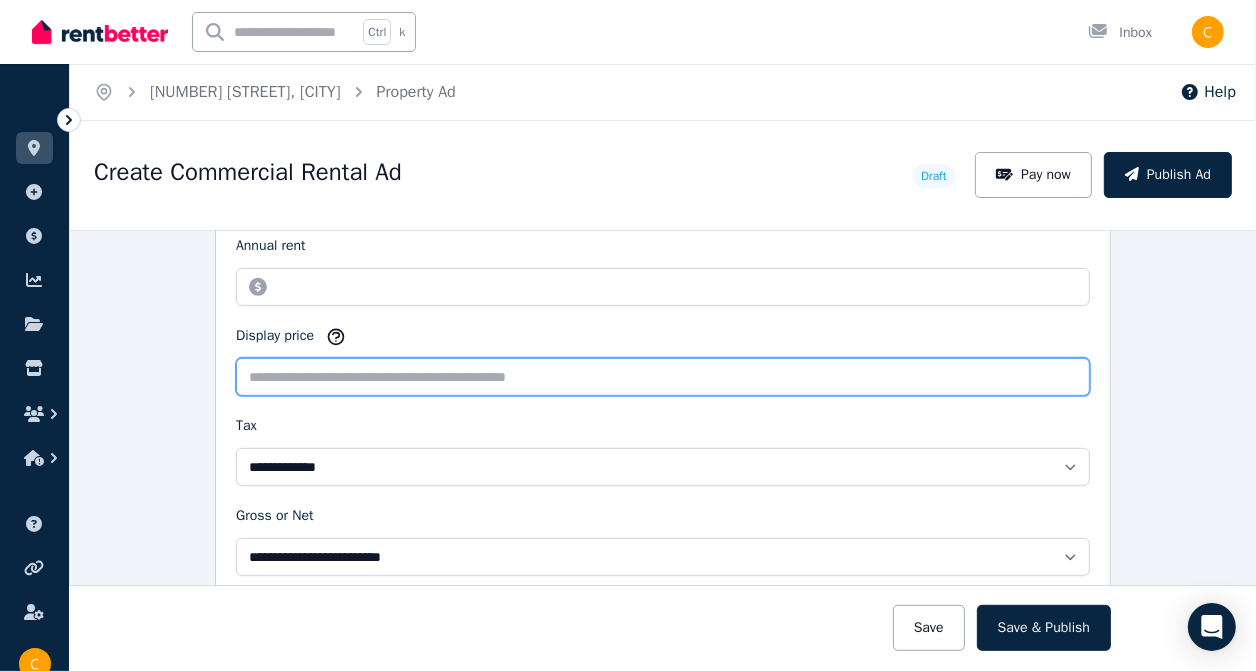 click on "Display price" at bounding box center (663, 377) 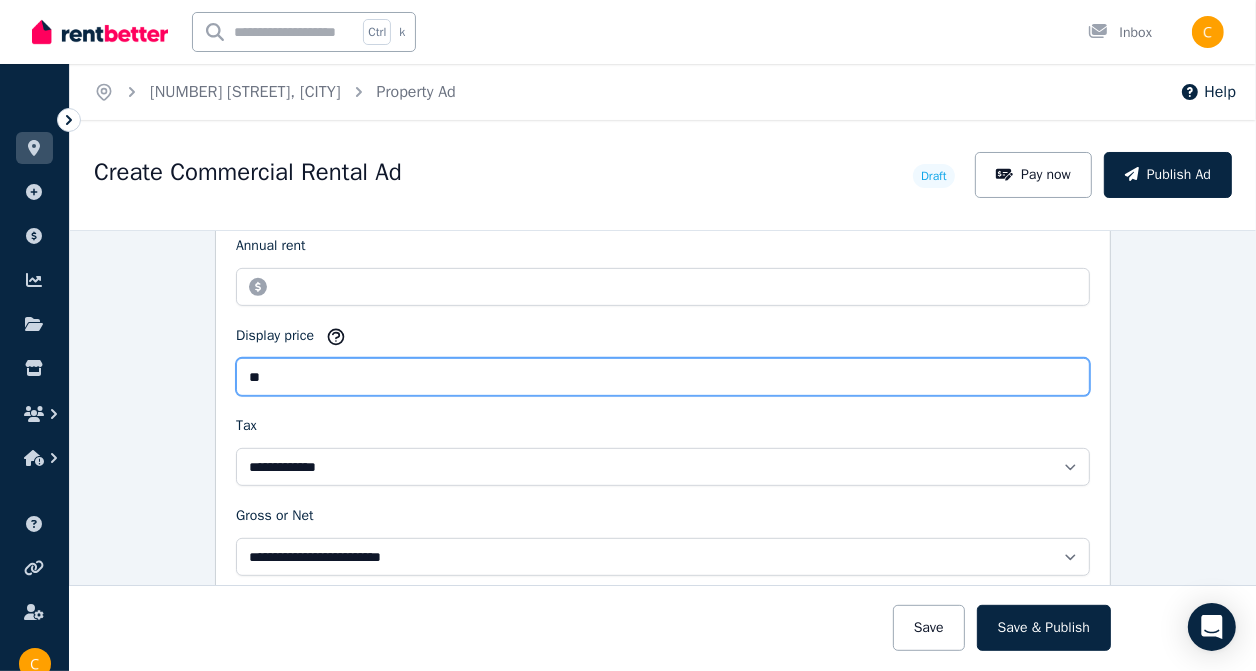 type on "*" 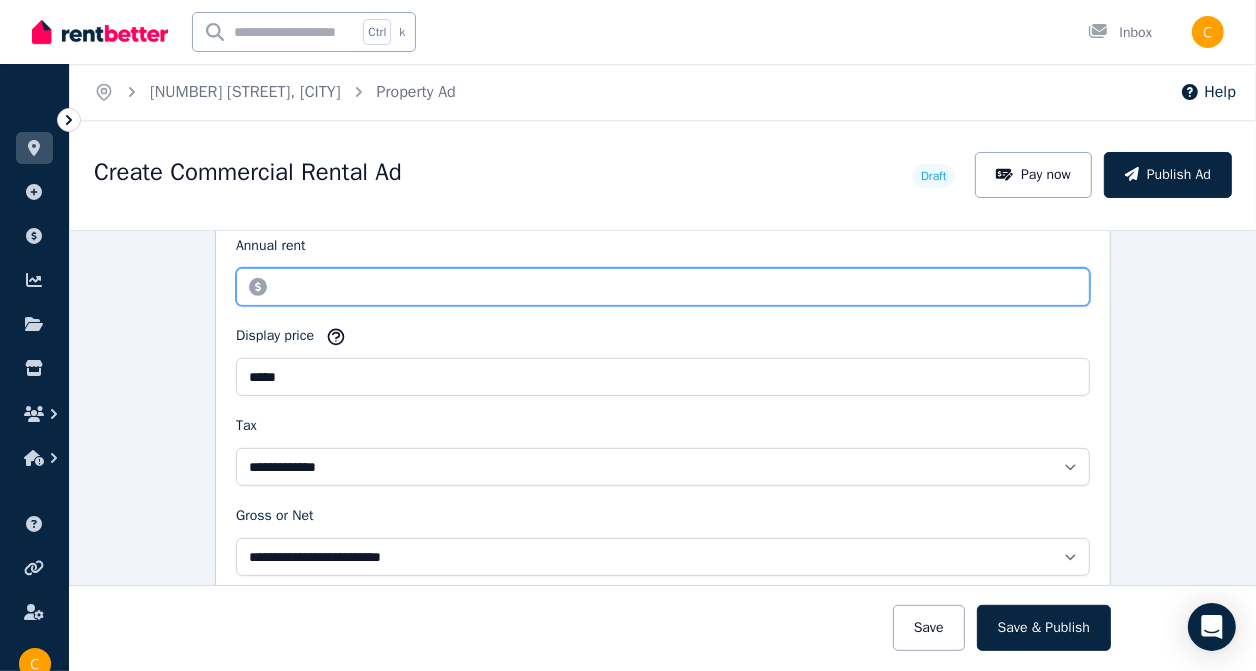 click on "********" at bounding box center [663, 287] 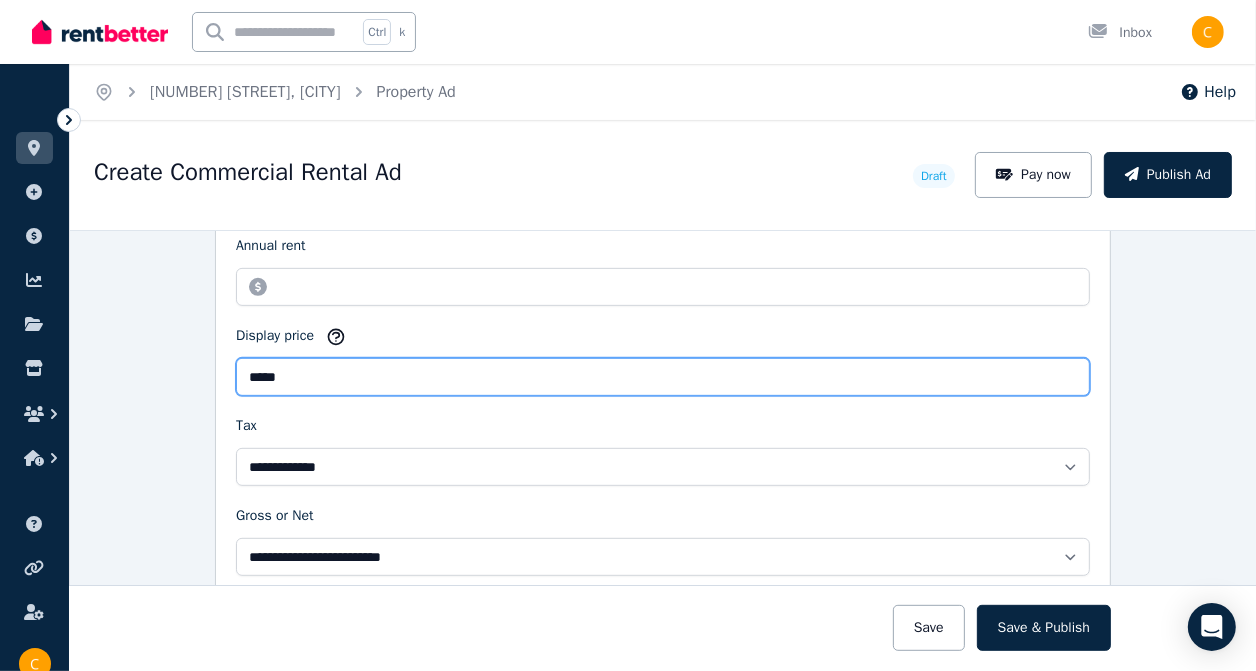 click on "*****" at bounding box center (663, 377) 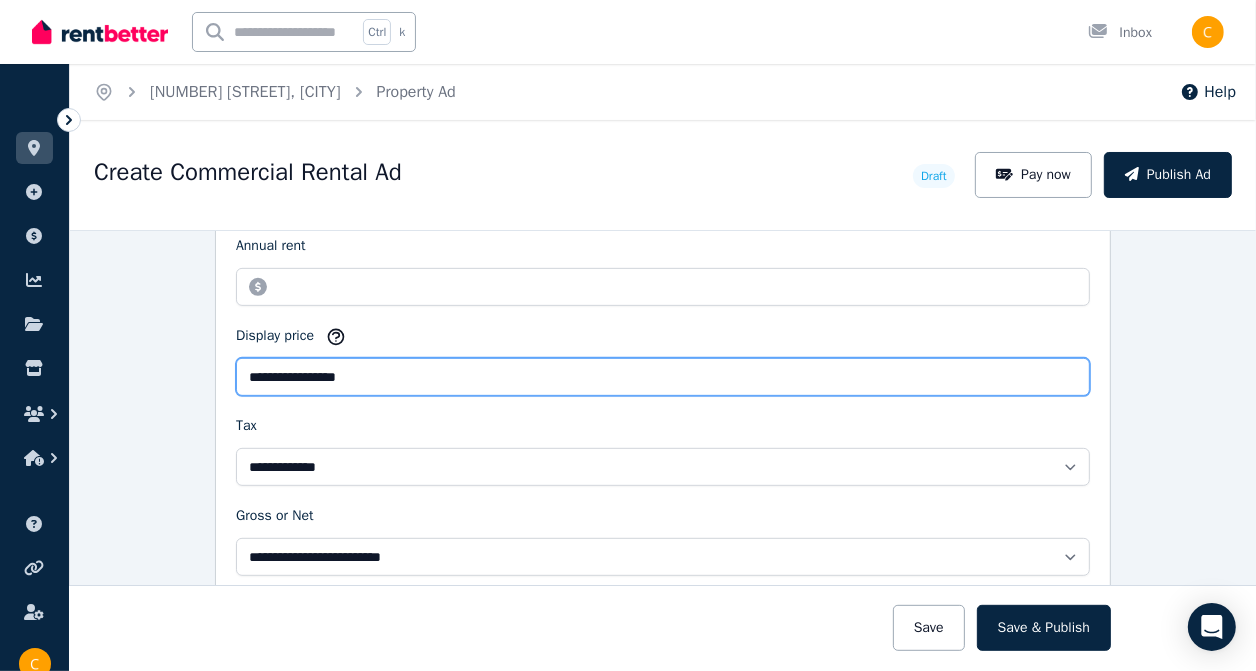 type on "**********" 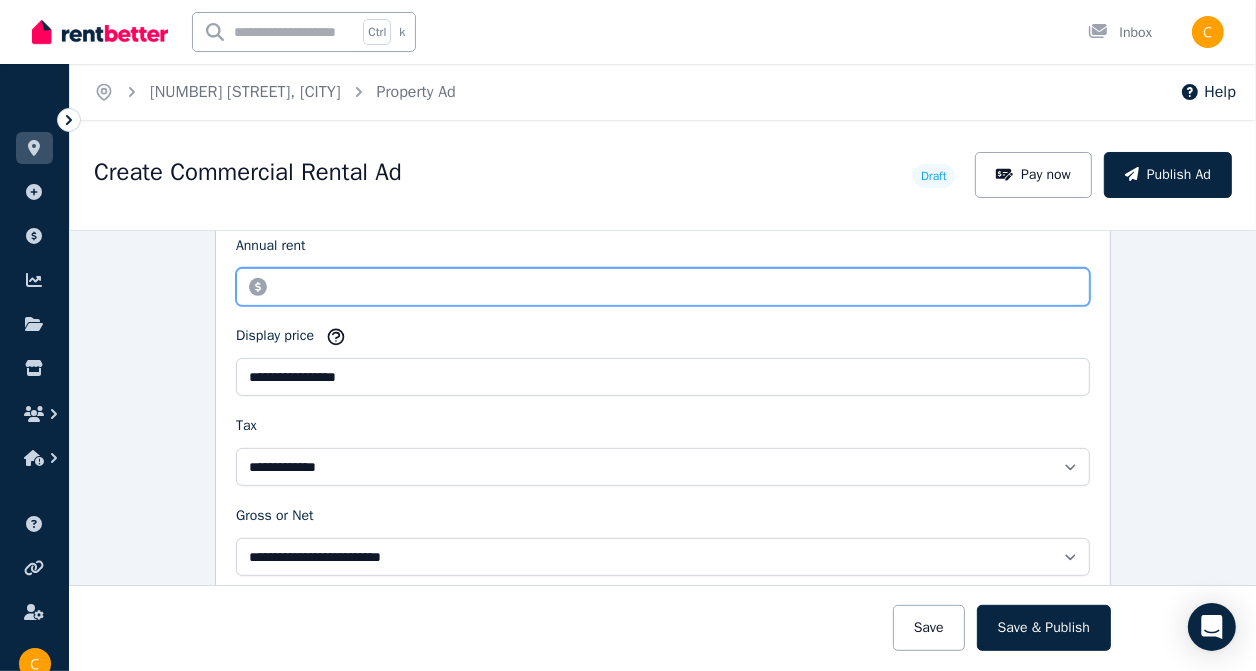 click on "********" at bounding box center (663, 287) 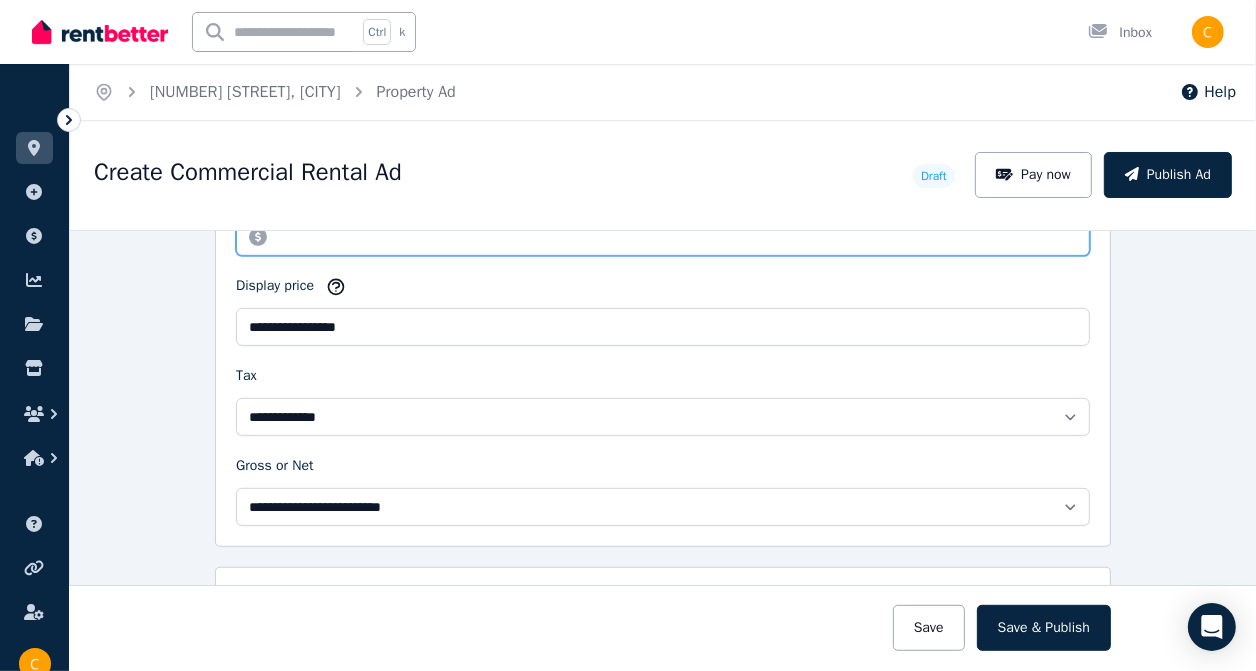 scroll, scrollTop: 800, scrollLeft: 0, axis: vertical 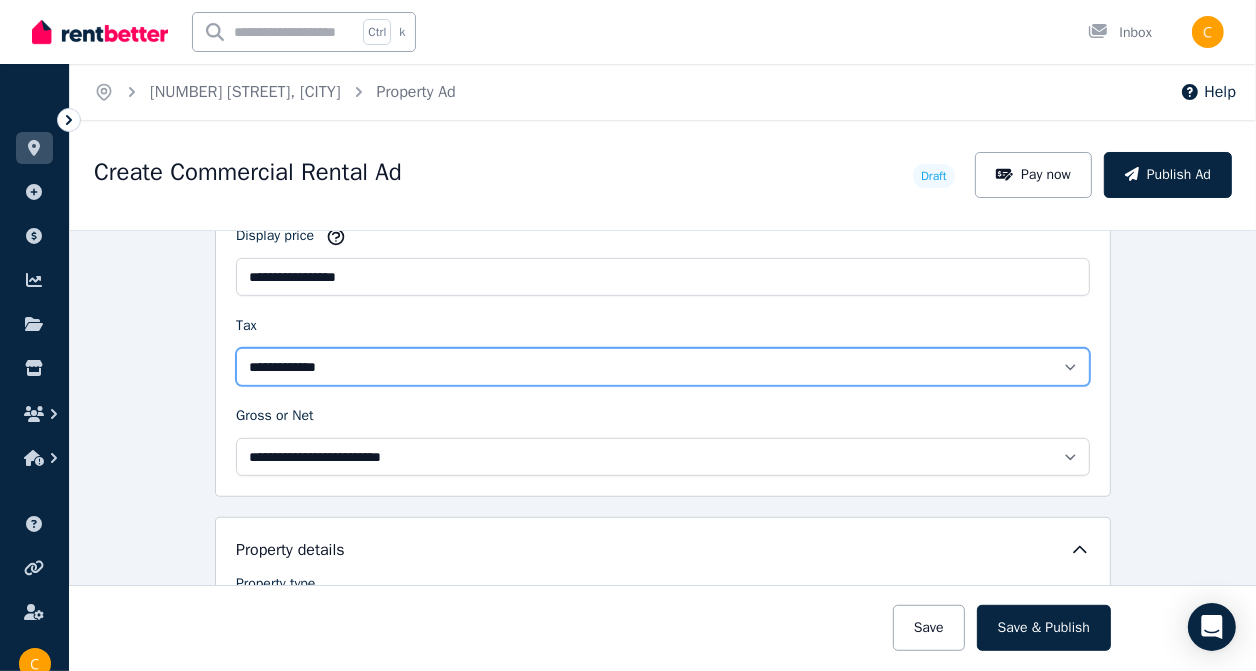 click on "**********" at bounding box center [663, 367] 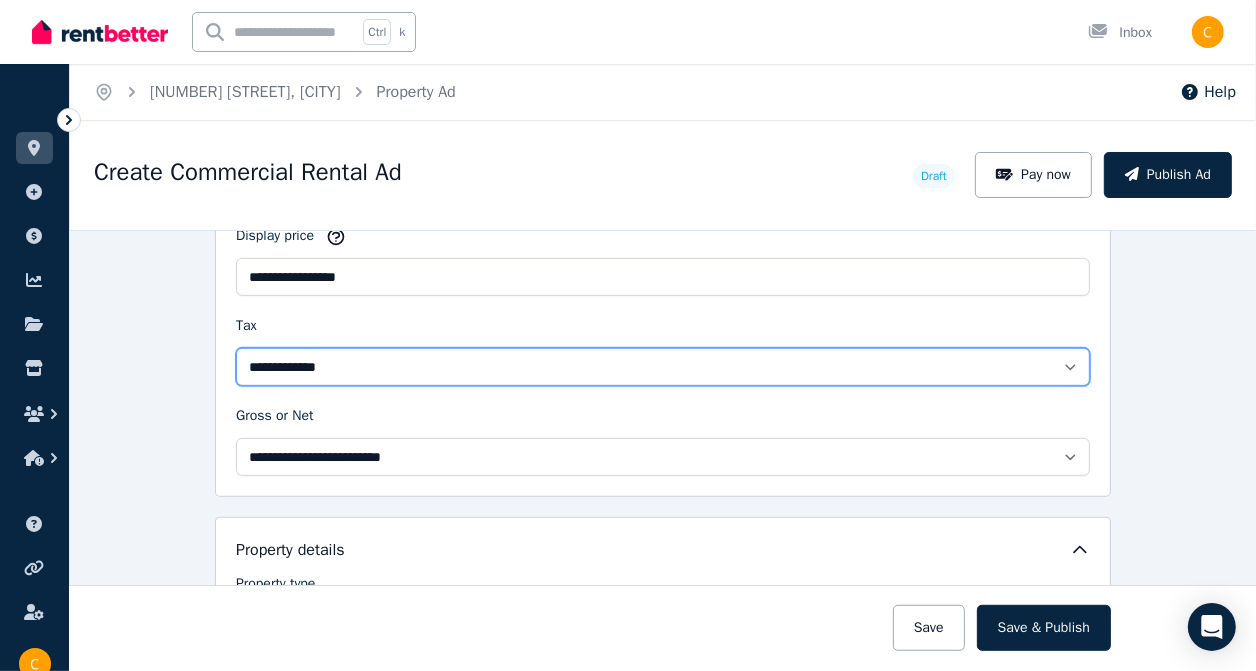 select on "*********" 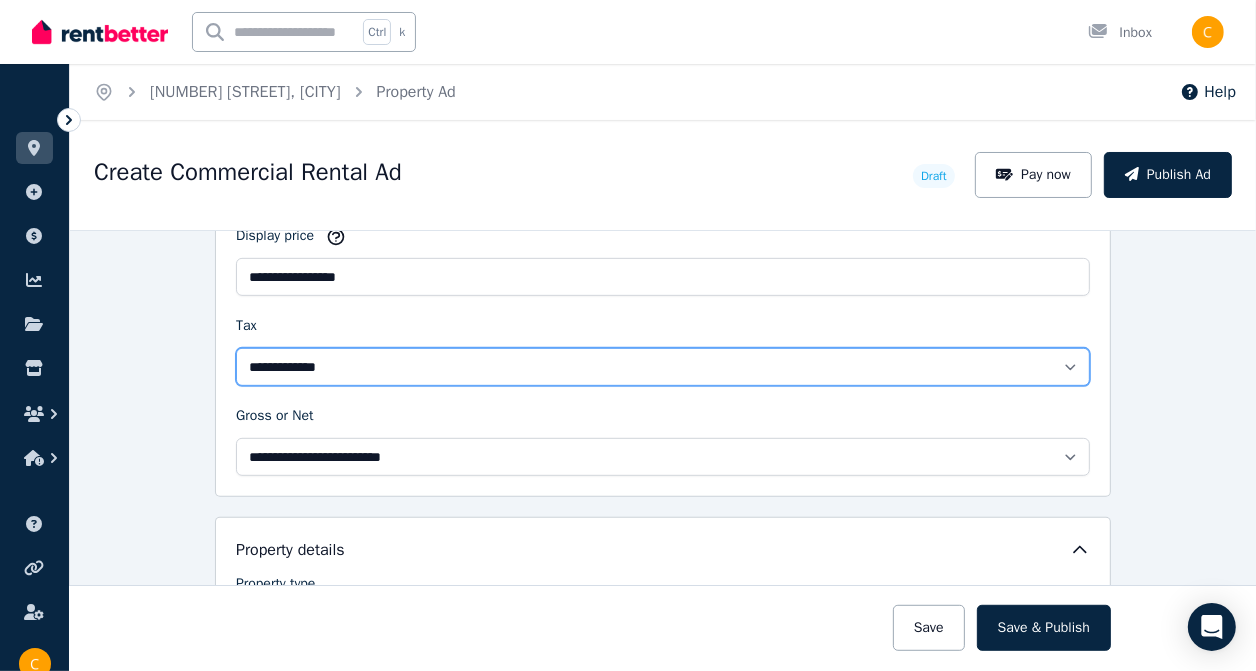 click on "**********" at bounding box center (663, 367) 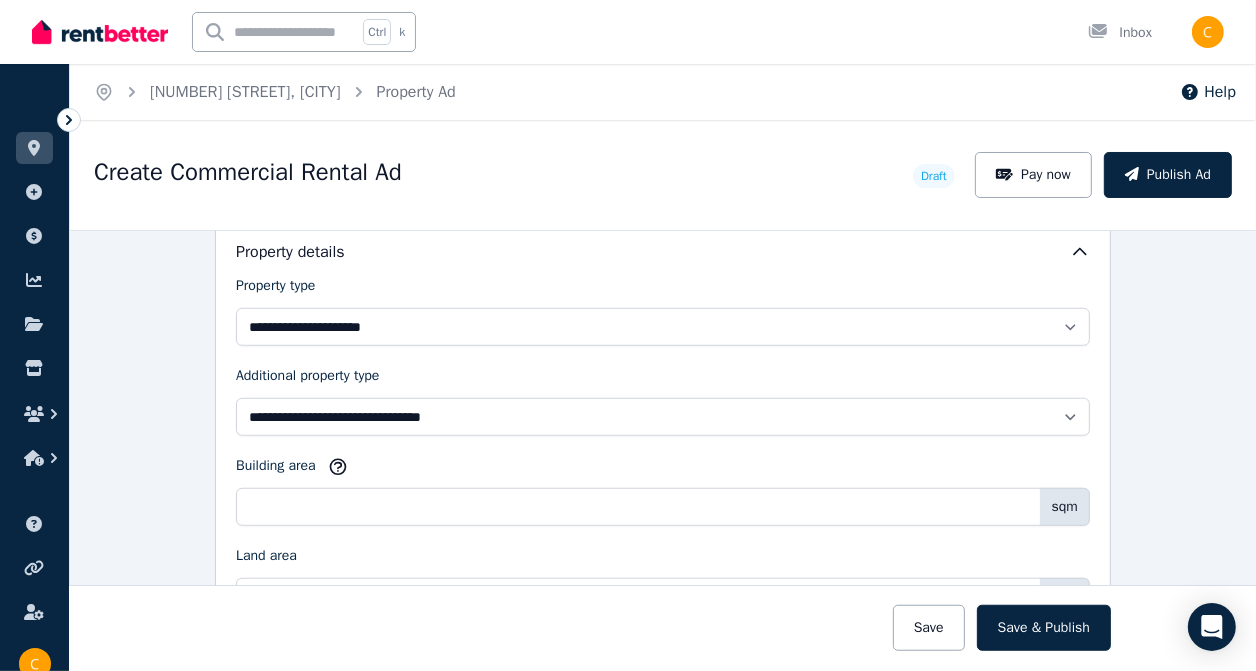 scroll, scrollTop: 1100, scrollLeft: 0, axis: vertical 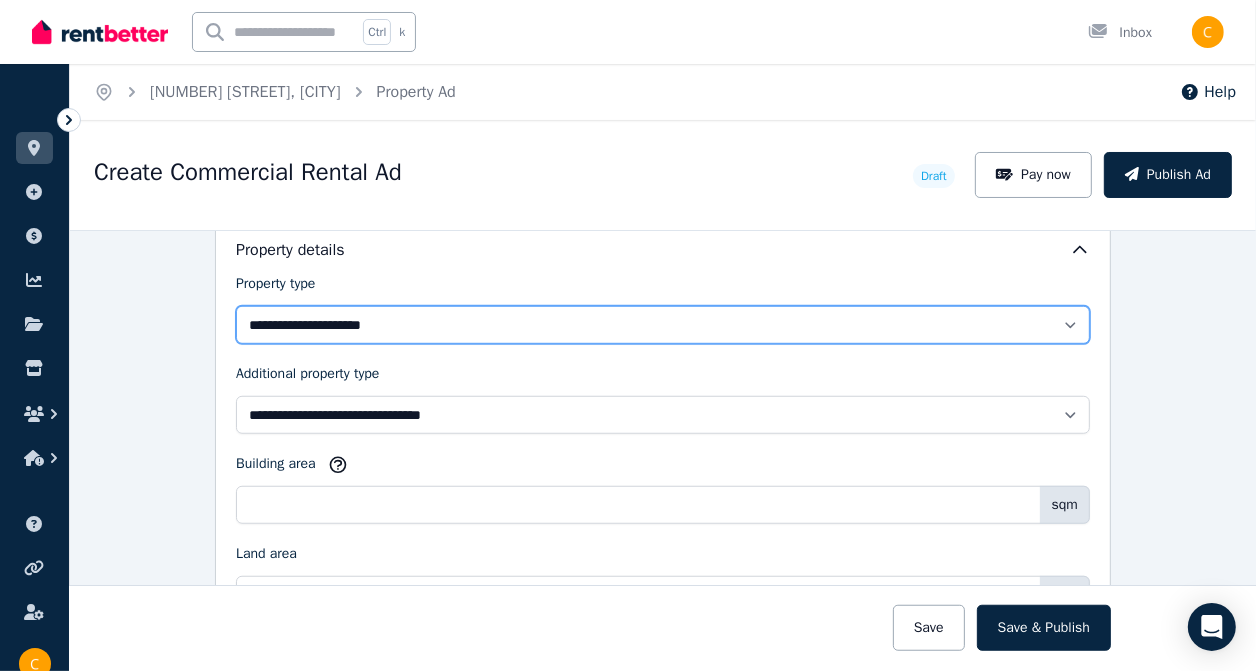 click on "**********" at bounding box center (663, 325) 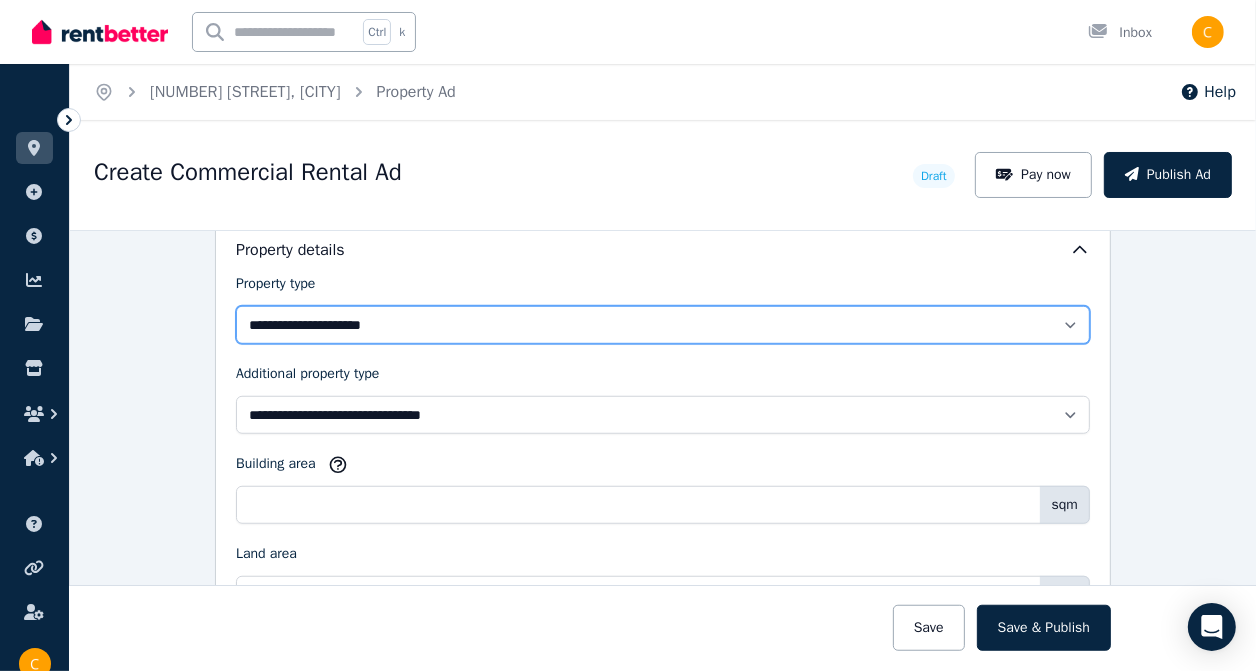select on "**********" 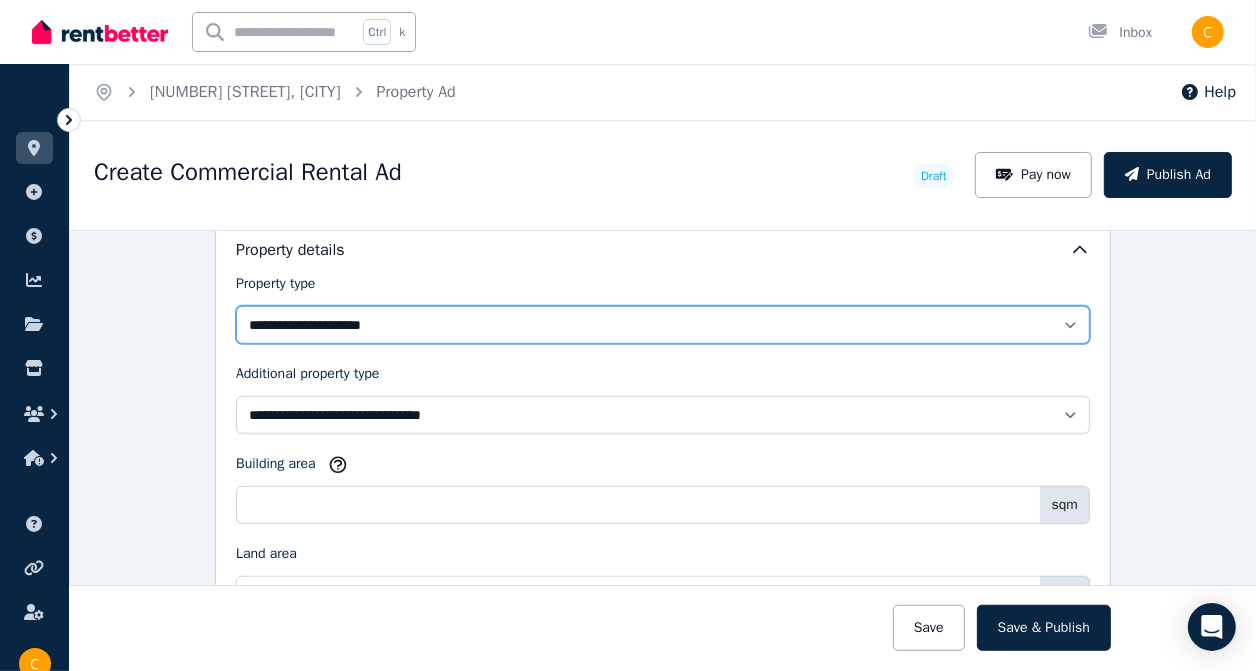 click on "**********" at bounding box center (663, 325) 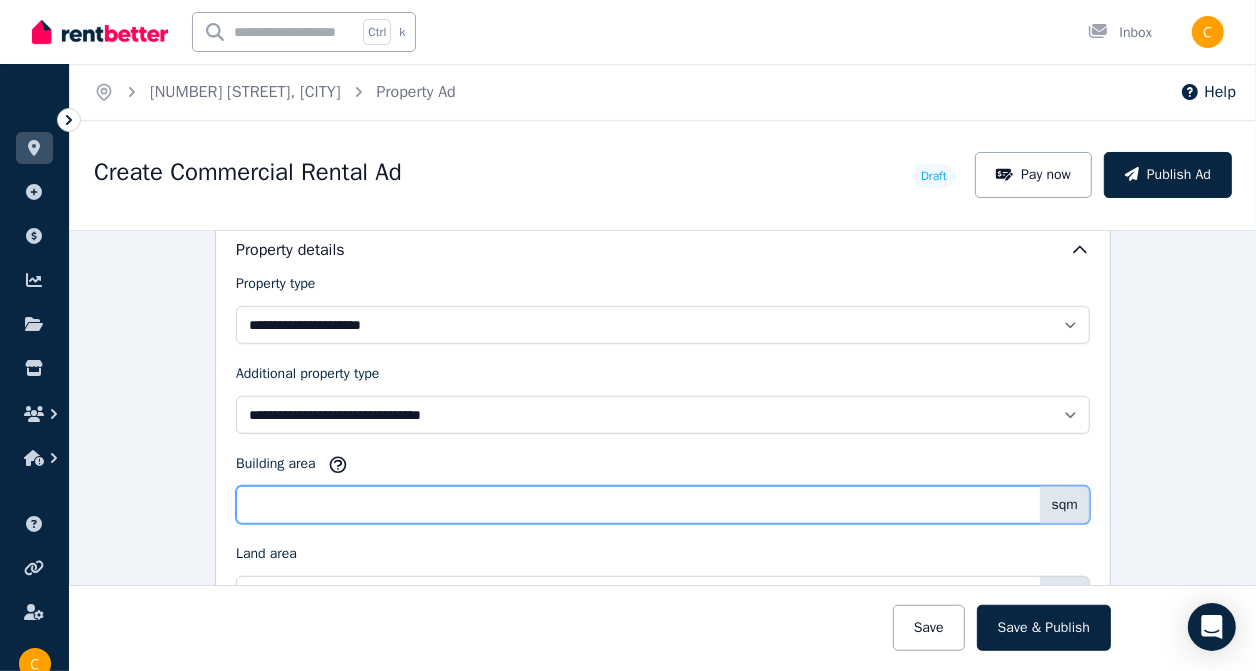 click on "Building area" at bounding box center (663, 505) 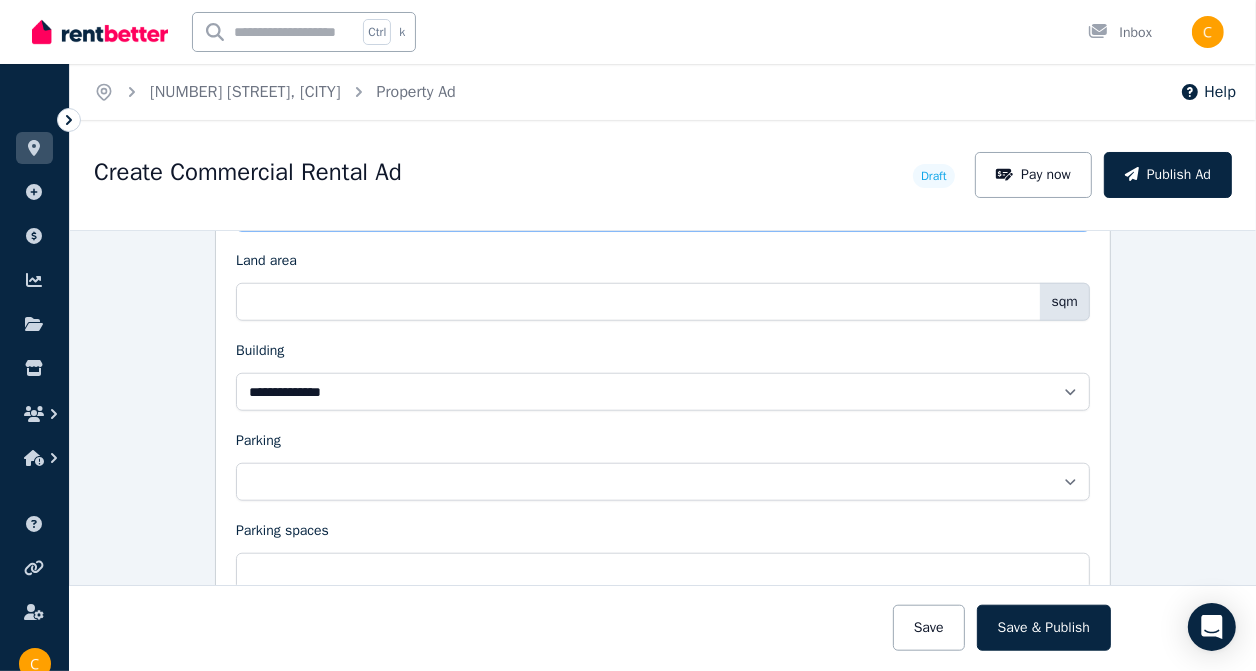scroll, scrollTop: 1400, scrollLeft: 0, axis: vertical 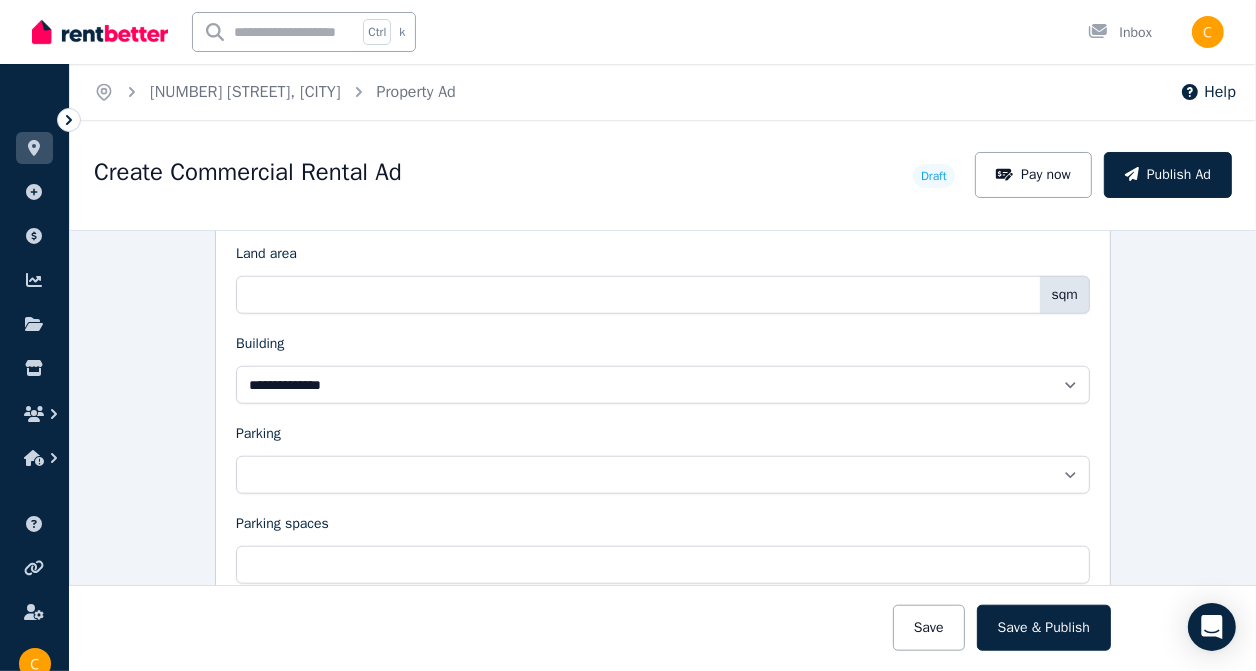 type on "***" 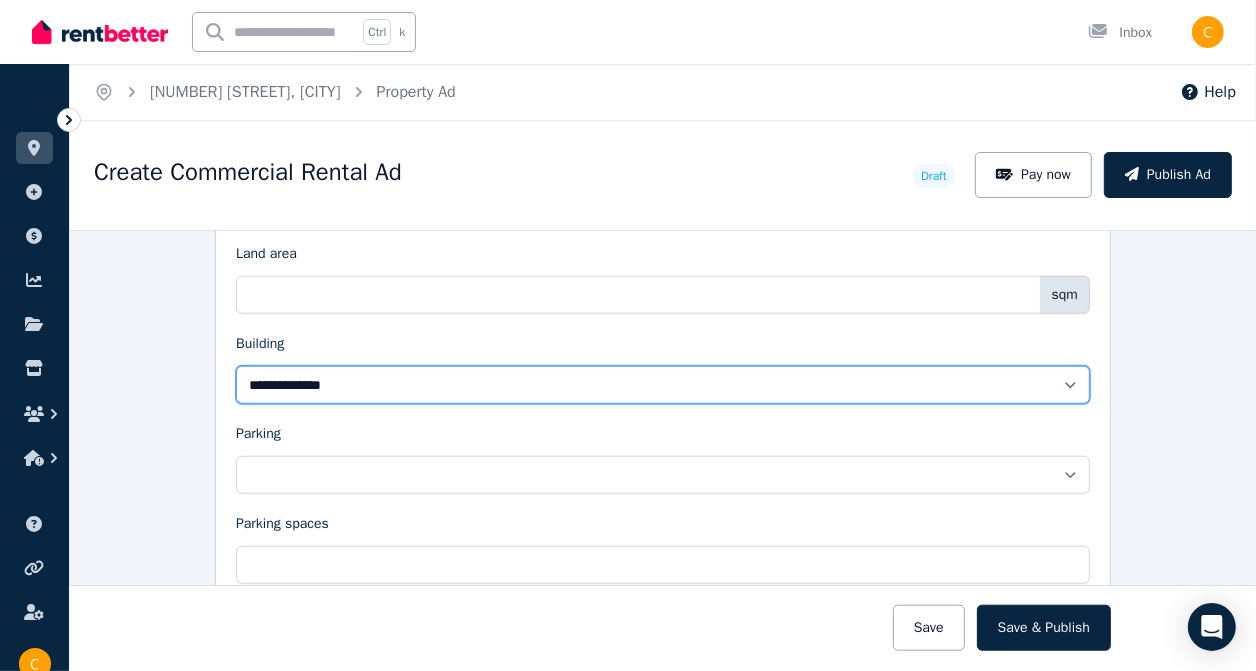 click on "**********" at bounding box center (663, 385) 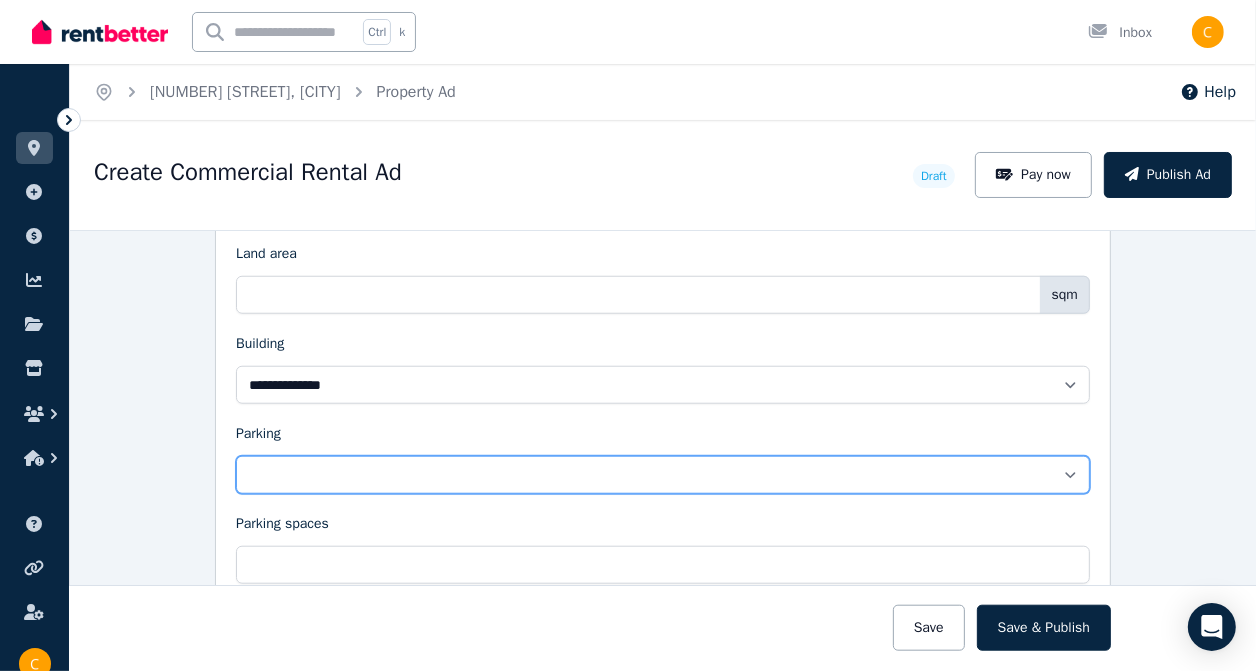 click on "**********" at bounding box center (663, 475) 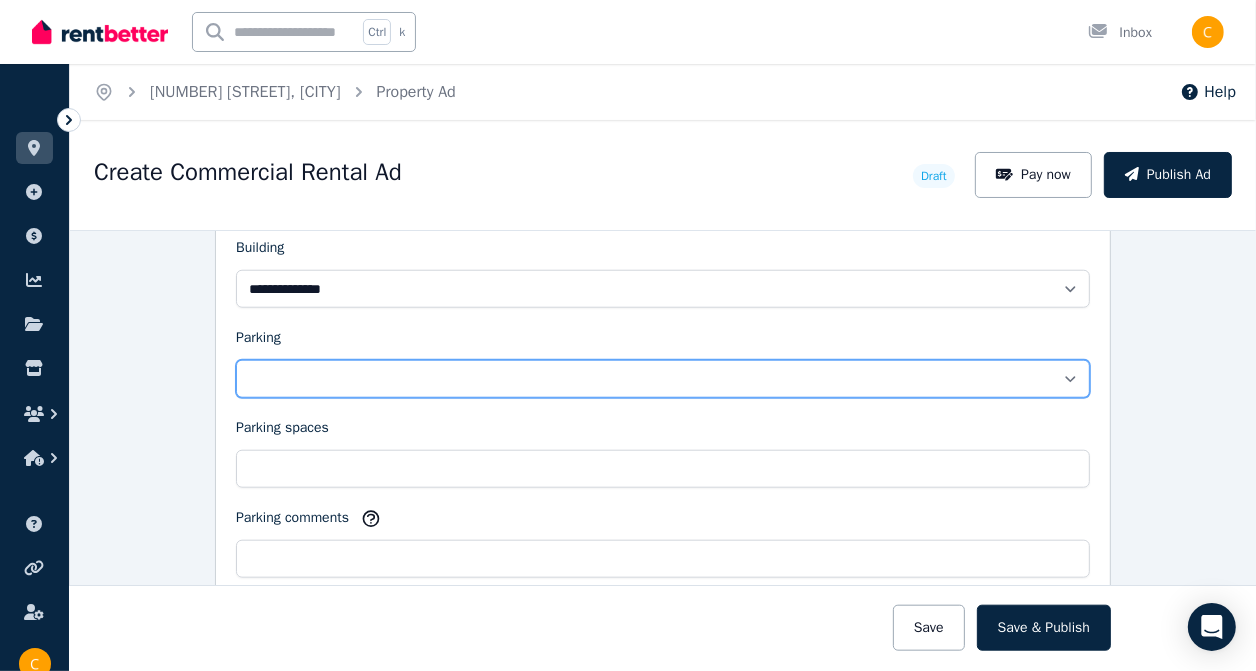 scroll, scrollTop: 1500, scrollLeft: 0, axis: vertical 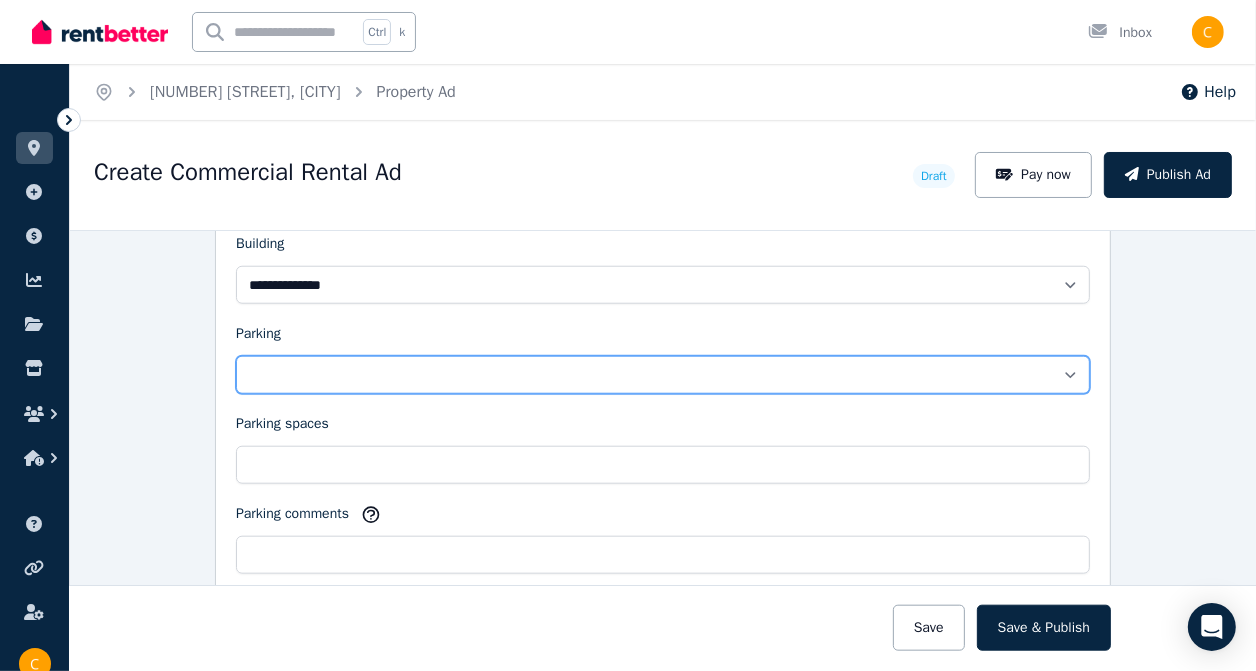 click on "**********" at bounding box center [663, 375] 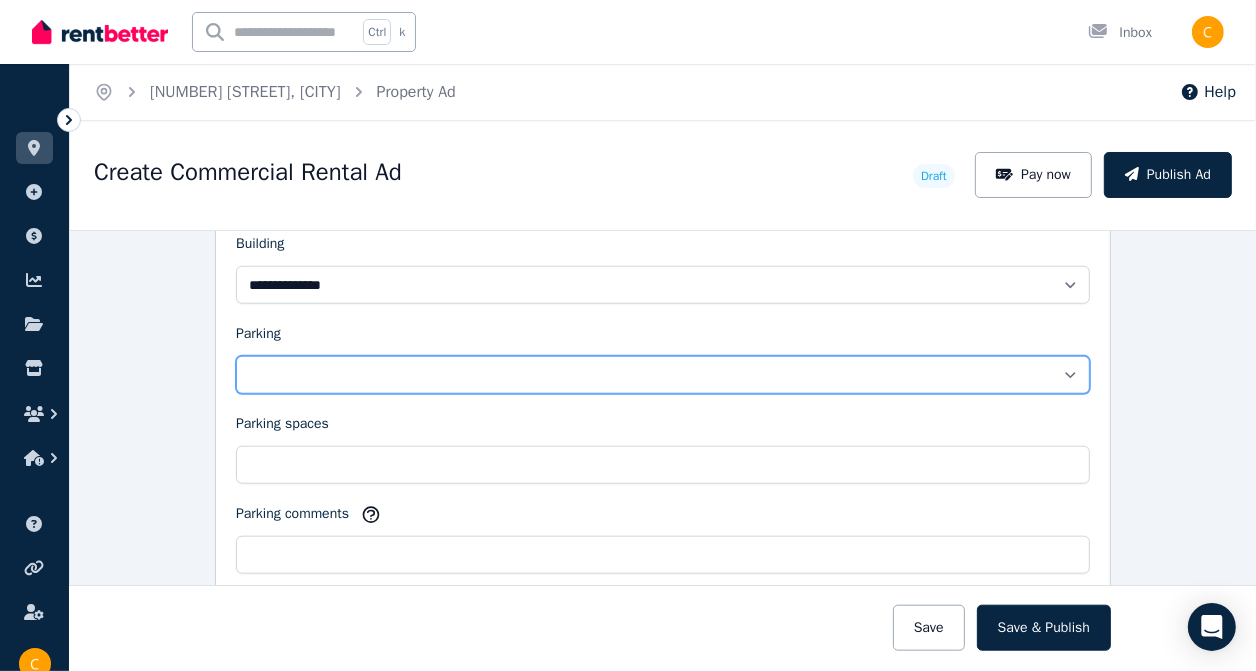 select on "**********" 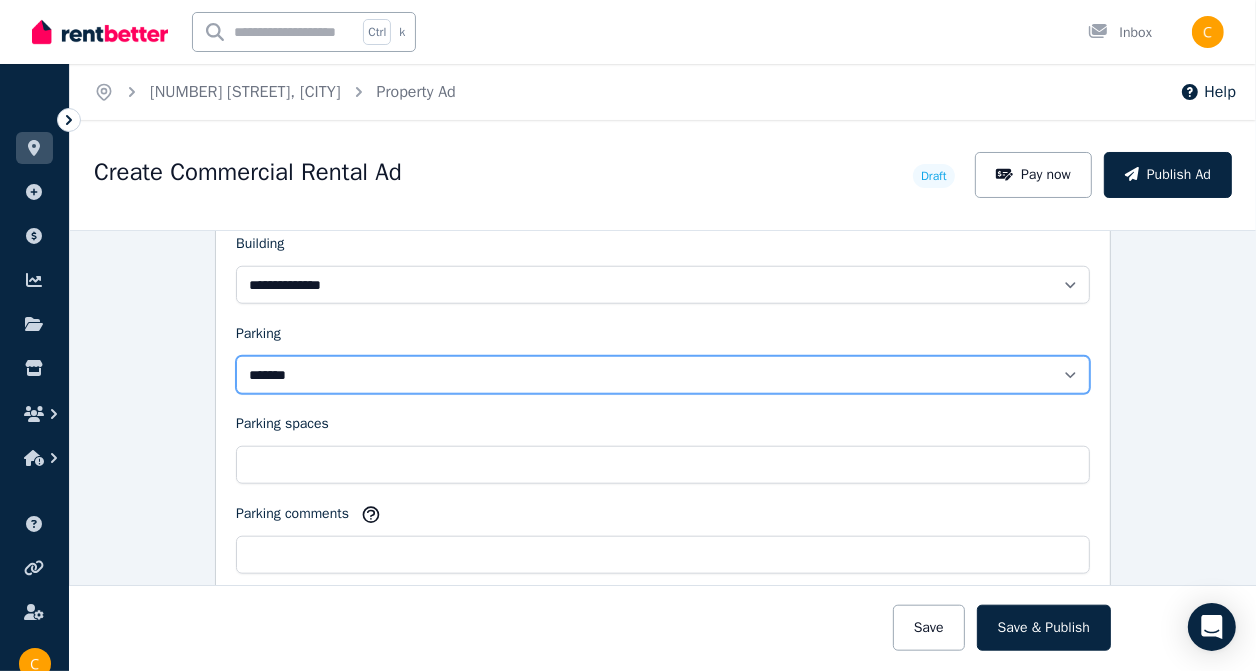 click on "**********" at bounding box center [663, 375] 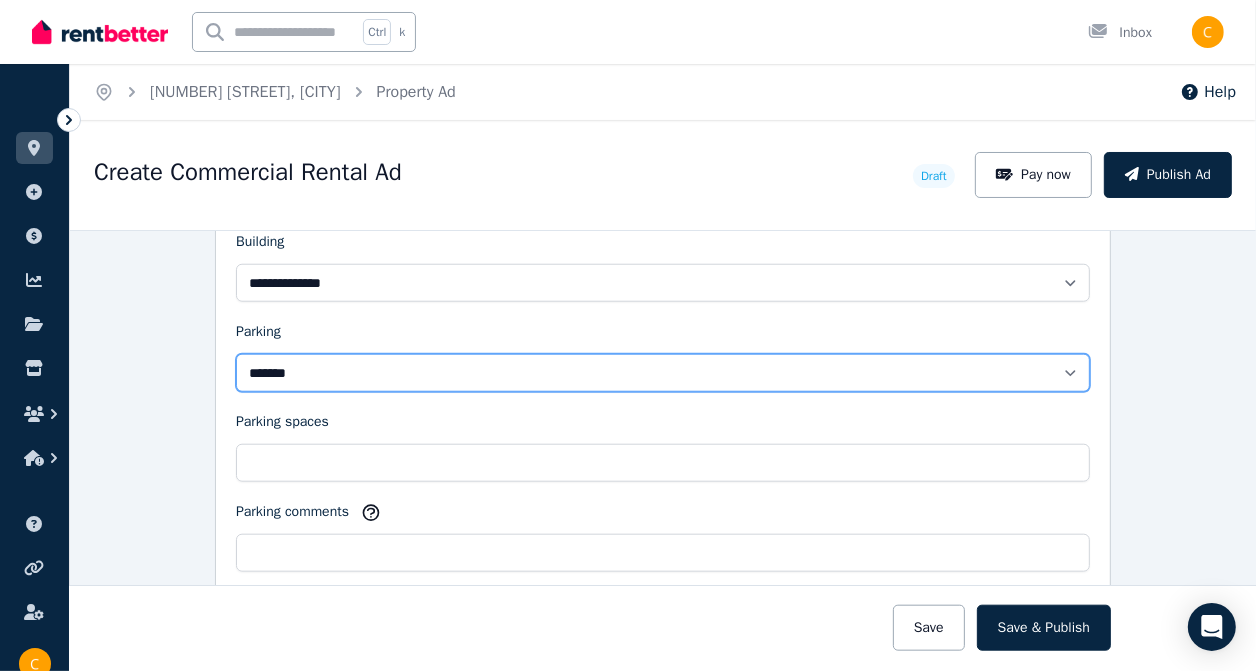 scroll, scrollTop: 1500, scrollLeft: 0, axis: vertical 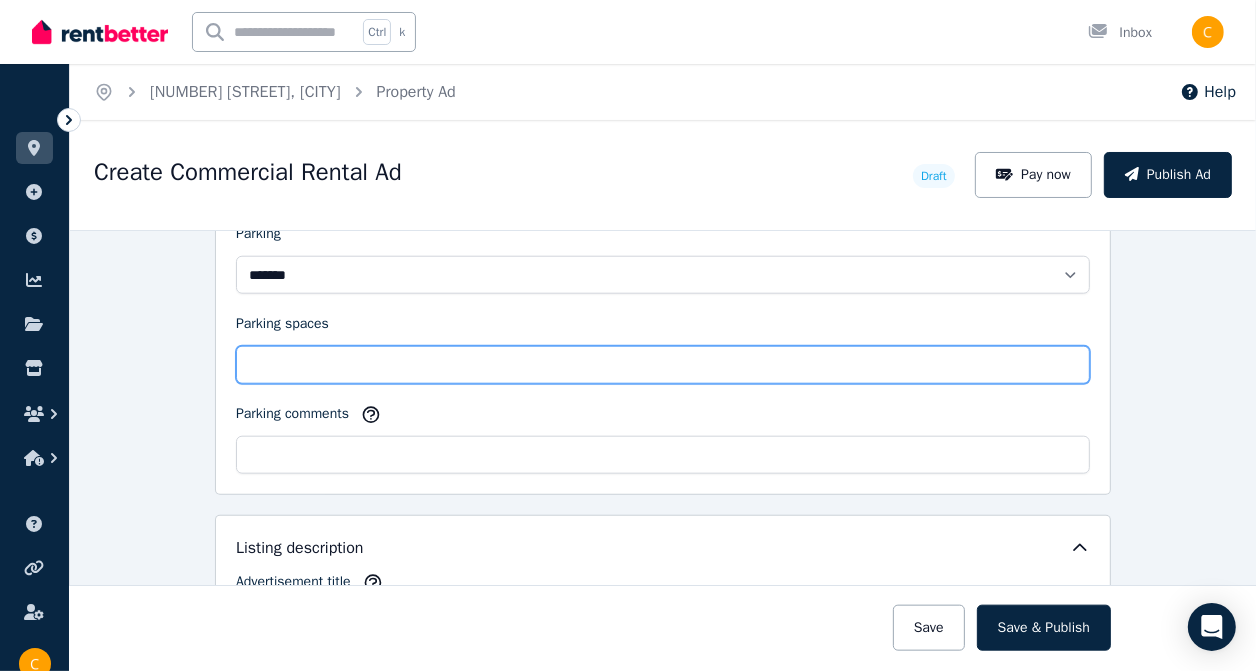 click on "Parking spaces" at bounding box center [663, 365] 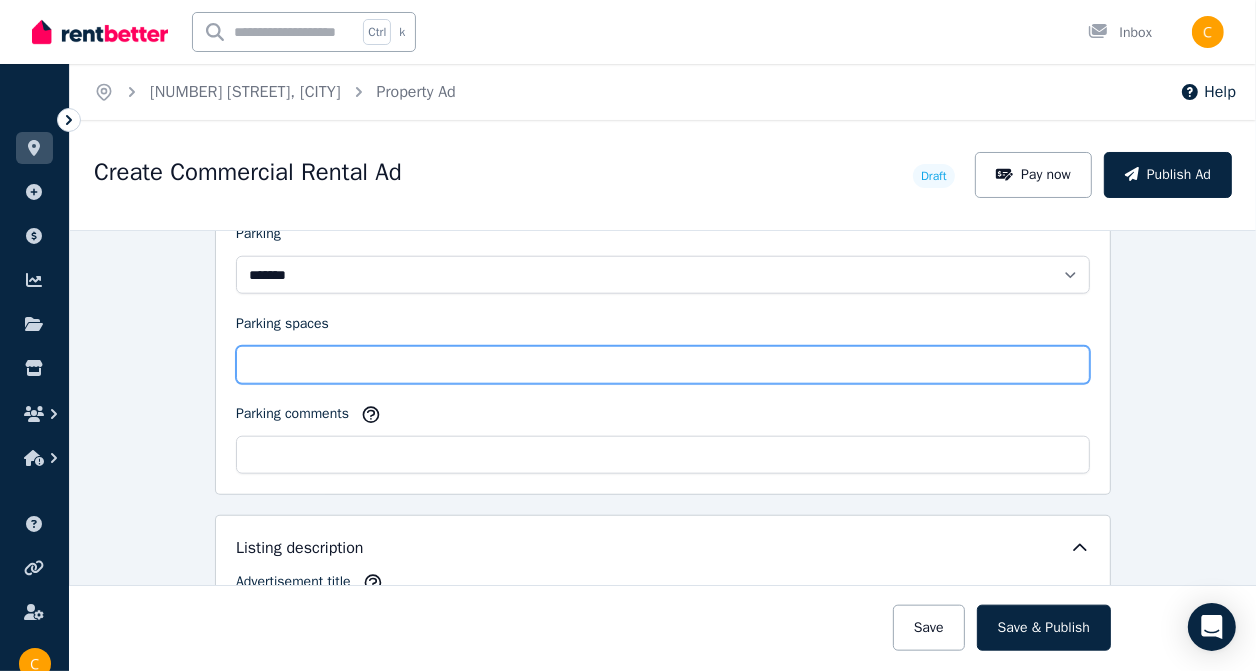 type on "**" 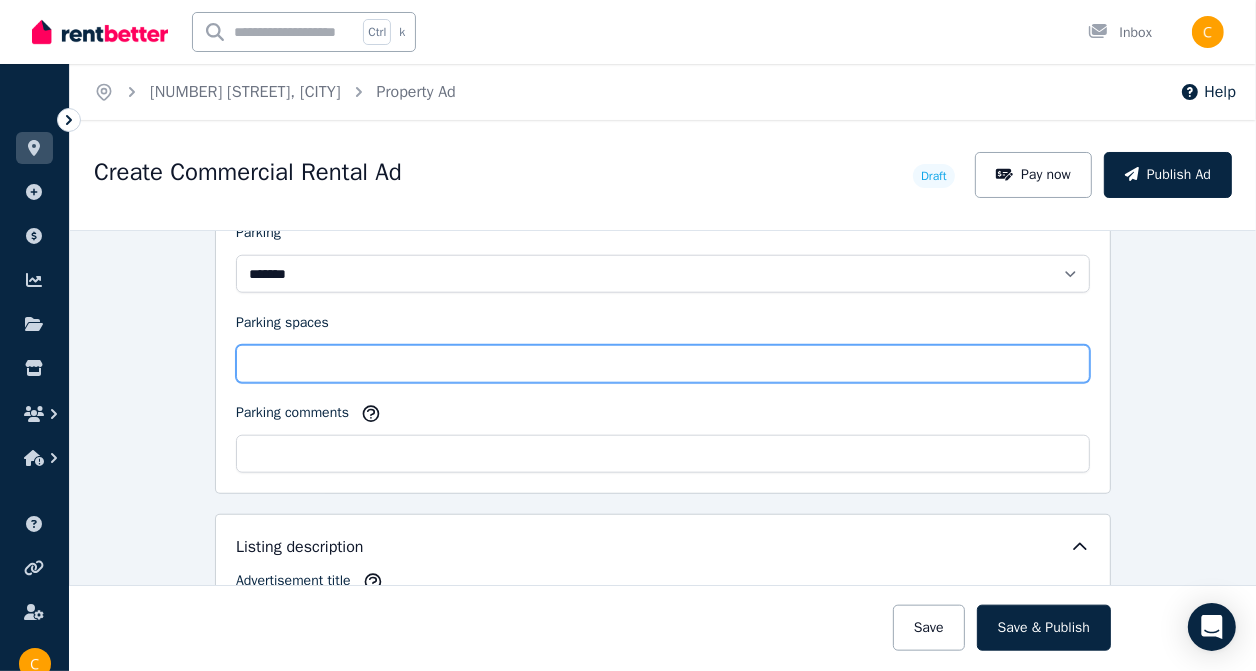 scroll, scrollTop: 1600, scrollLeft: 0, axis: vertical 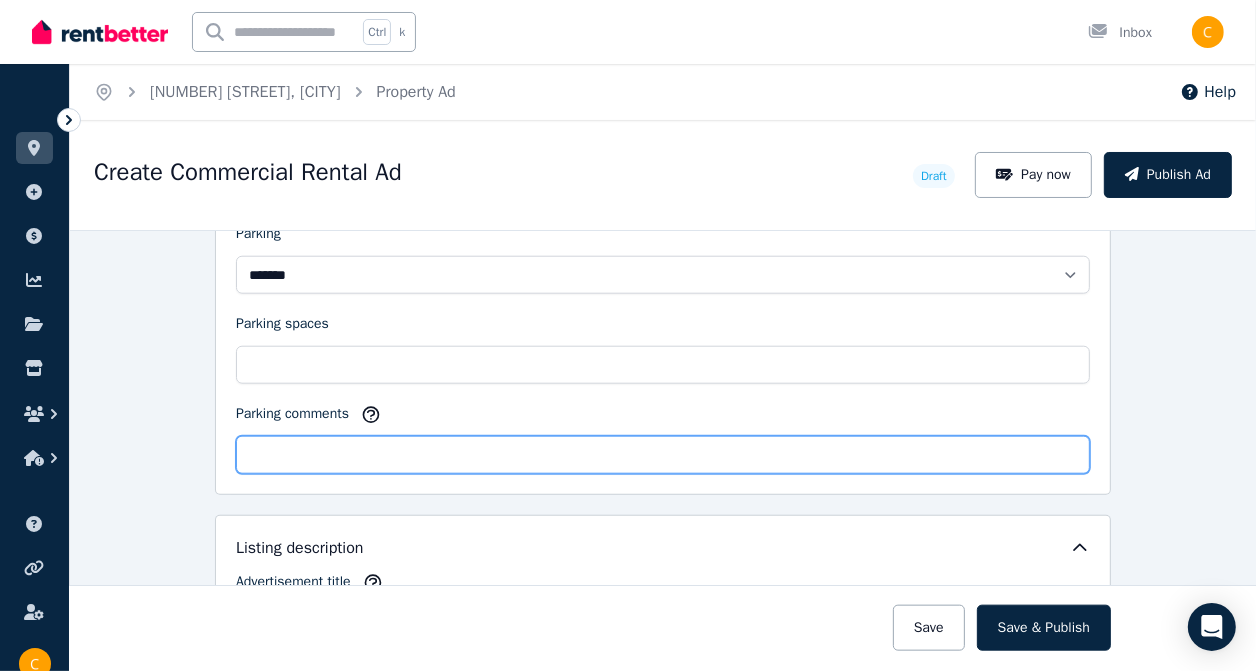 click on "Parking comments" at bounding box center [663, 455] 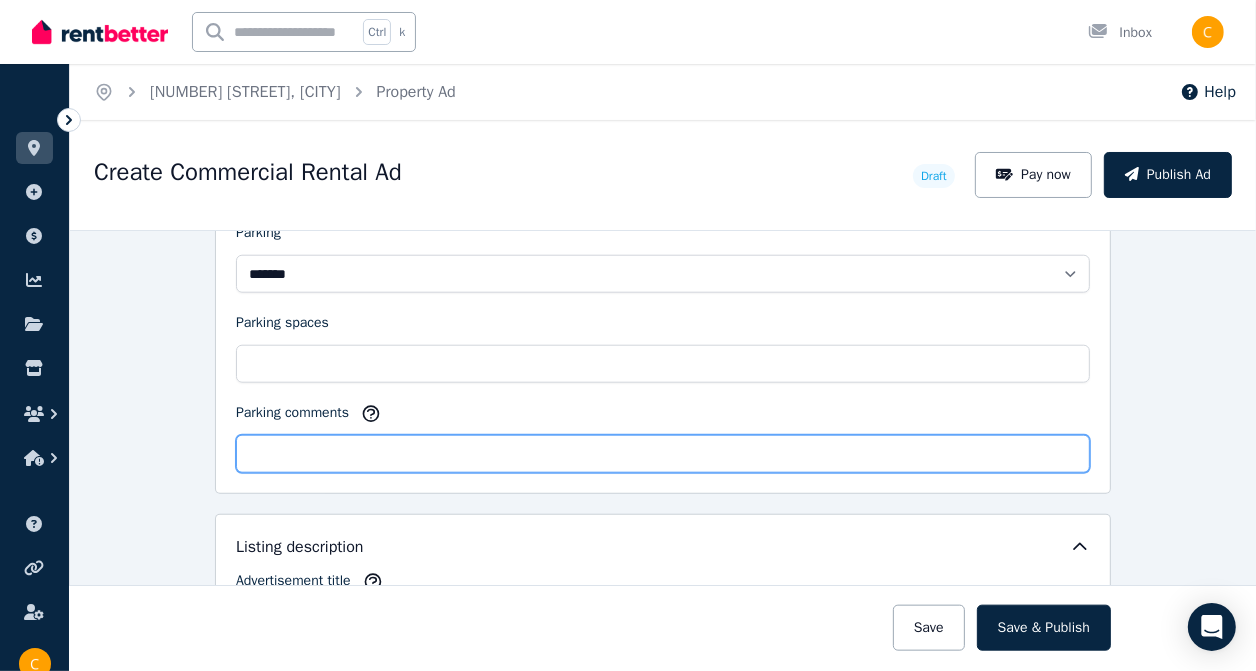scroll, scrollTop: 1600, scrollLeft: 0, axis: vertical 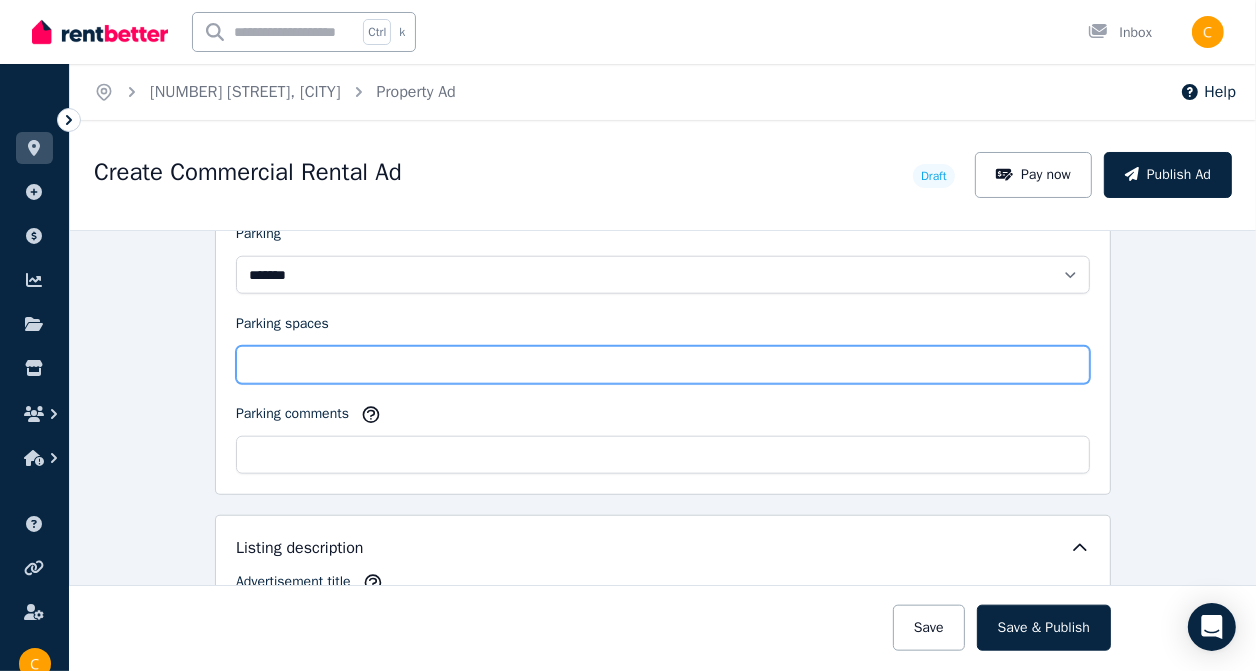click on "Parking spaces" at bounding box center (663, 365) 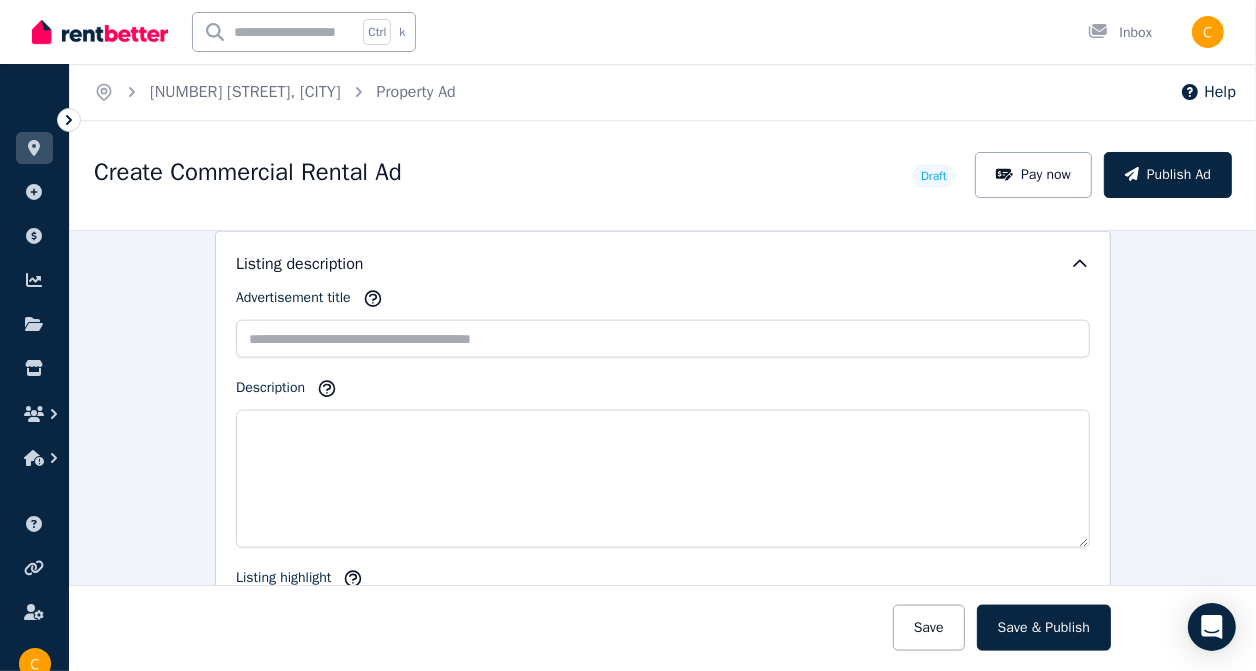 scroll, scrollTop: 1900, scrollLeft: 0, axis: vertical 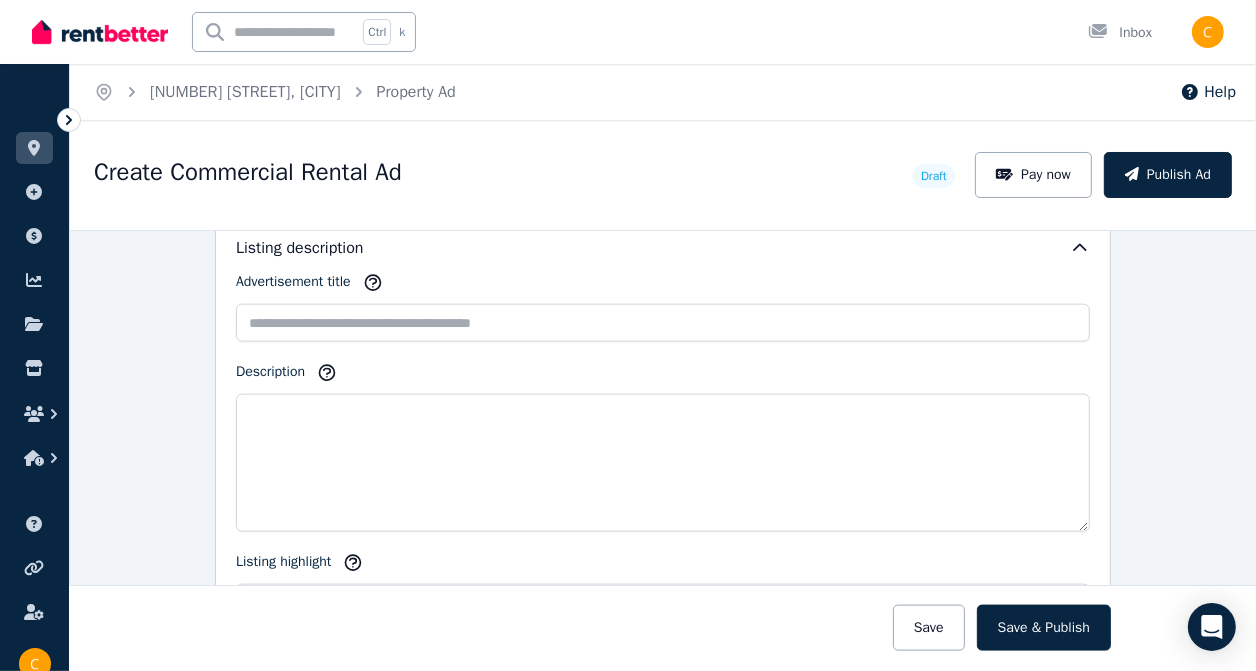 type on "**" 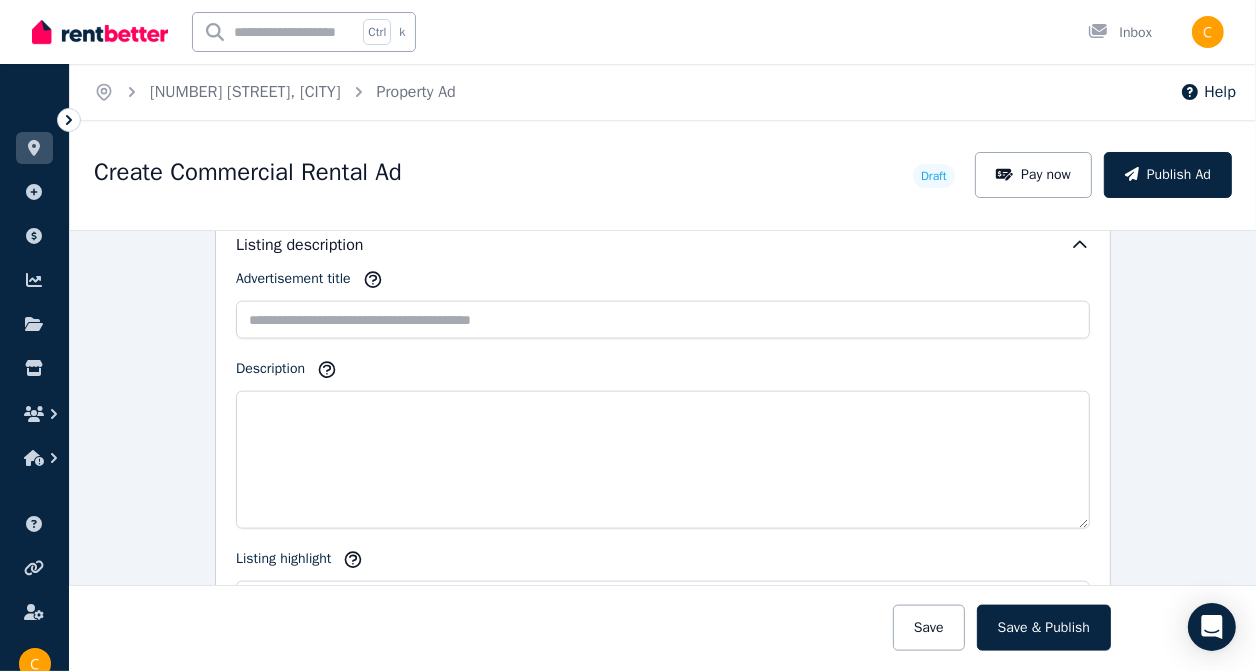 scroll, scrollTop: 1900, scrollLeft: 0, axis: vertical 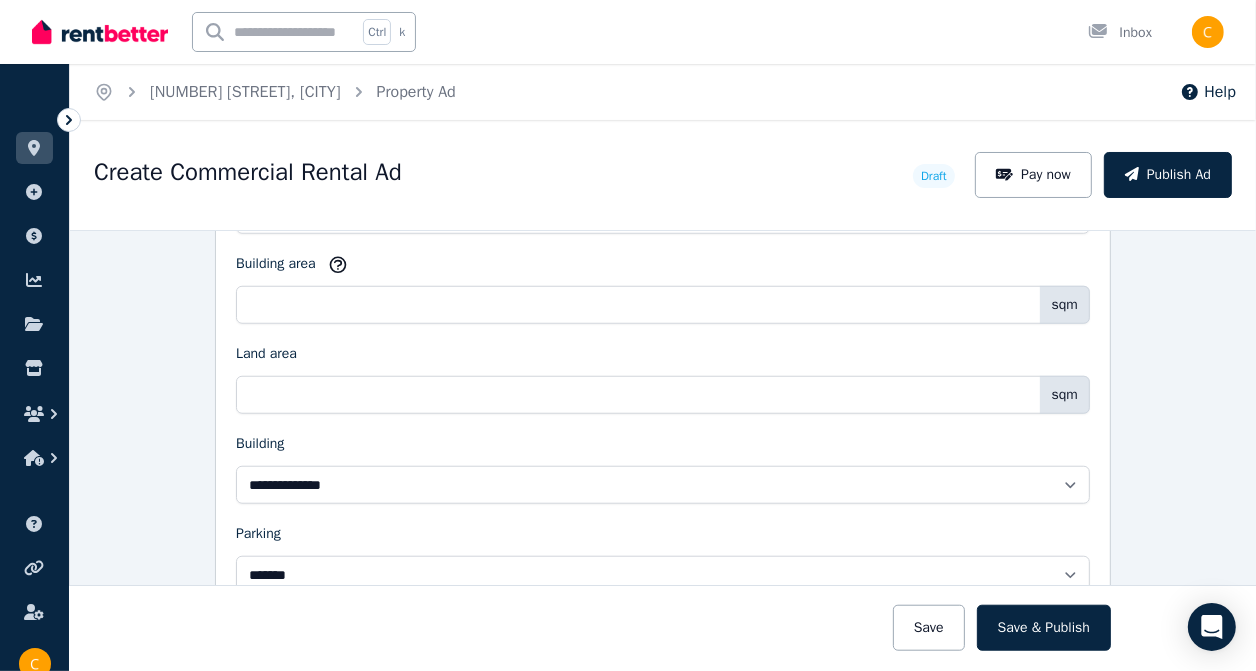 type 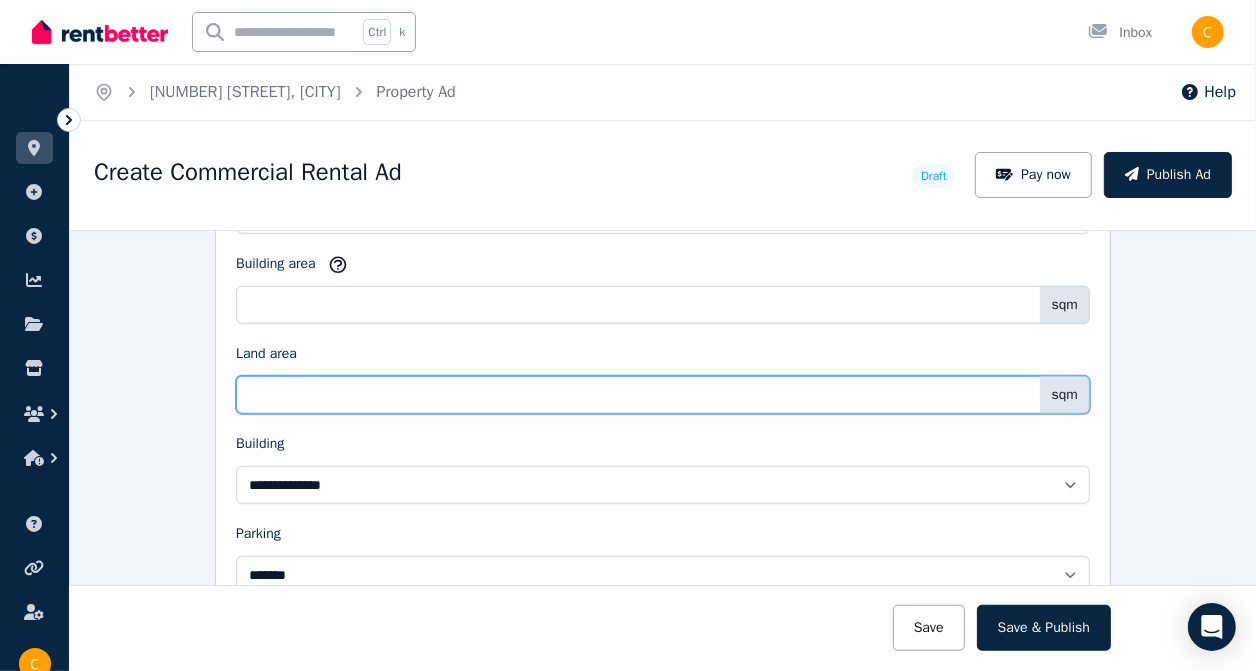 click on "Land area" at bounding box center [663, 395] 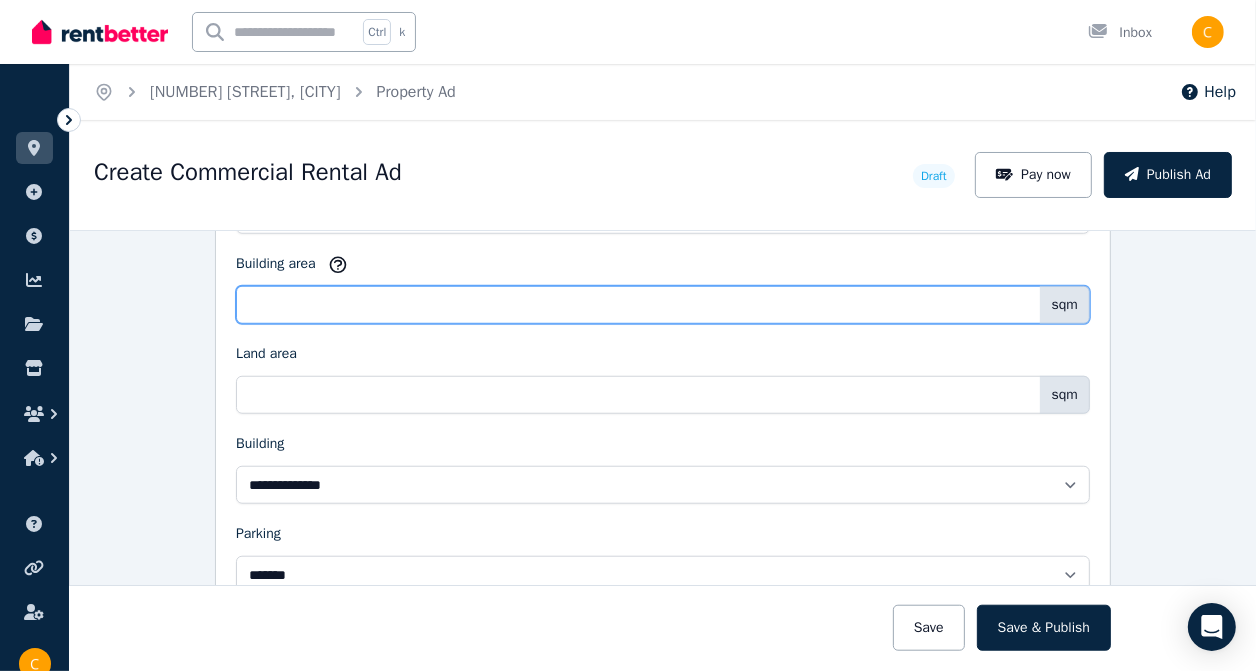 click on "***" at bounding box center (663, 305) 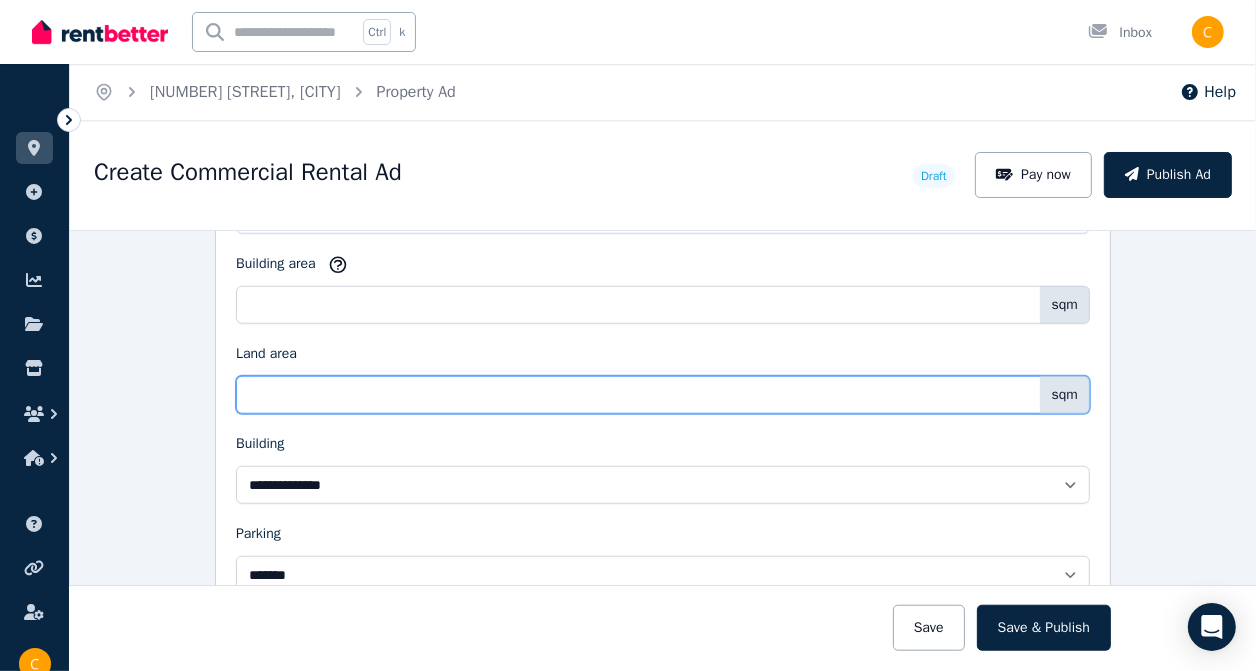 click on "***" at bounding box center [663, 395] 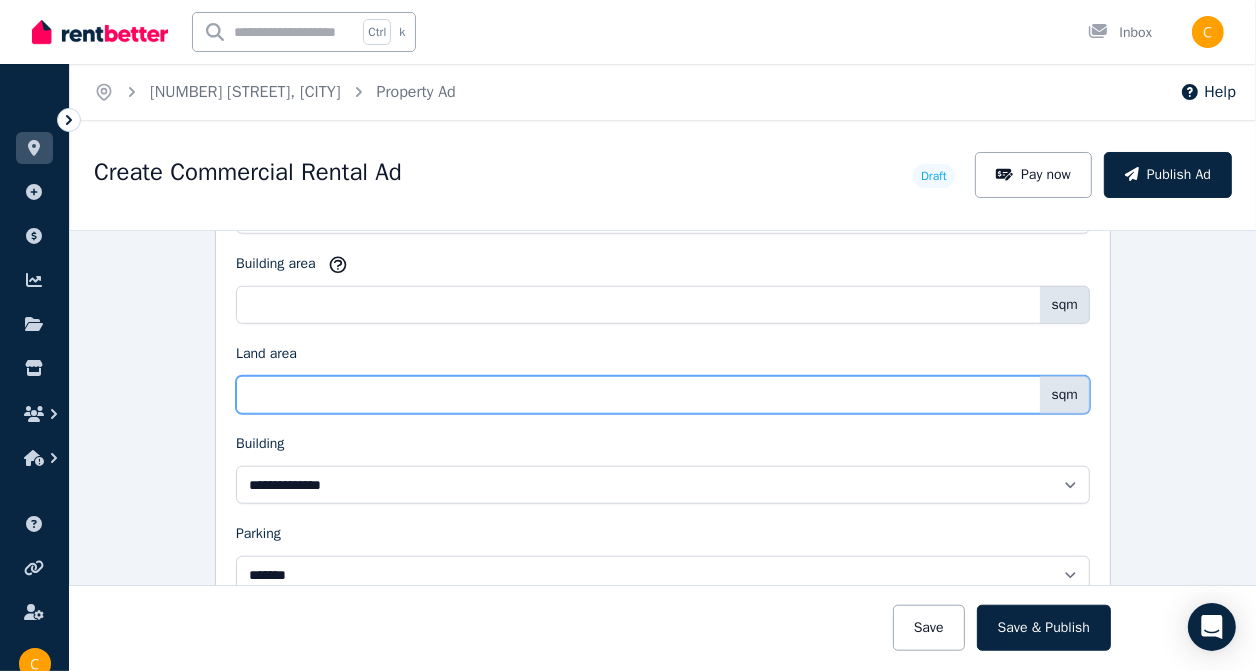 type on "***" 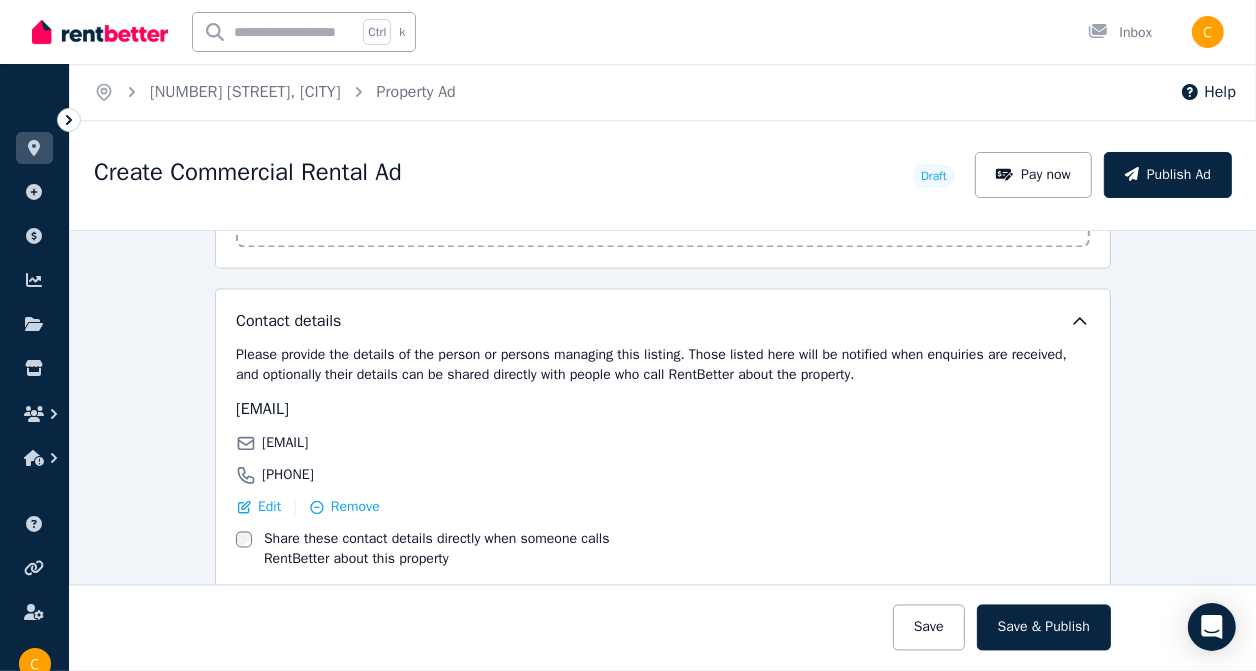 scroll, scrollTop: 2997, scrollLeft: 0, axis: vertical 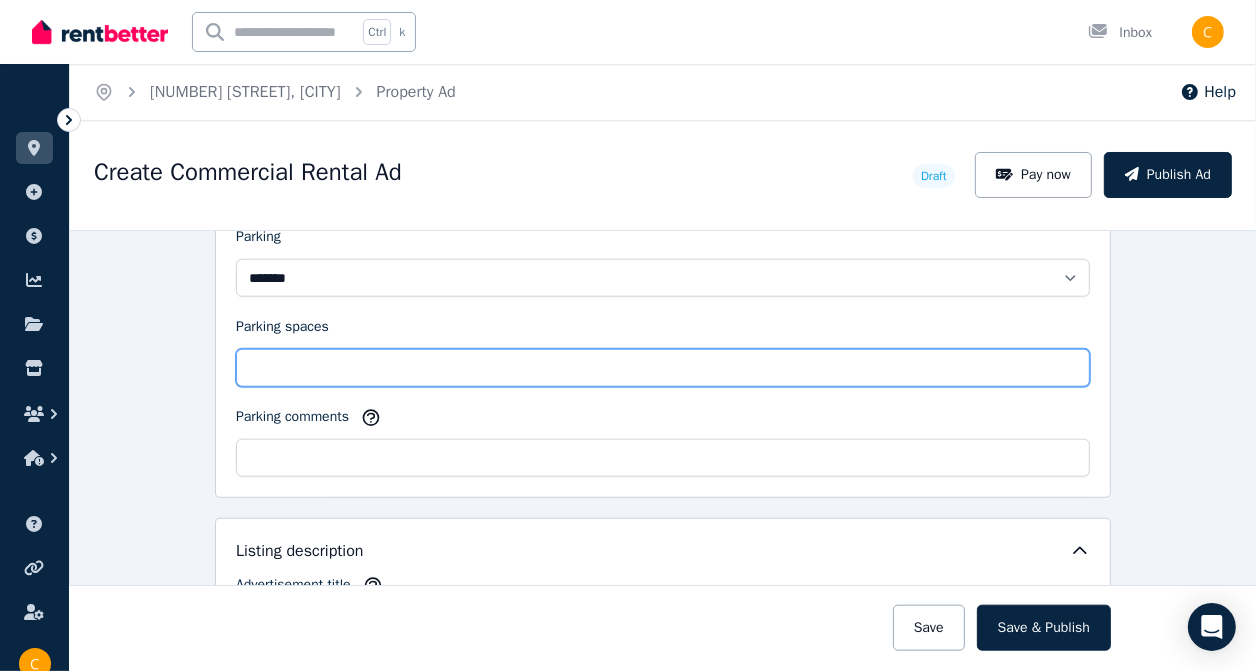click on "Parking spaces" at bounding box center [663, 368] 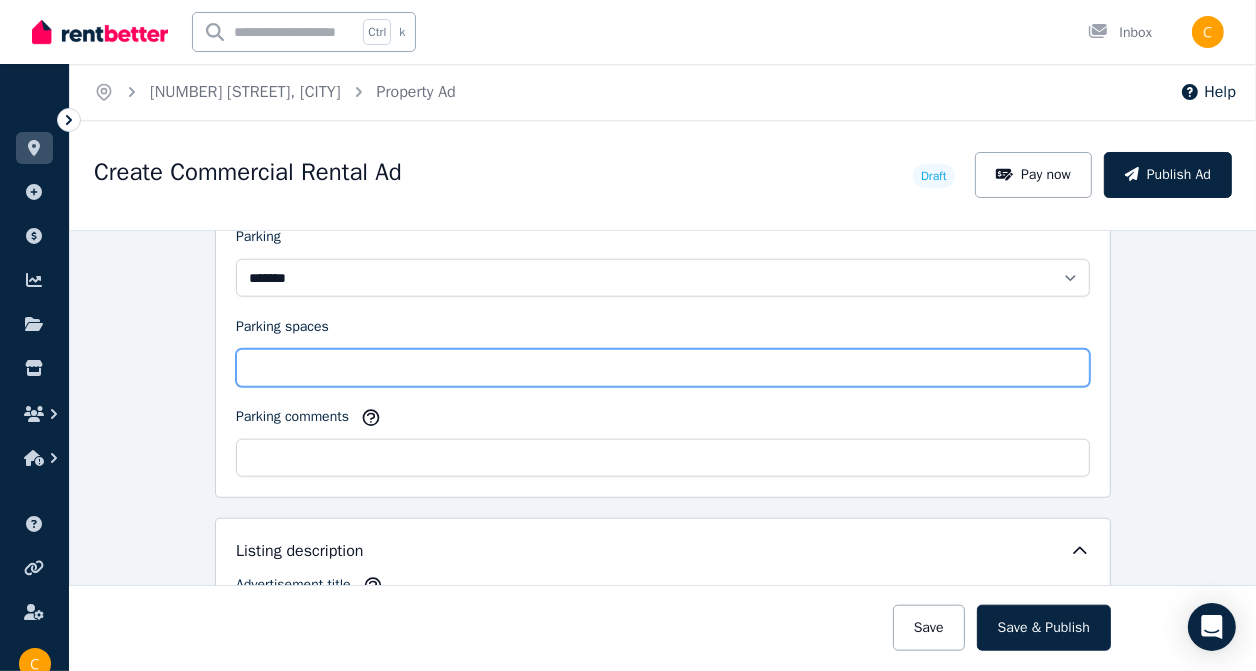 type on "*" 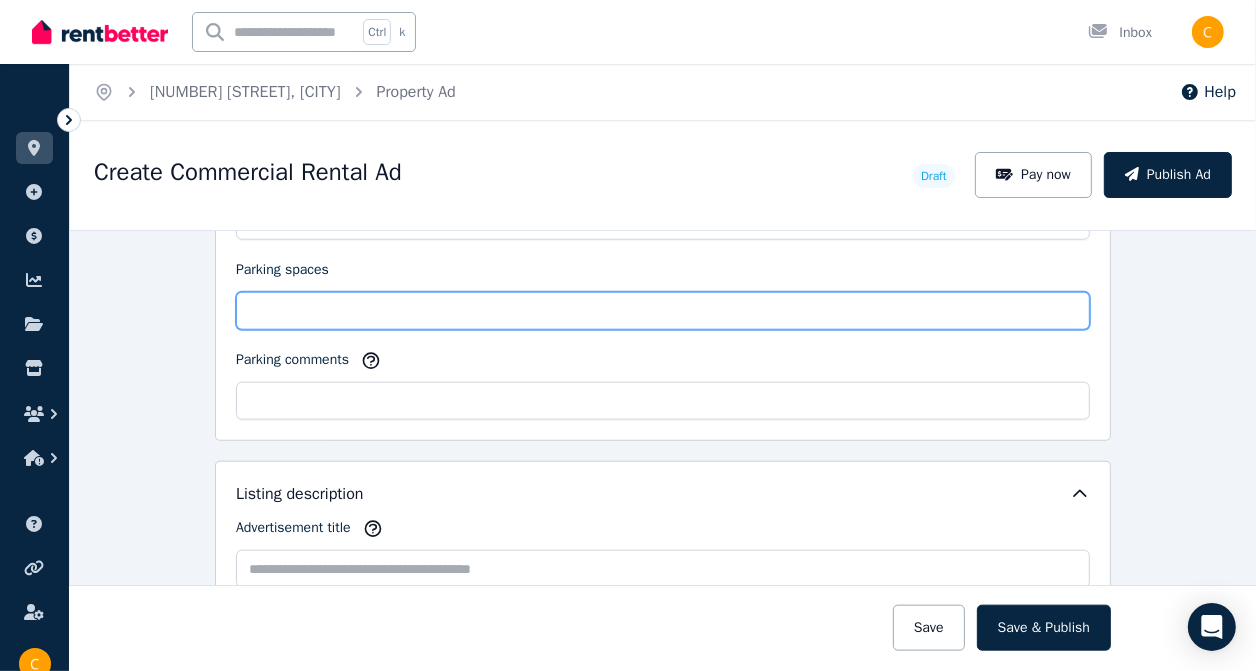 scroll, scrollTop: 1697, scrollLeft: 0, axis: vertical 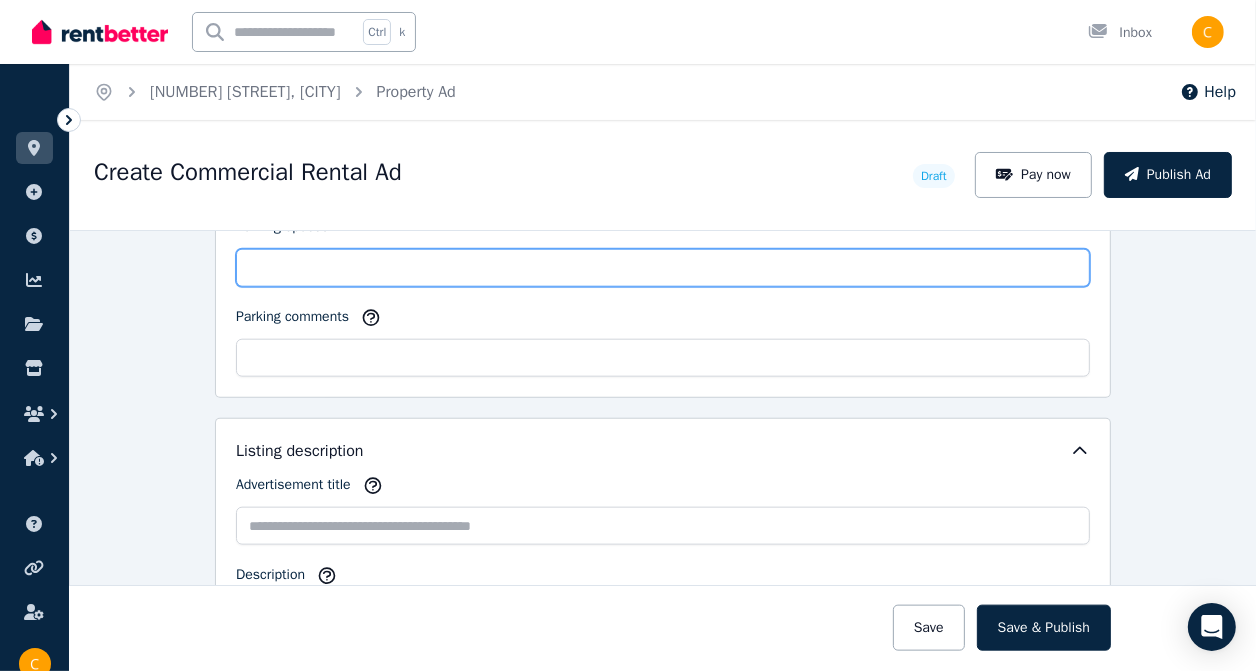 type on "*" 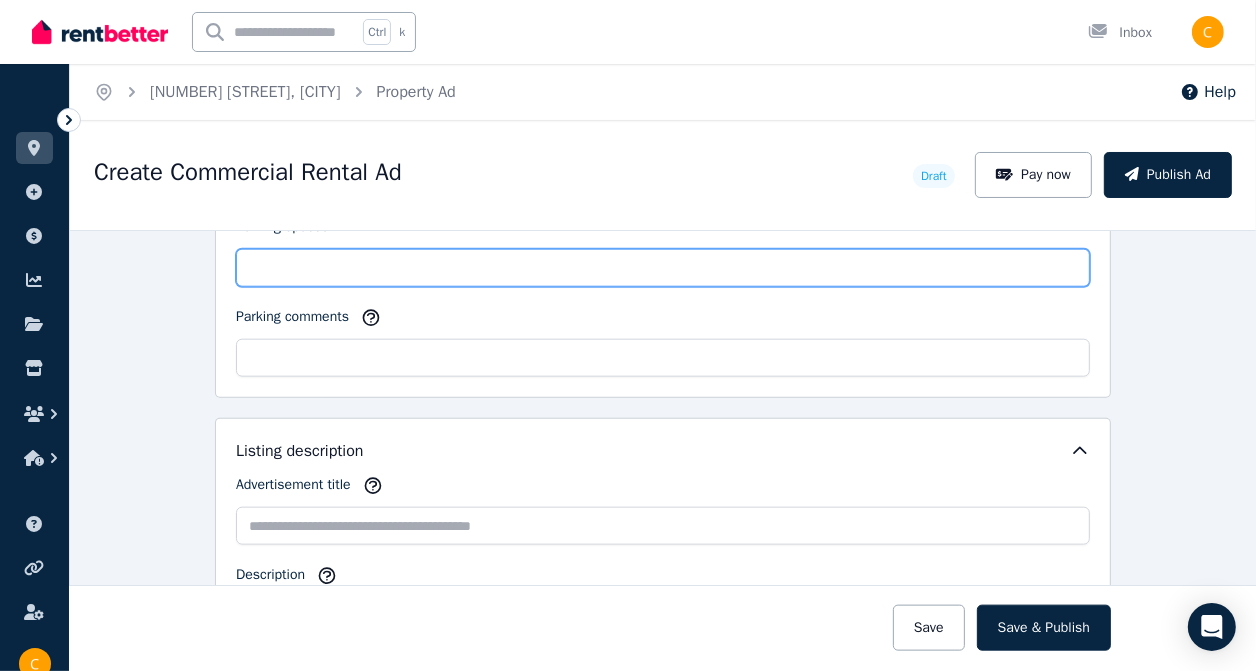 click on "Save" at bounding box center (929, 628) 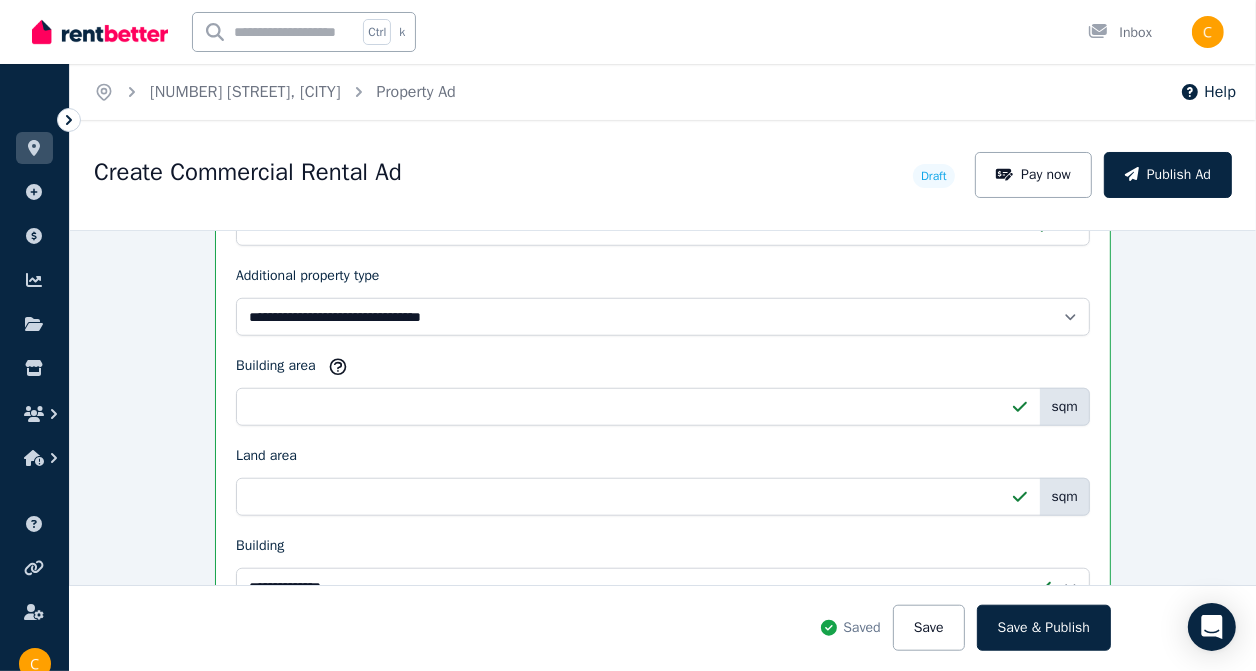 scroll, scrollTop: 1352, scrollLeft: 0, axis: vertical 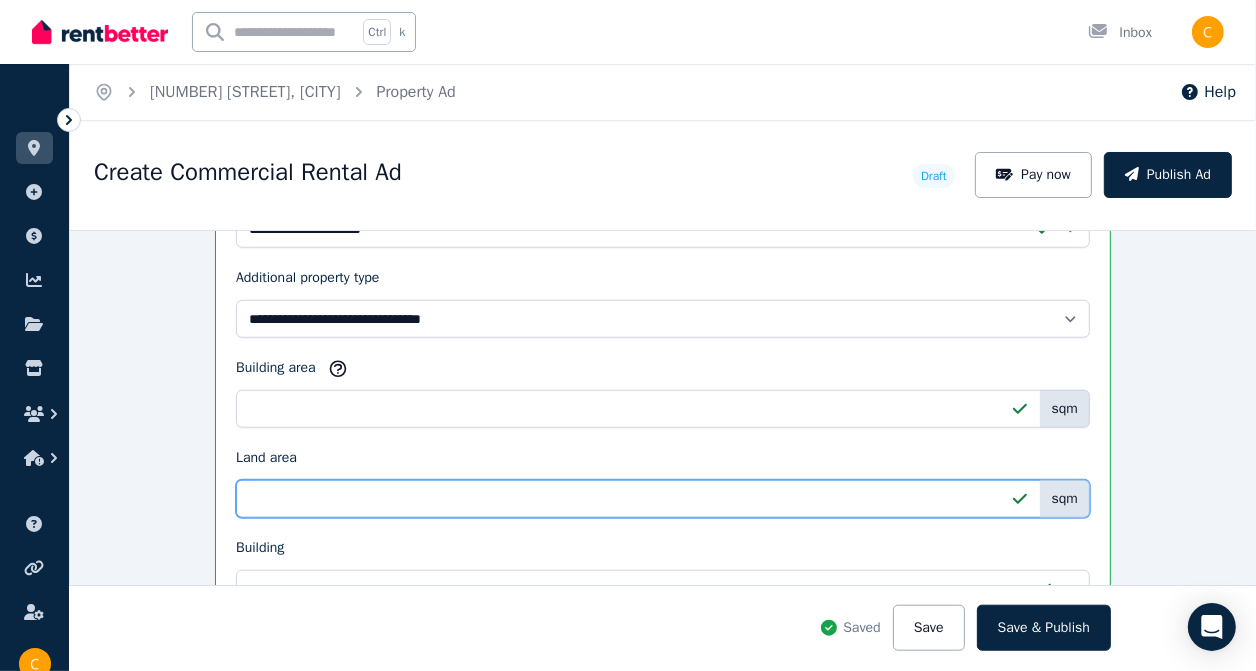 click on "***" at bounding box center (663, 499) 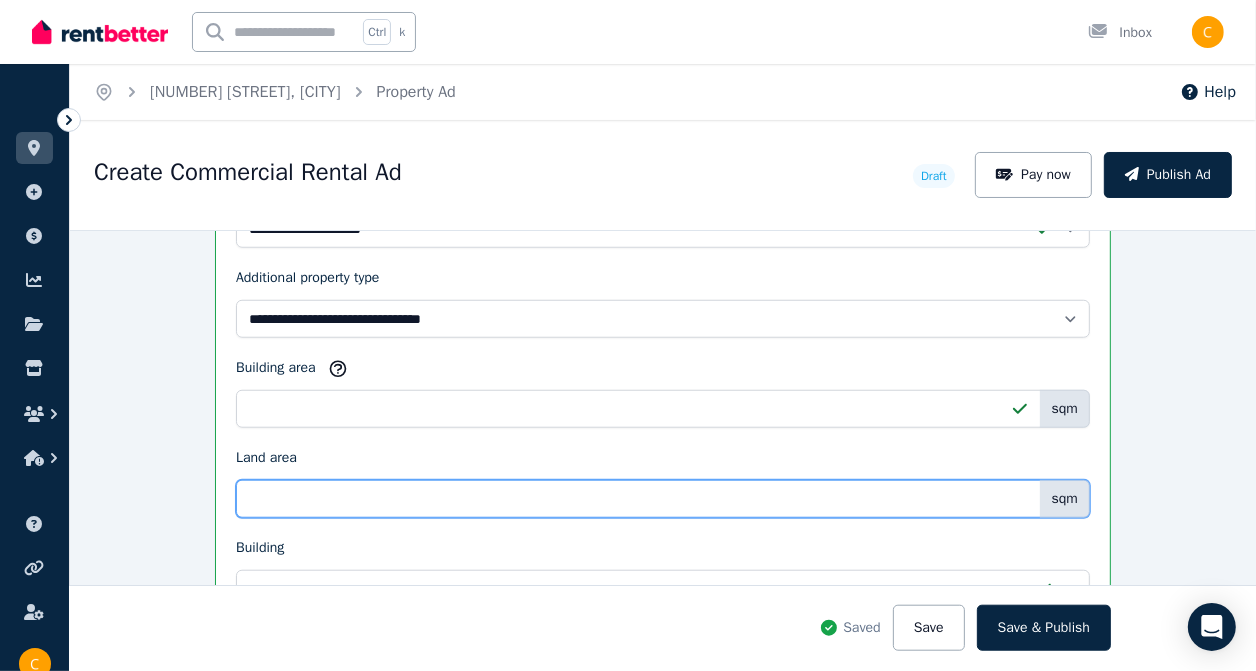 type on "***" 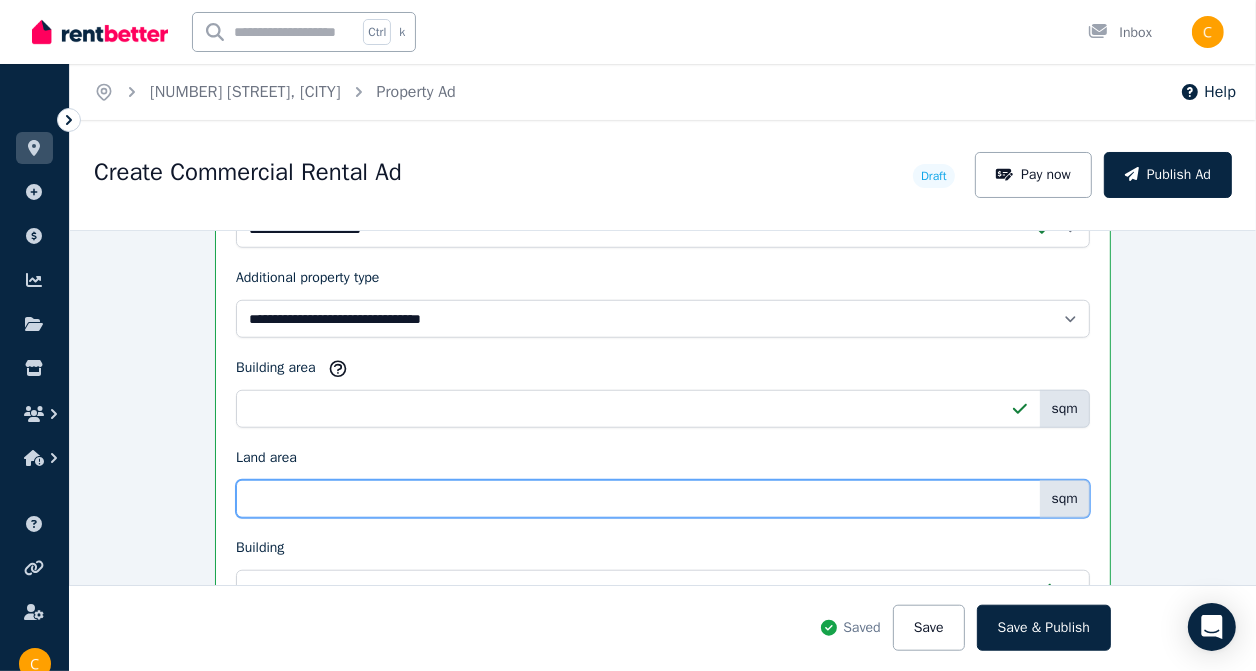 drag, startPoint x: 278, startPoint y: 493, endPoint x: 243, endPoint y: 473, distance: 40.311287 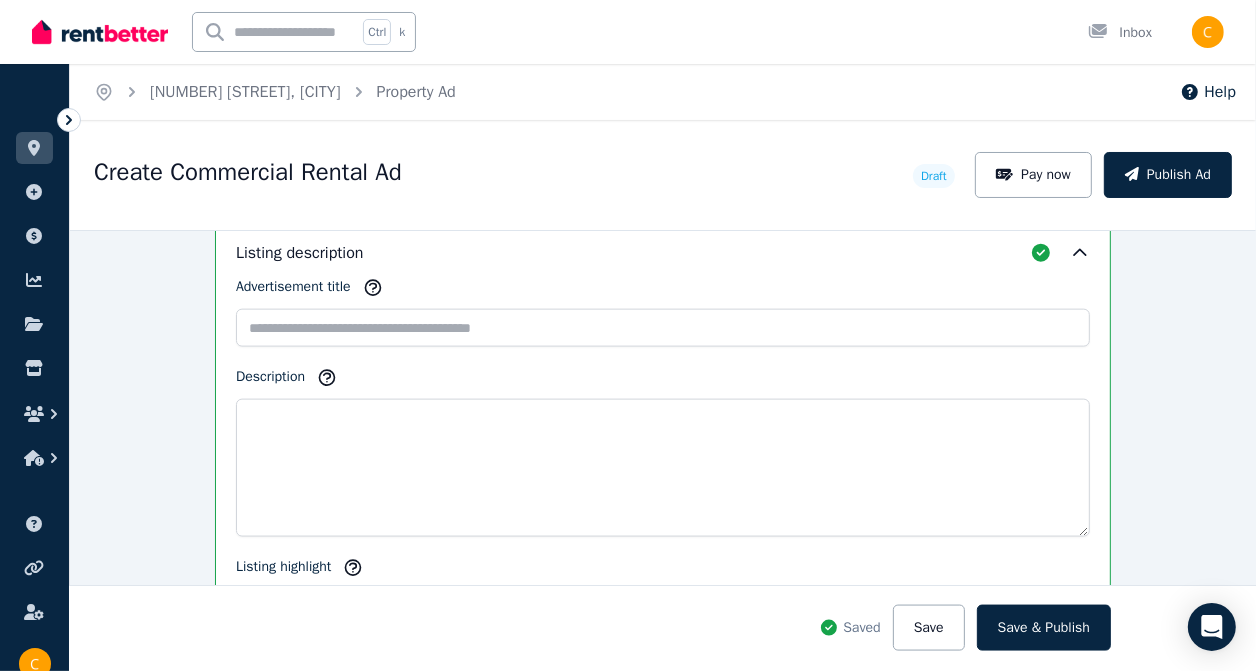 scroll, scrollTop: 2052, scrollLeft: 0, axis: vertical 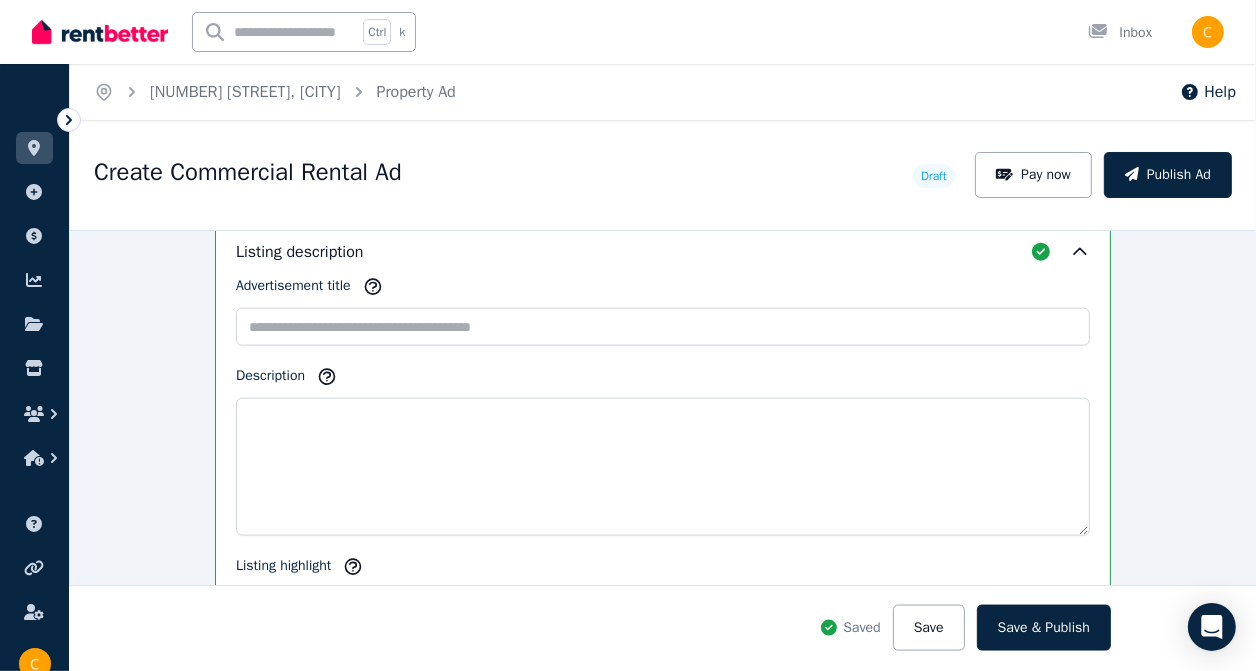 type 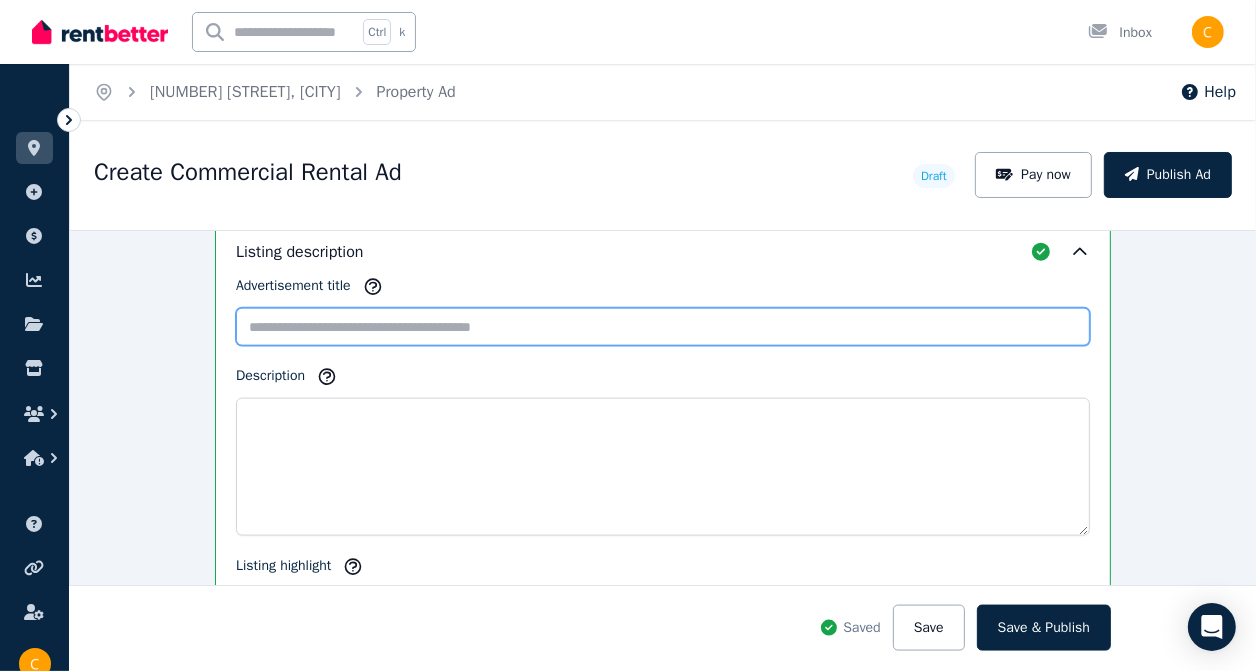 click on "Advertisement title" at bounding box center [663, 327] 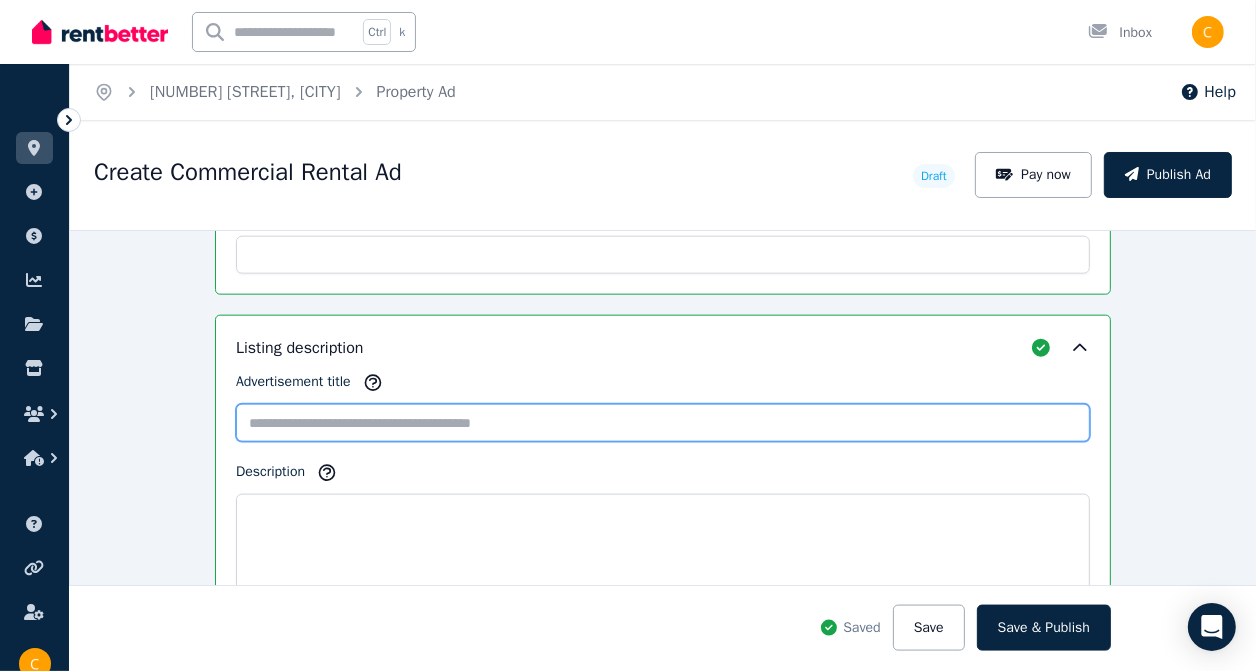 scroll, scrollTop: 1952, scrollLeft: 0, axis: vertical 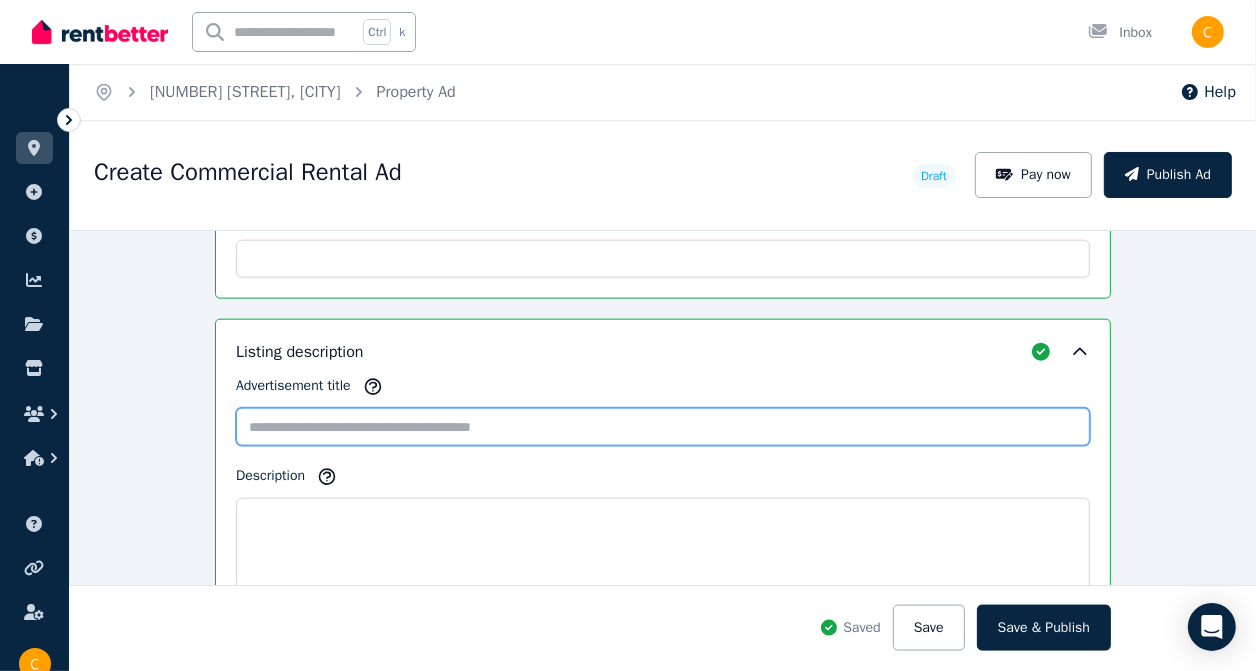 click 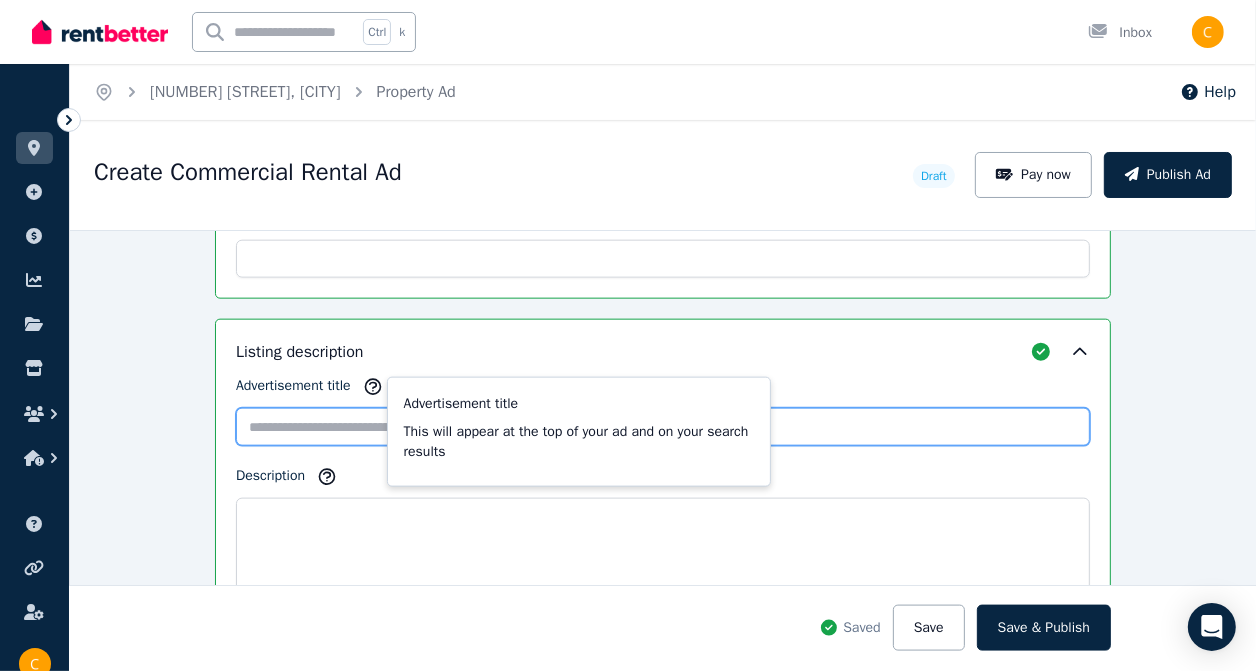 click on "Advertisement title" at bounding box center [663, 427] 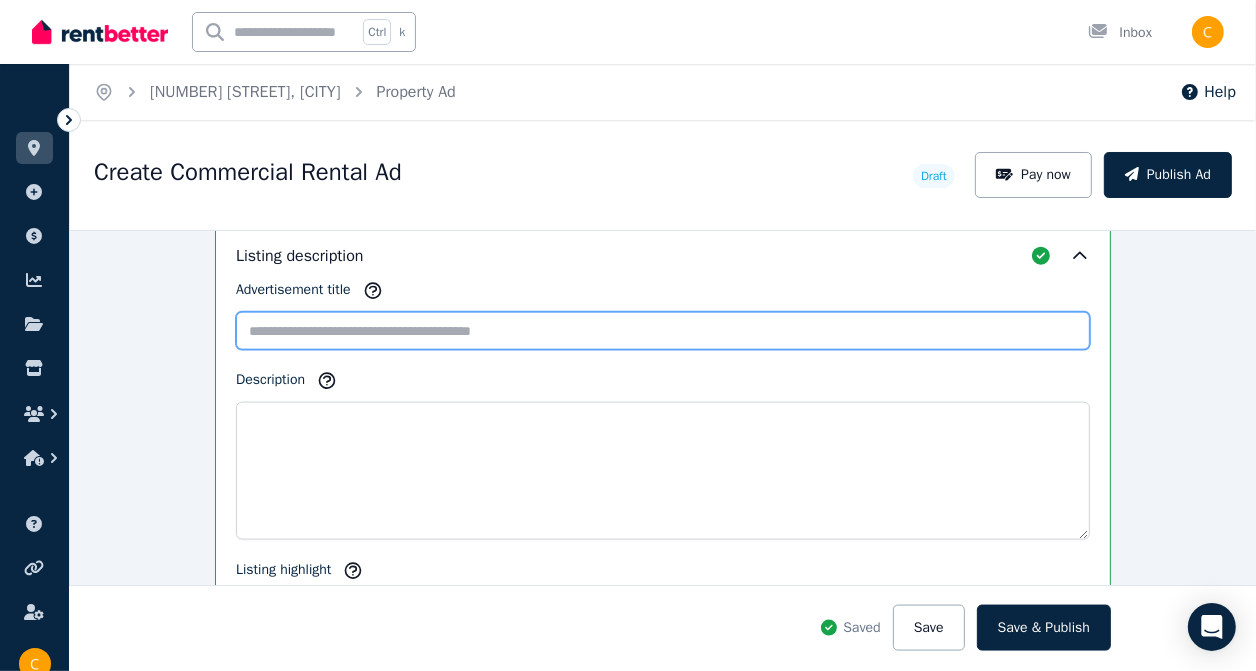 scroll, scrollTop: 2052, scrollLeft: 0, axis: vertical 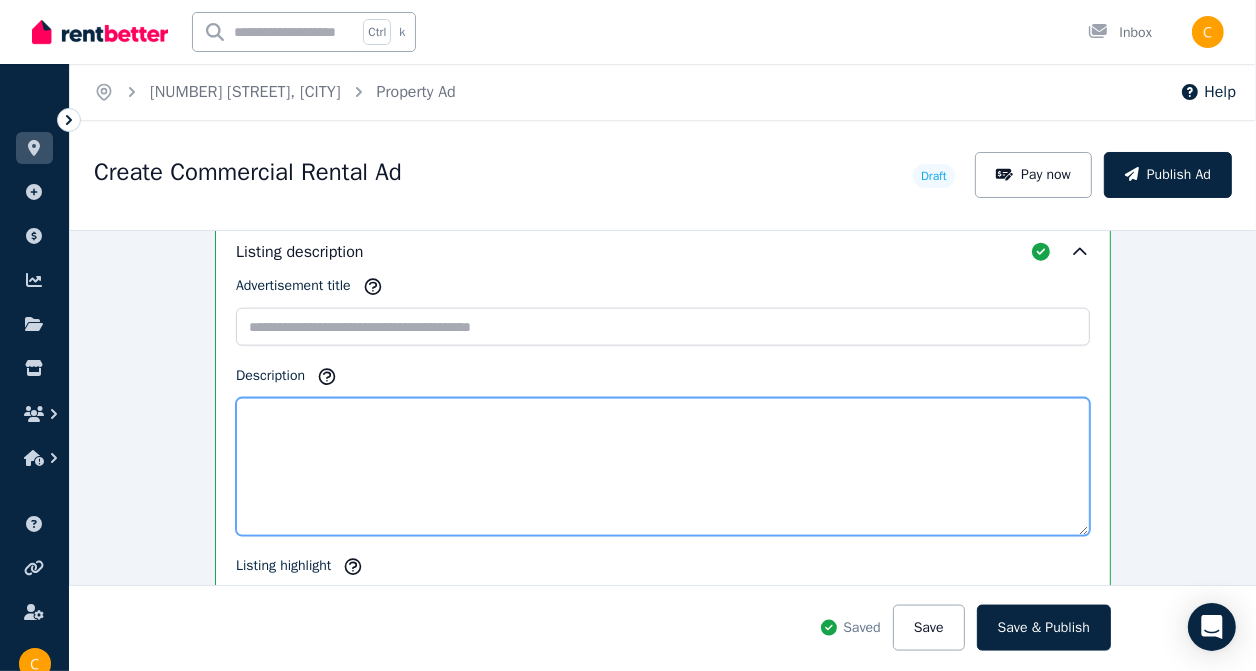 click on "Description" at bounding box center (663, 467) 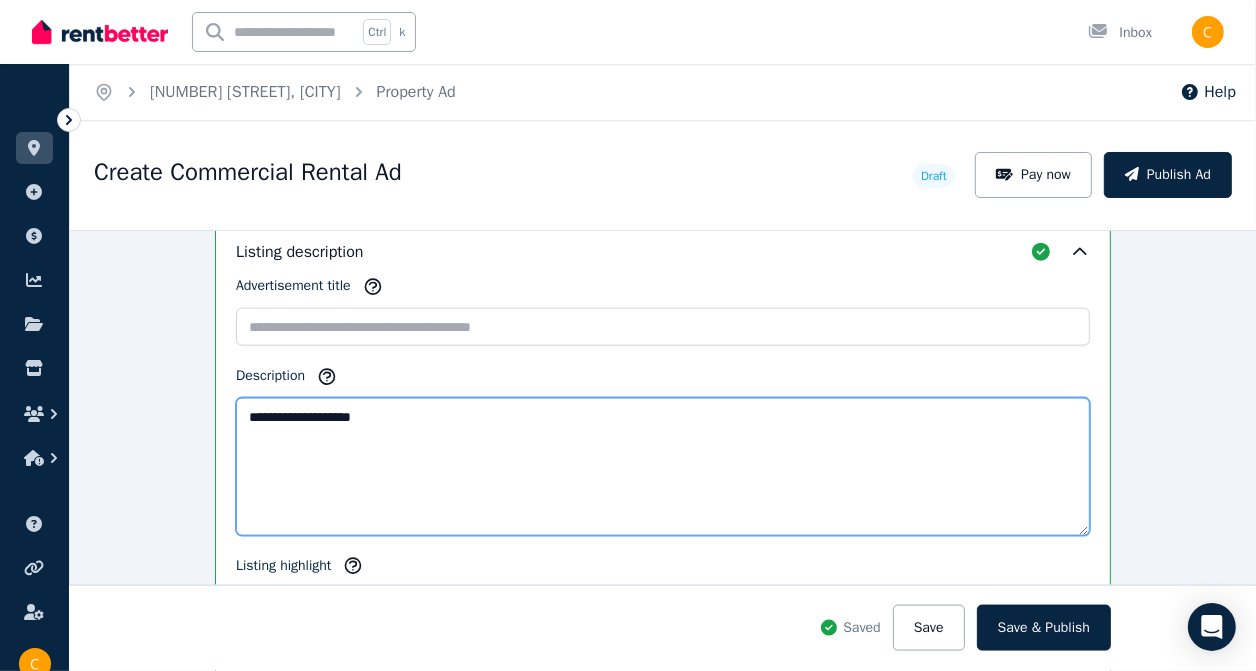 drag, startPoint x: 397, startPoint y: 413, endPoint x: 235, endPoint y: 402, distance: 162.37303 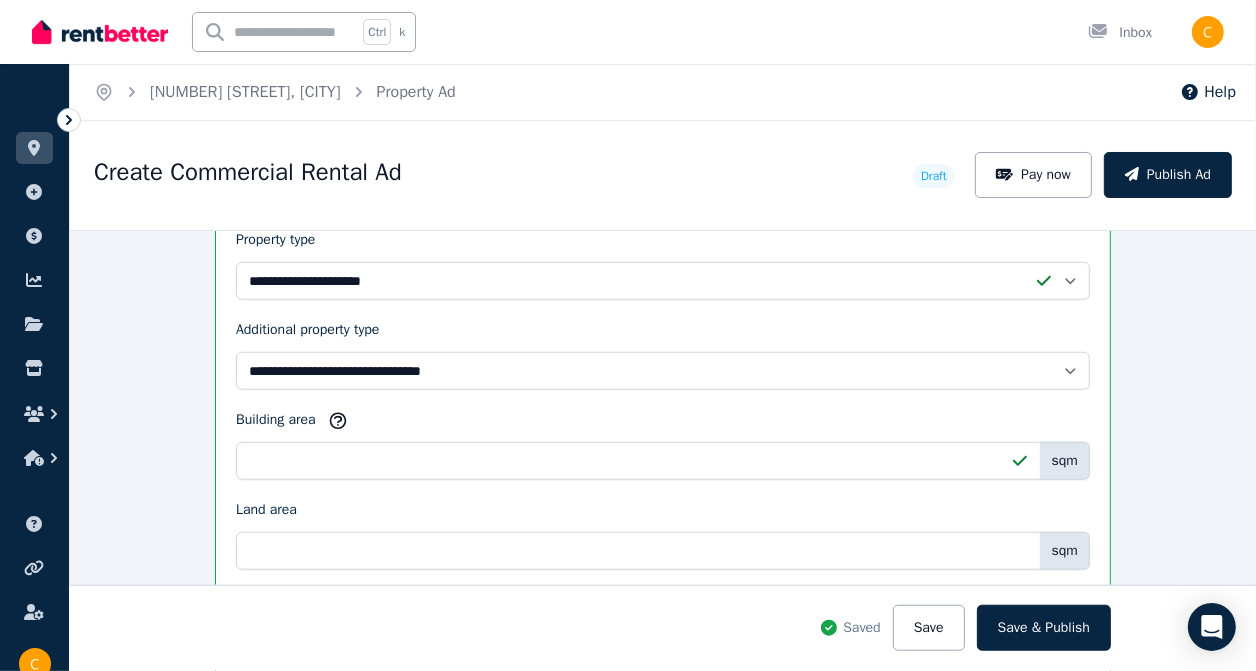 scroll, scrollTop: 1252, scrollLeft: 0, axis: vertical 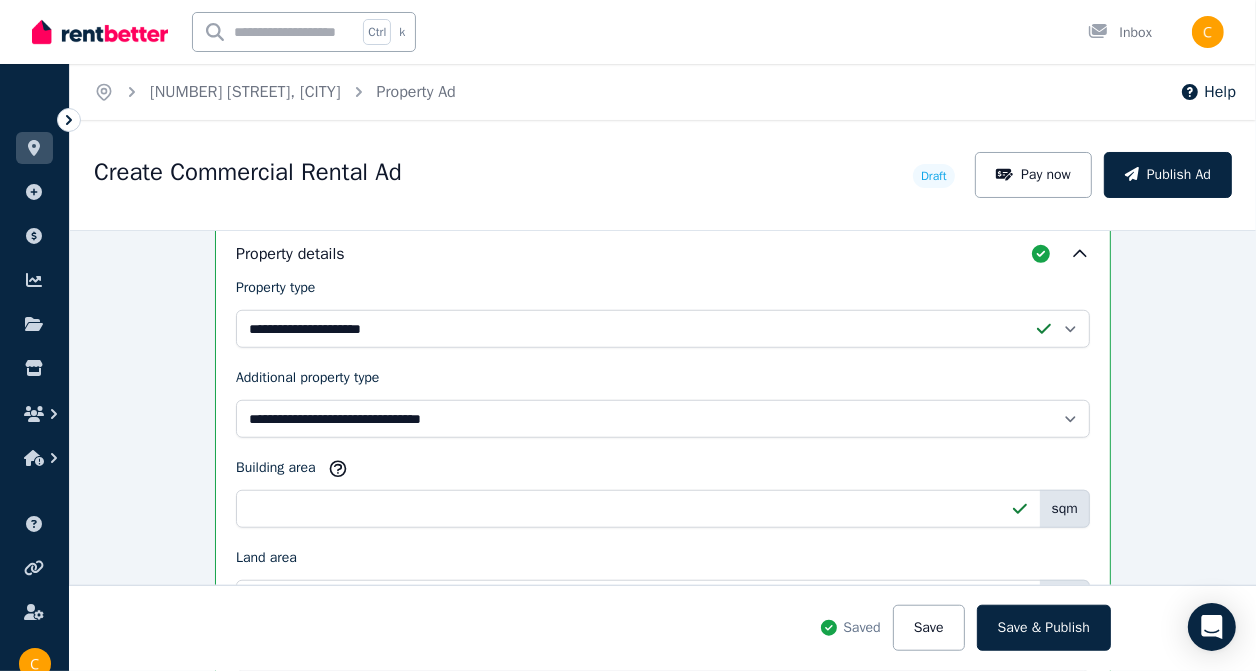 type on "**********" 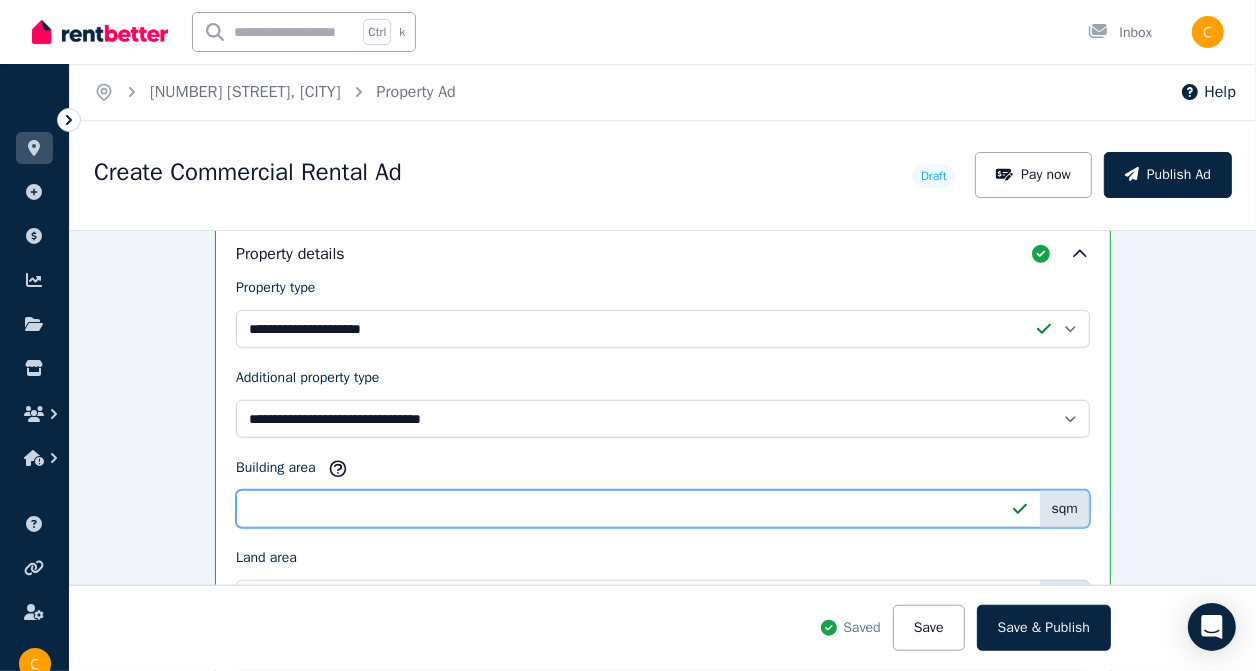 click on "***" at bounding box center [663, 509] 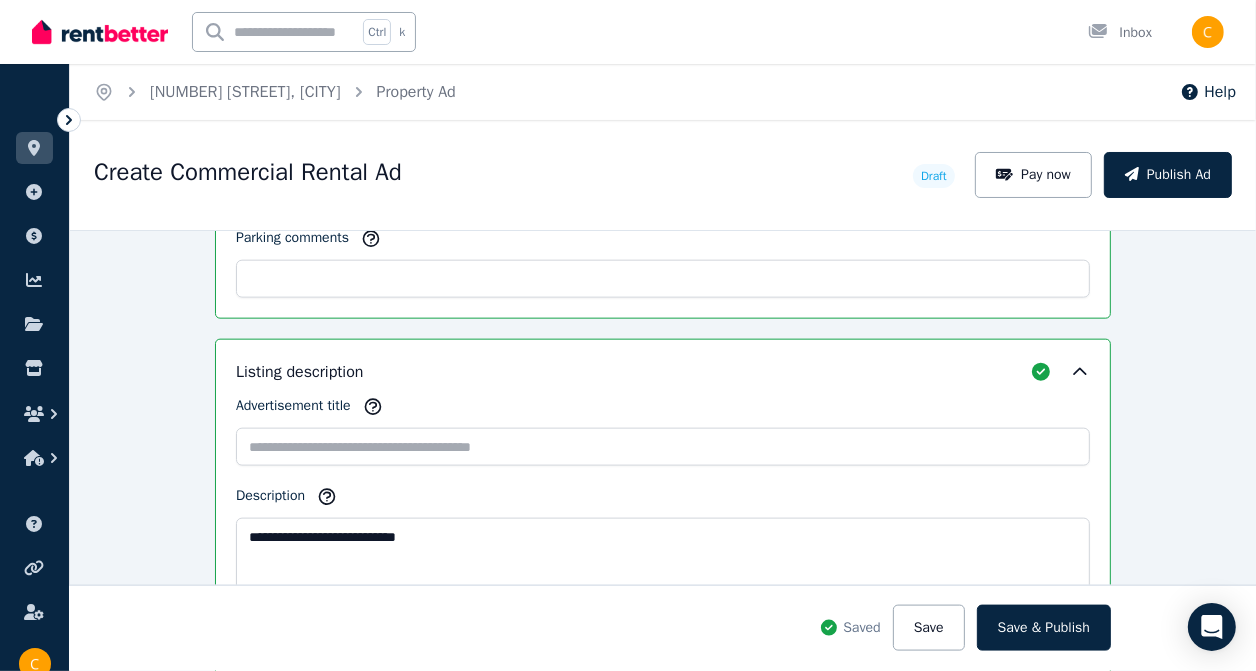scroll, scrollTop: 1952, scrollLeft: 0, axis: vertical 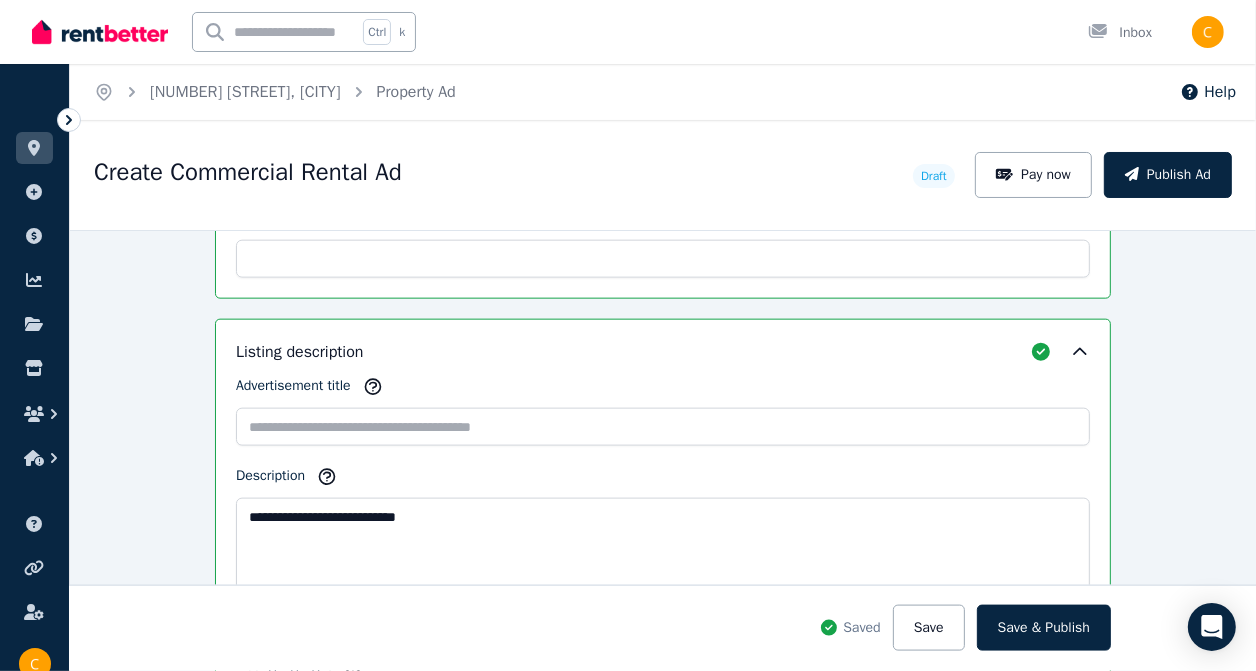 type on "***" 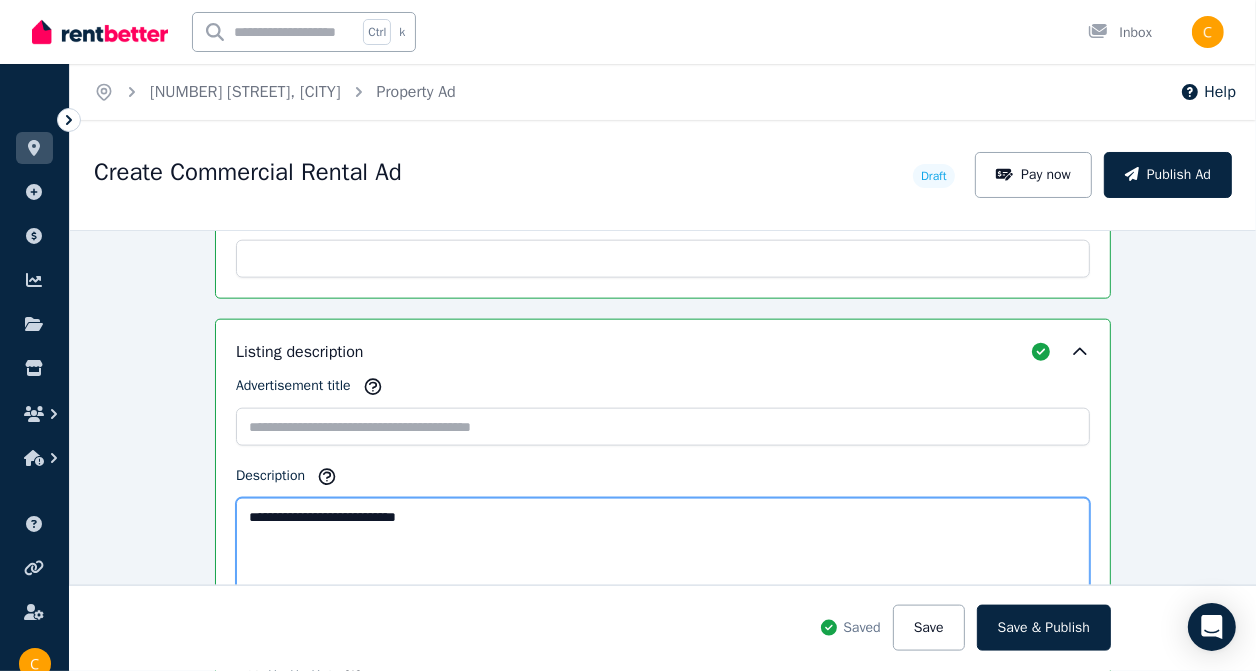 click on "**********" at bounding box center (663, 567) 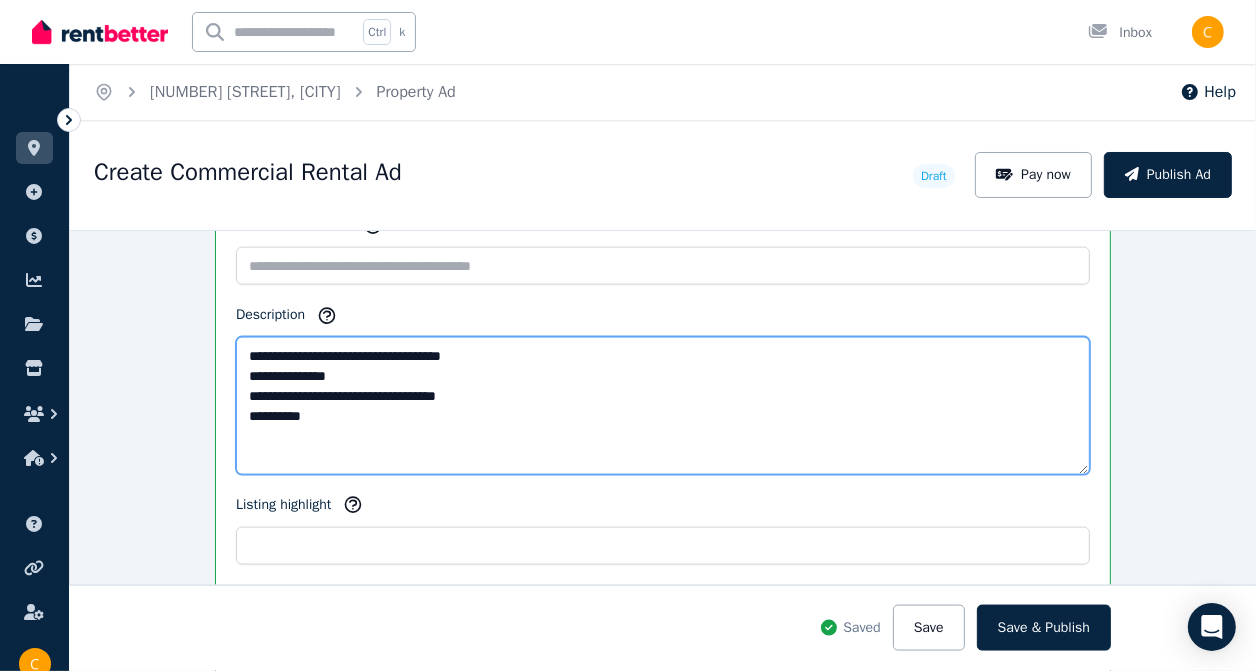 scroll, scrollTop: 2152, scrollLeft: 0, axis: vertical 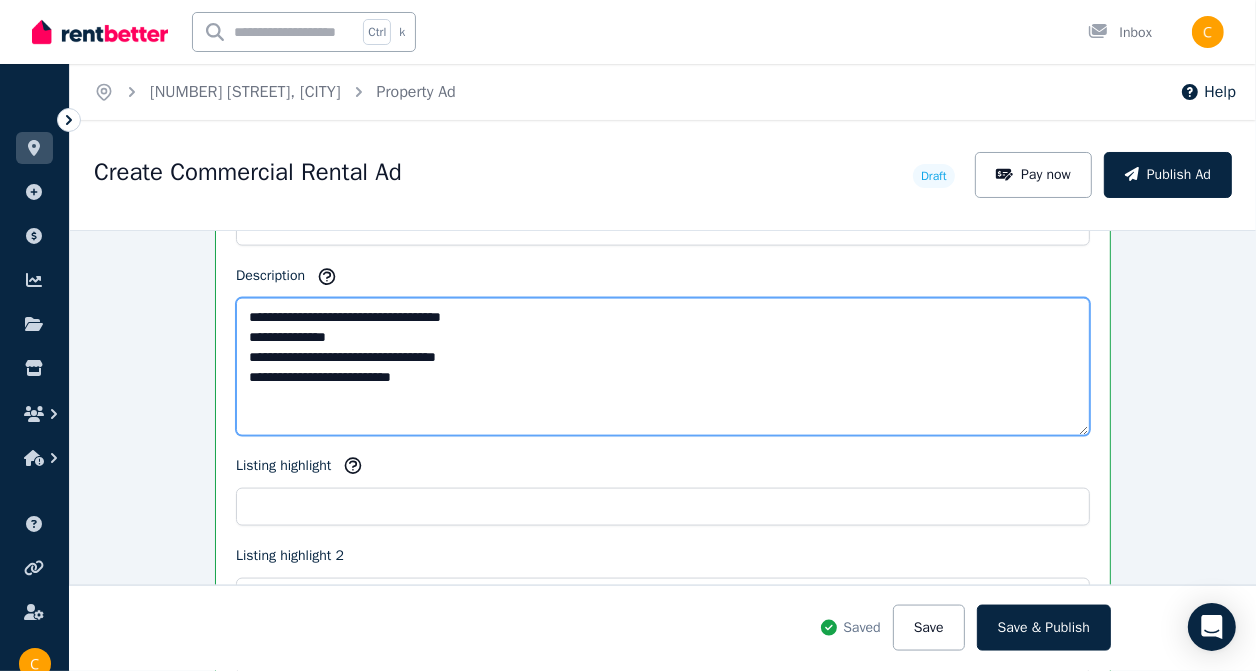 click on "**********" at bounding box center (663, 367) 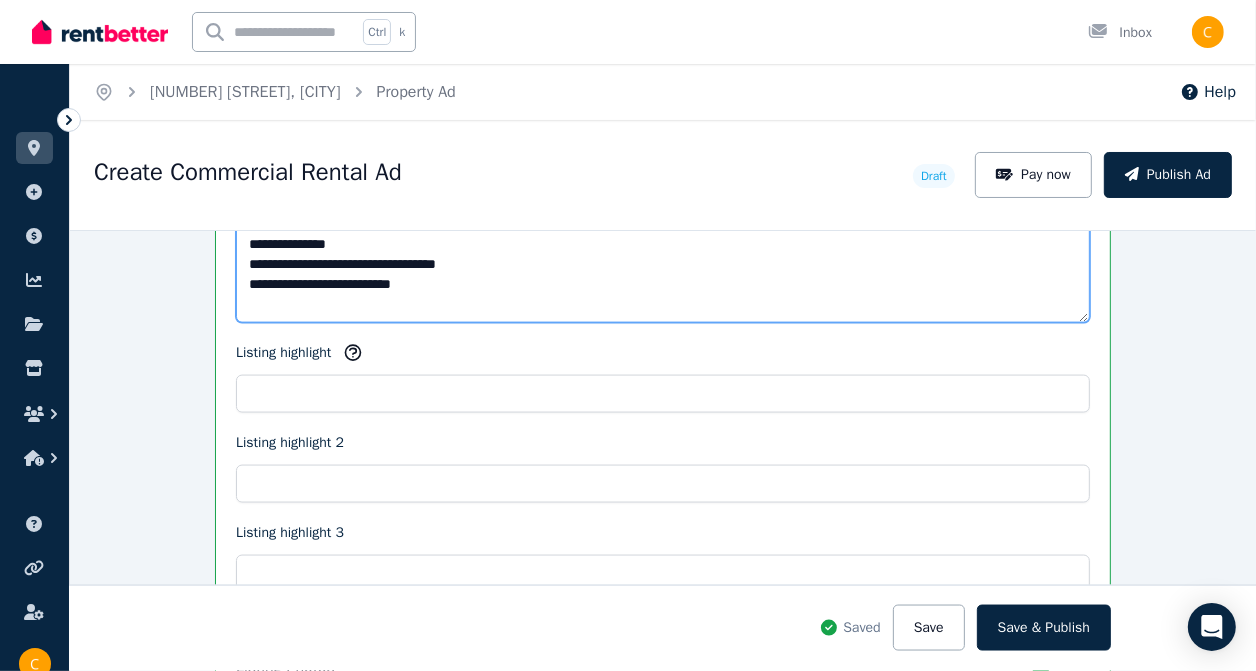 scroll, scrollTop: 2252, scrollLeft: 0, axis: vertical 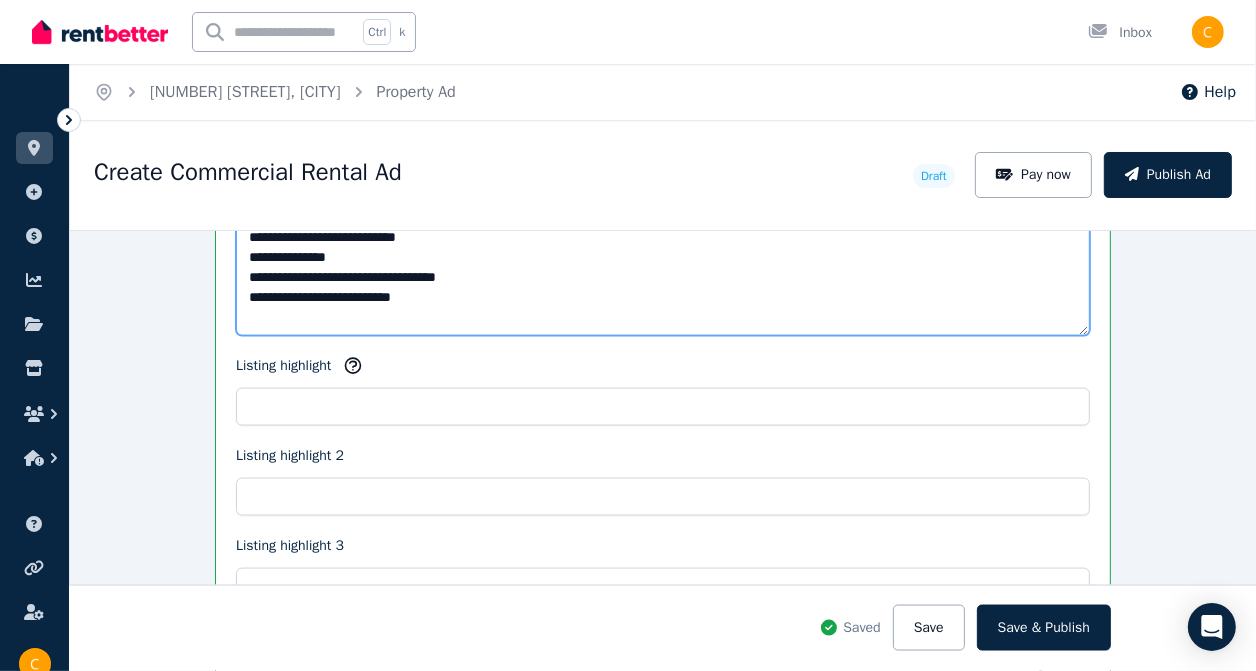 type on "**********" 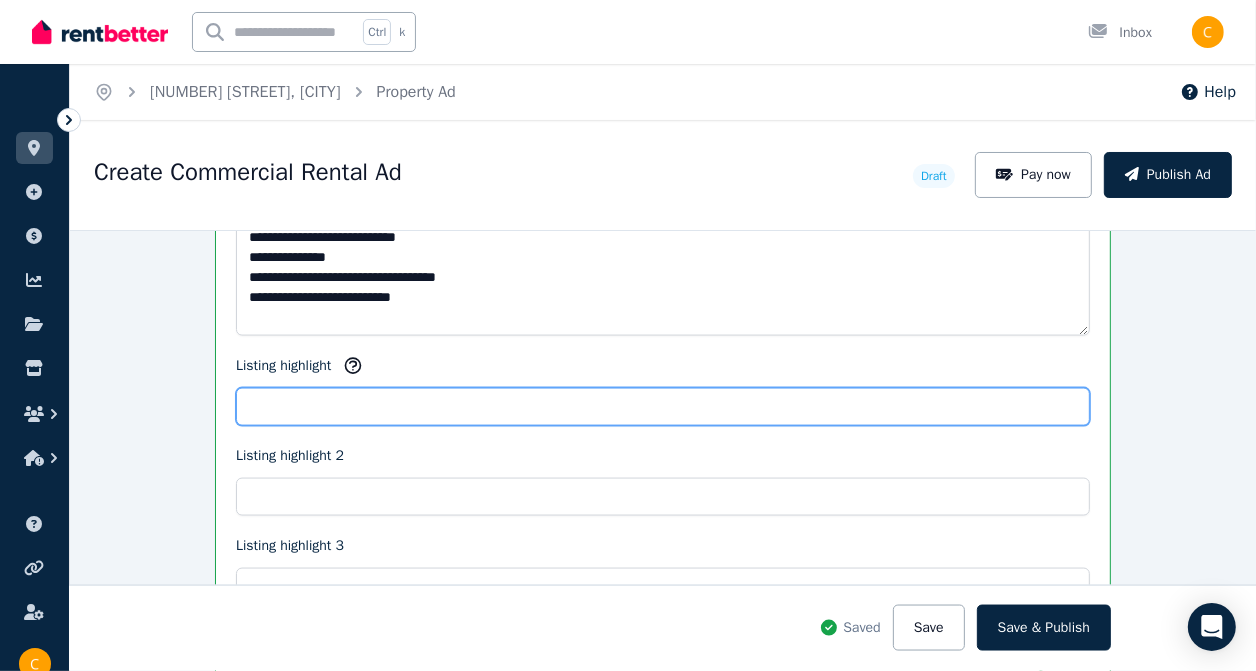 click on "Listing highlight" at bounding box center (663, 407) 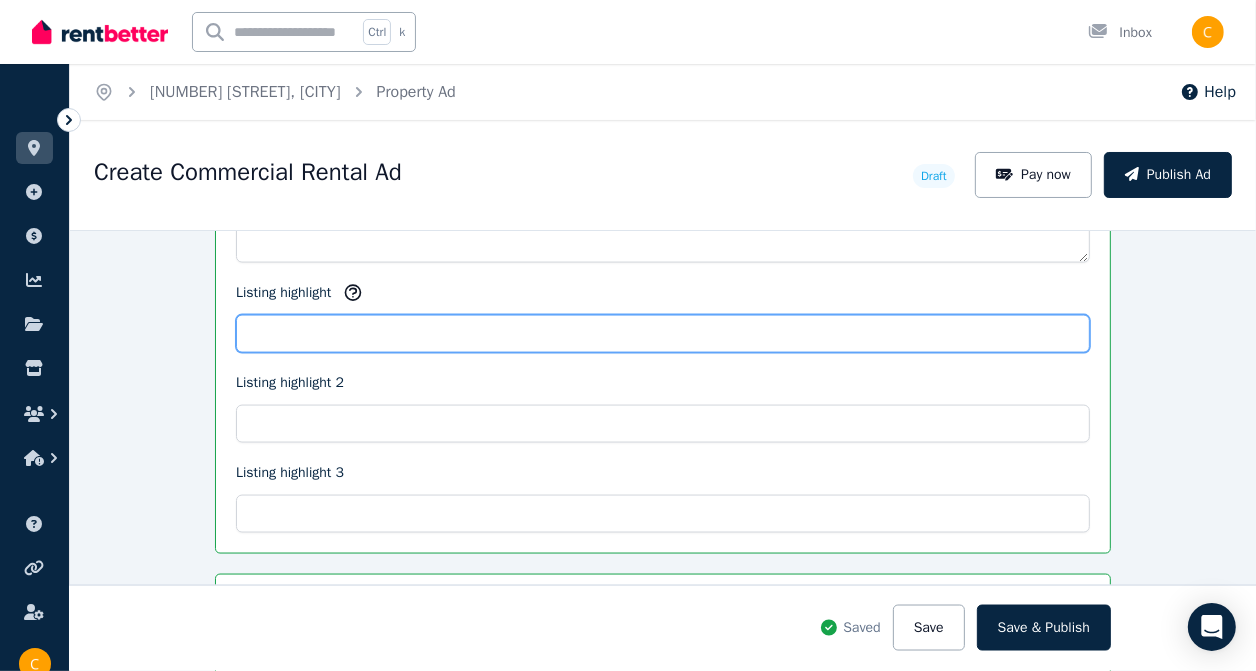 scroll, scrollTop: 2352, scrollLeft: 0, axis: vertical 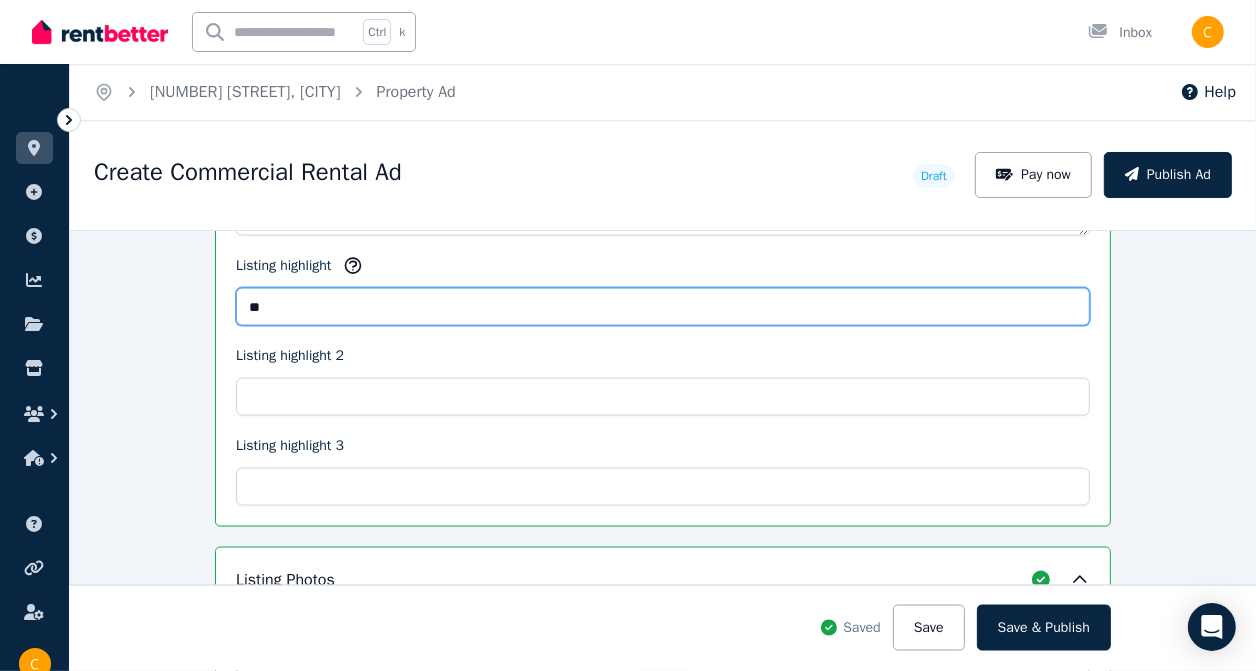 type on "*" 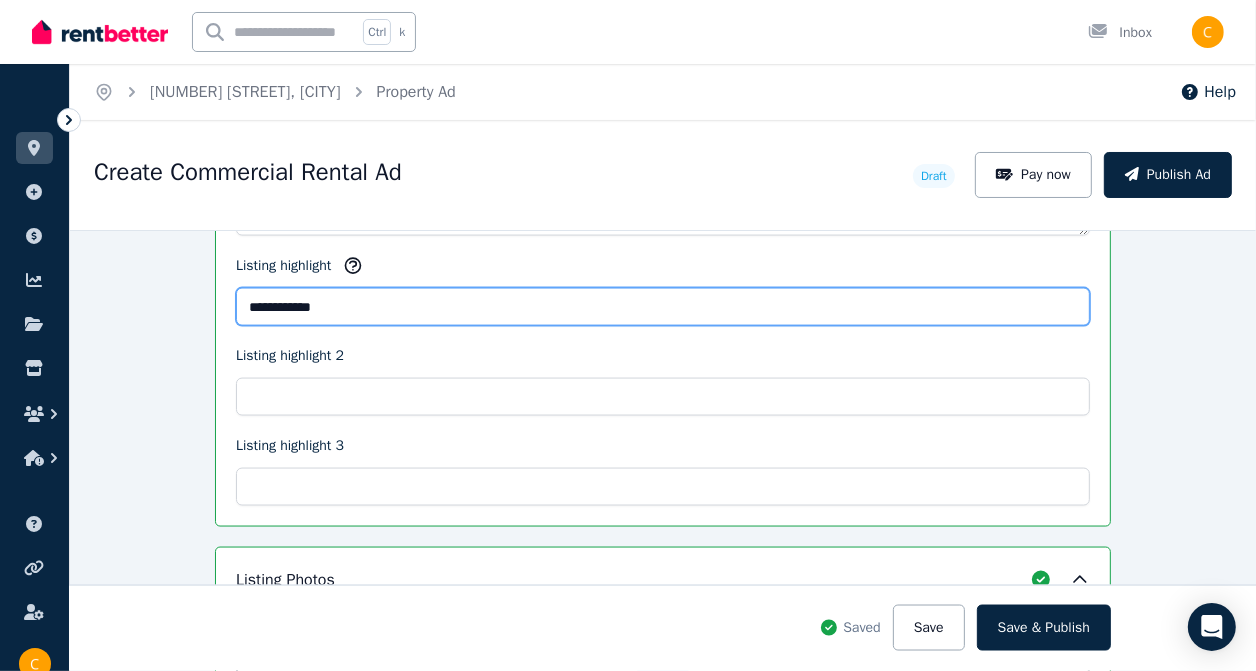 type on "**********" 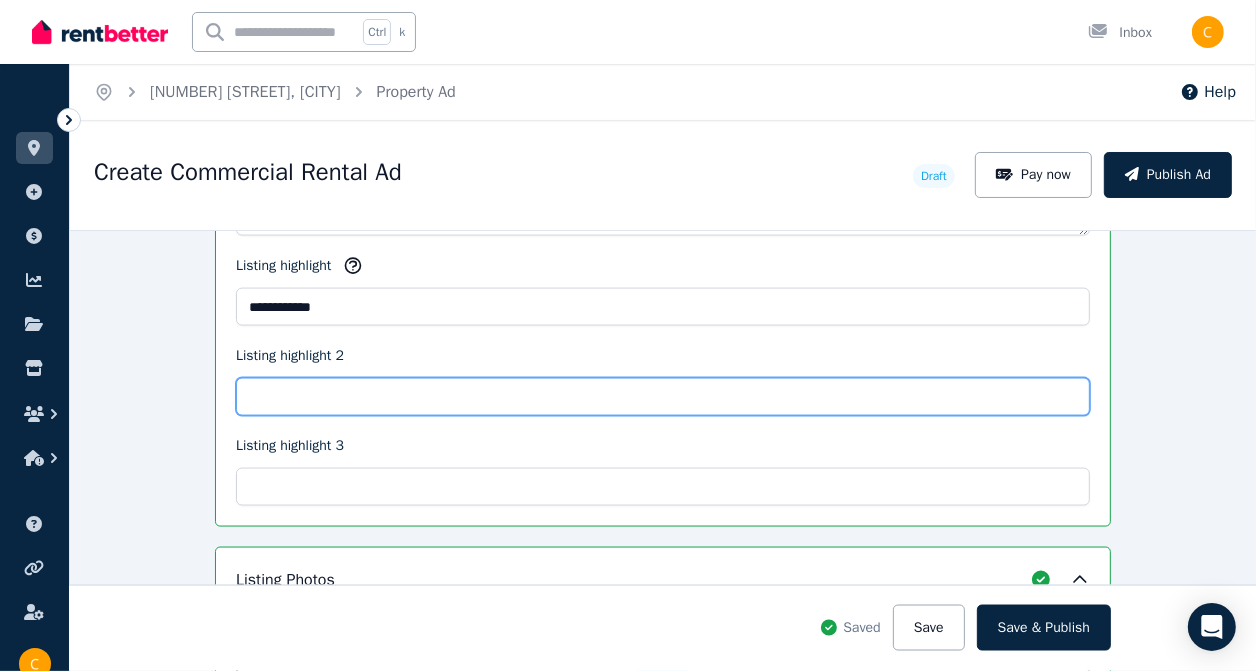 click on "Listing highlight 2" at bounding box center (663, 397) 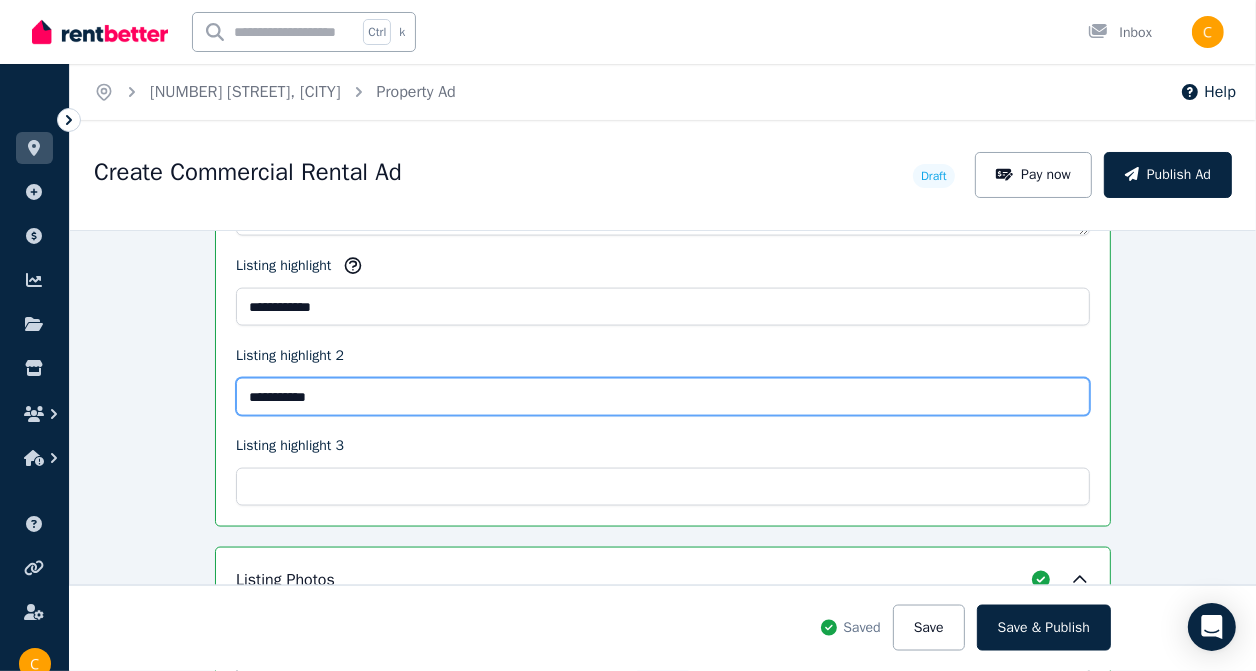 type on "**********" 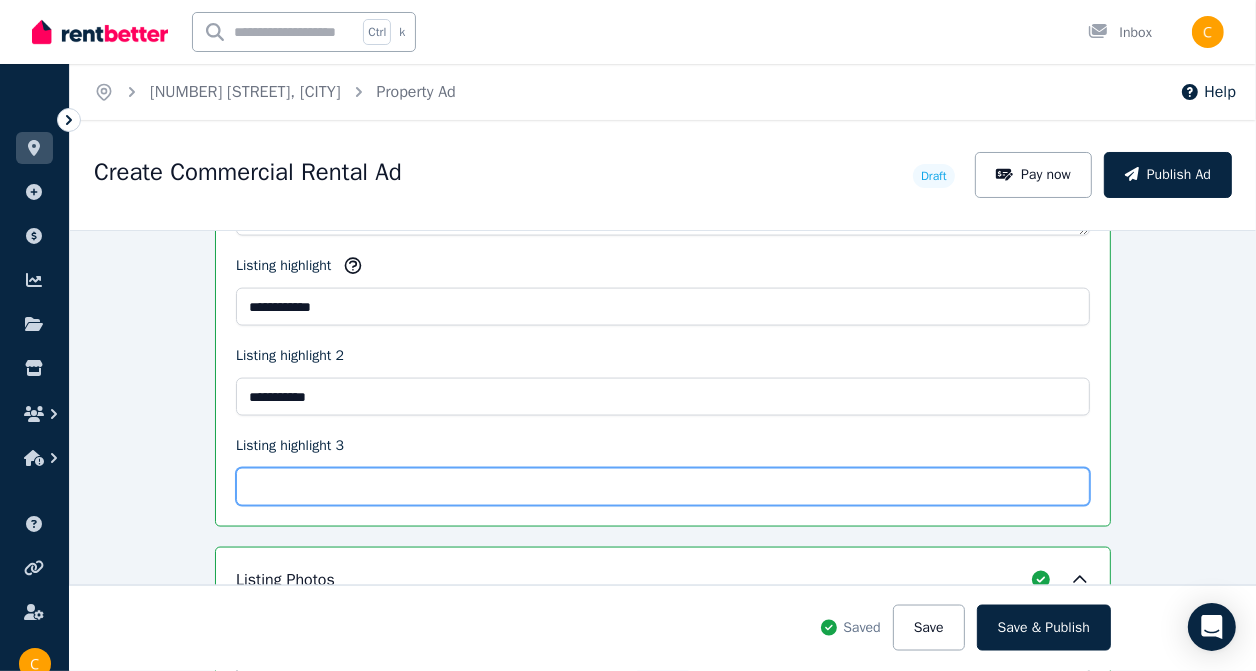 click on "Listing highlight 3" at bounding box center (663, 487) 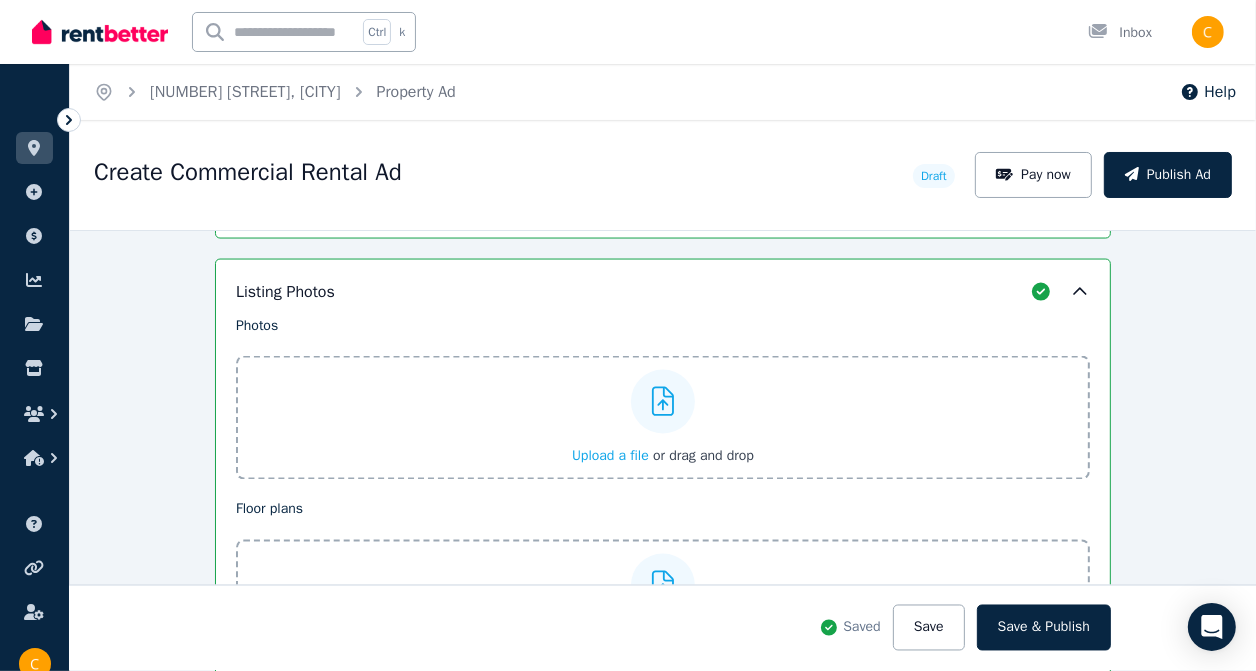 scroll, scrollTop: 2652, scrollLeft: 0, axis: vertical 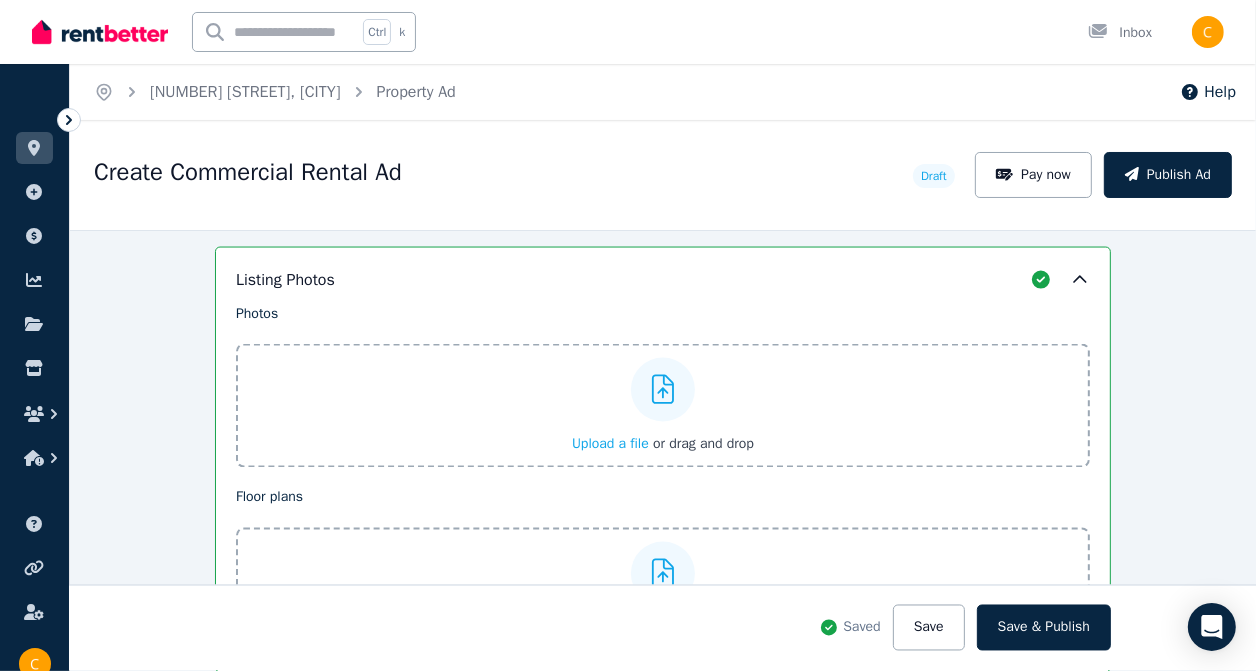 click on "Upload a file   or drag and drop" at bounding box center (663, 406) 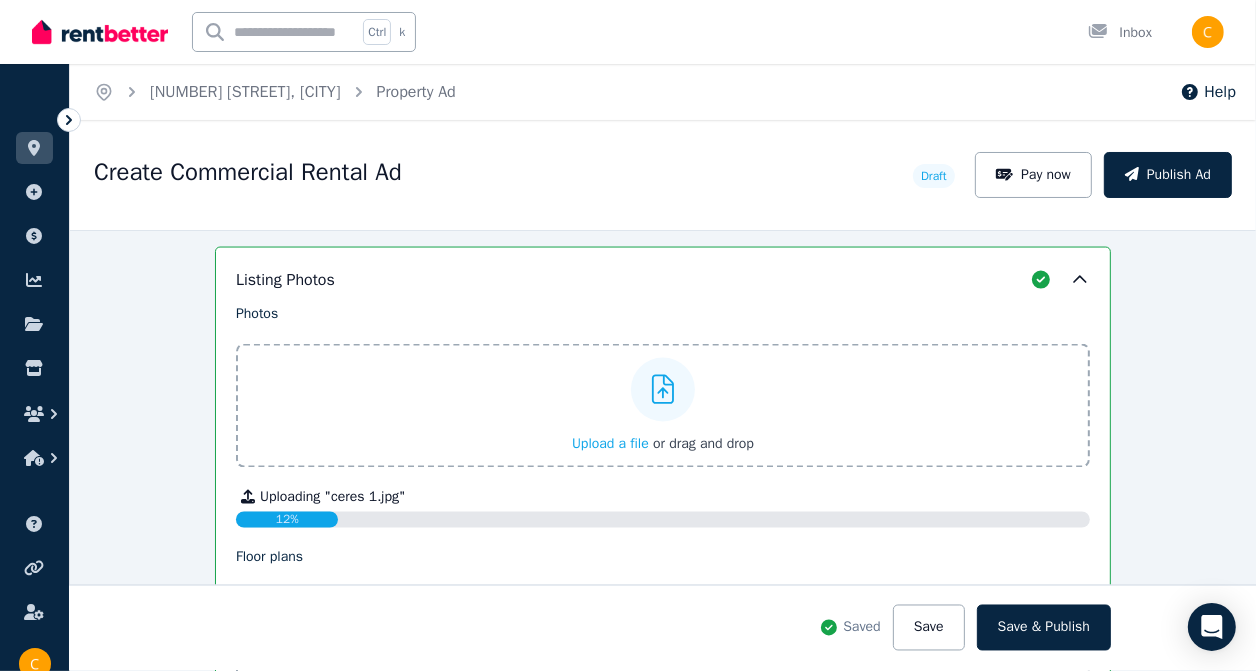click on "Upload a file" at bounding box center (610, 443) 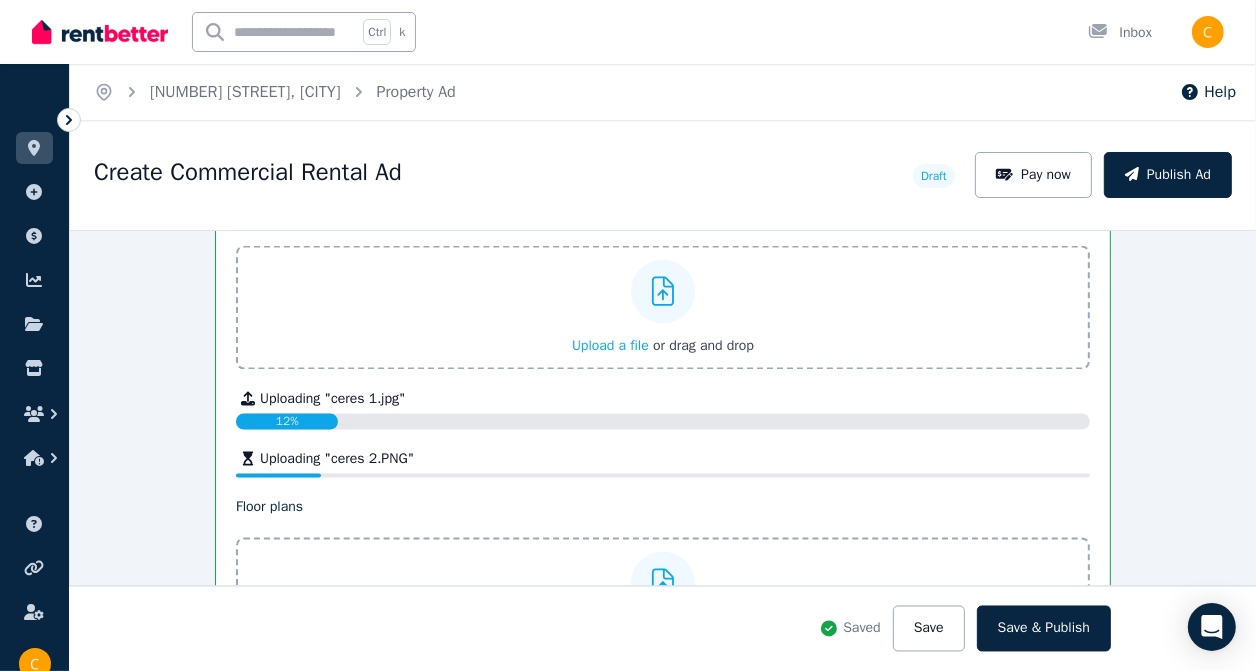 scroll, scrollTop: 2752, scrollLeft: 0, axis: vertical 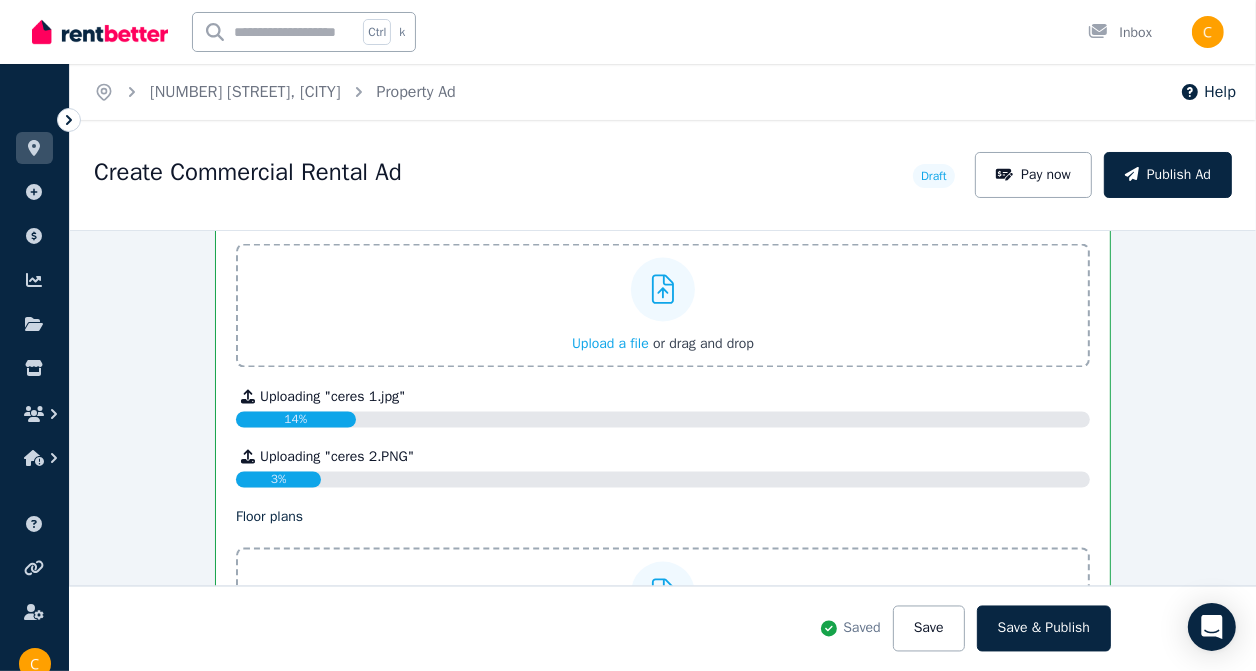 click on "Upload a file" at bounding box center [610, 343] 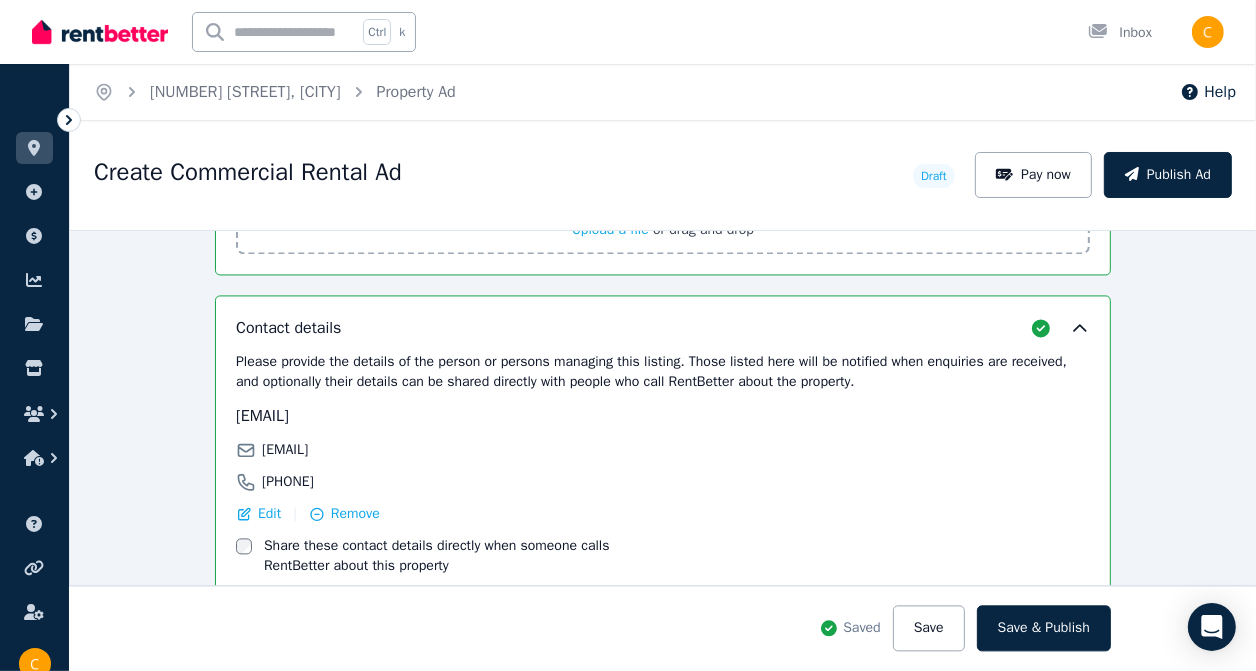scroll, scrollTop: 3252, scrollLeft: 0, axis: vertical 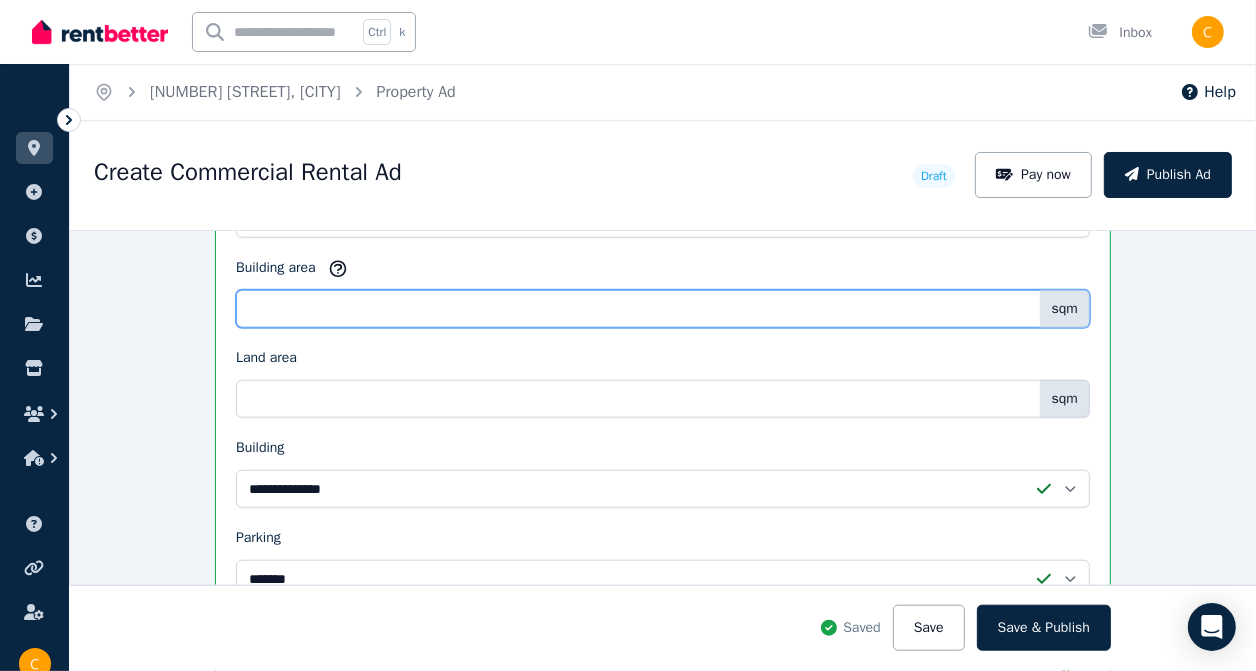 click on "***" at bounding box center (663, 309) 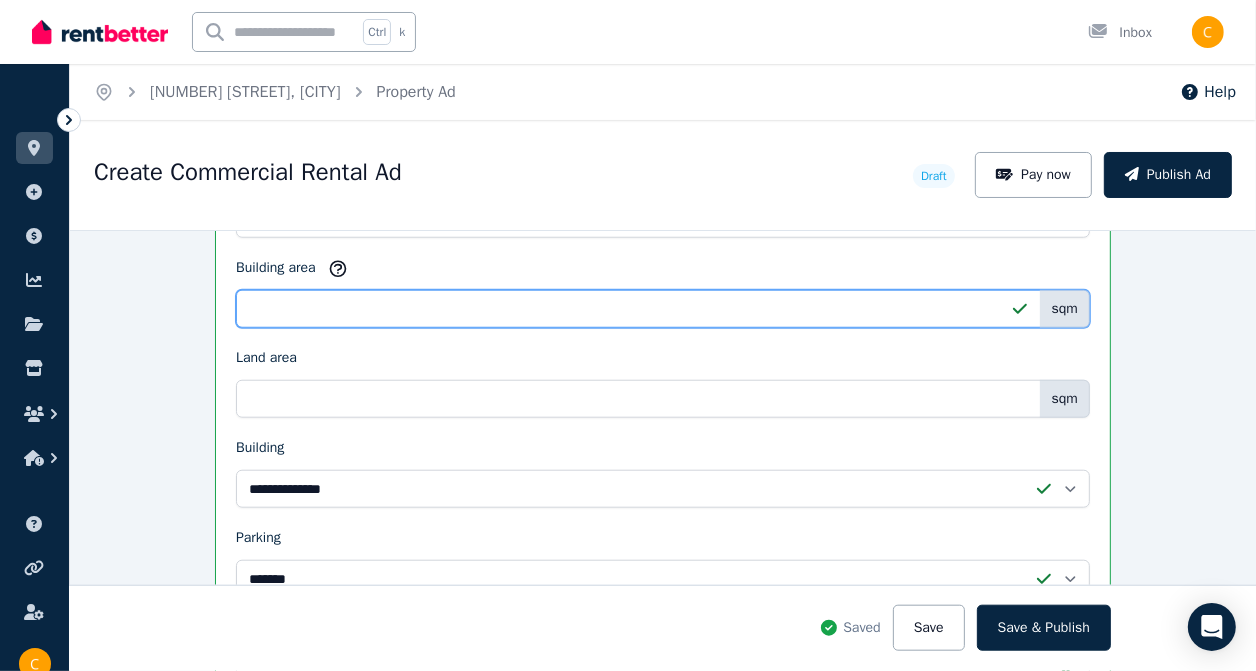 type on "***" 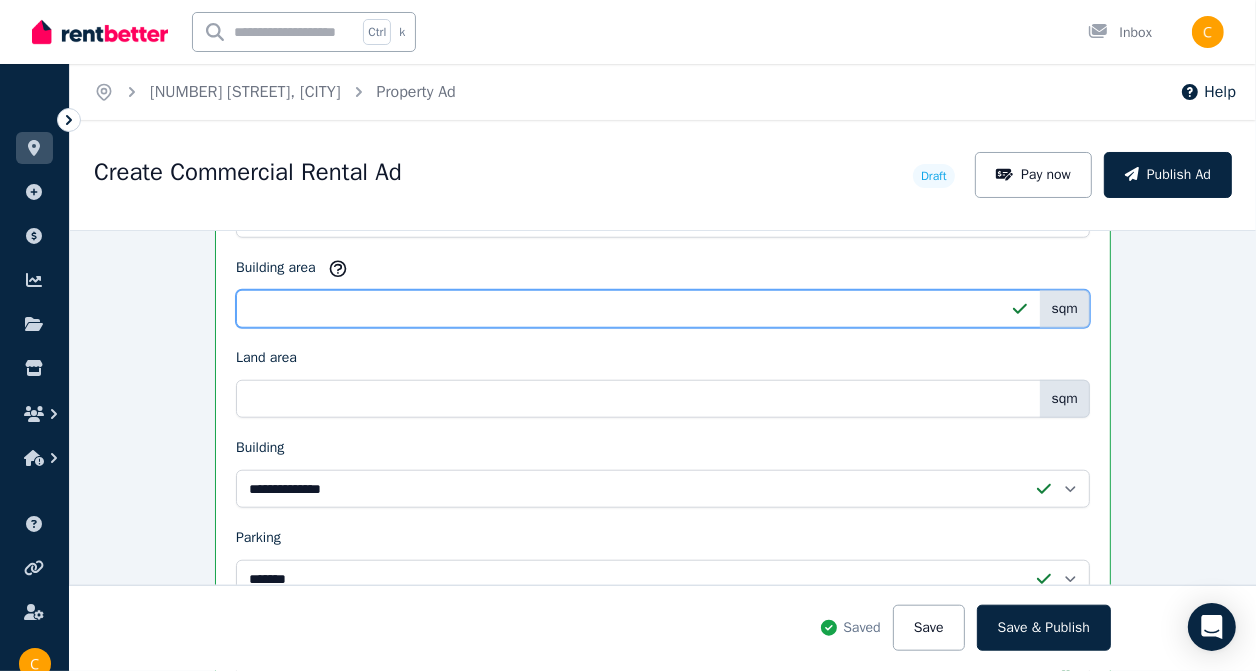 click on "Save" at bounding box center [929, 628] 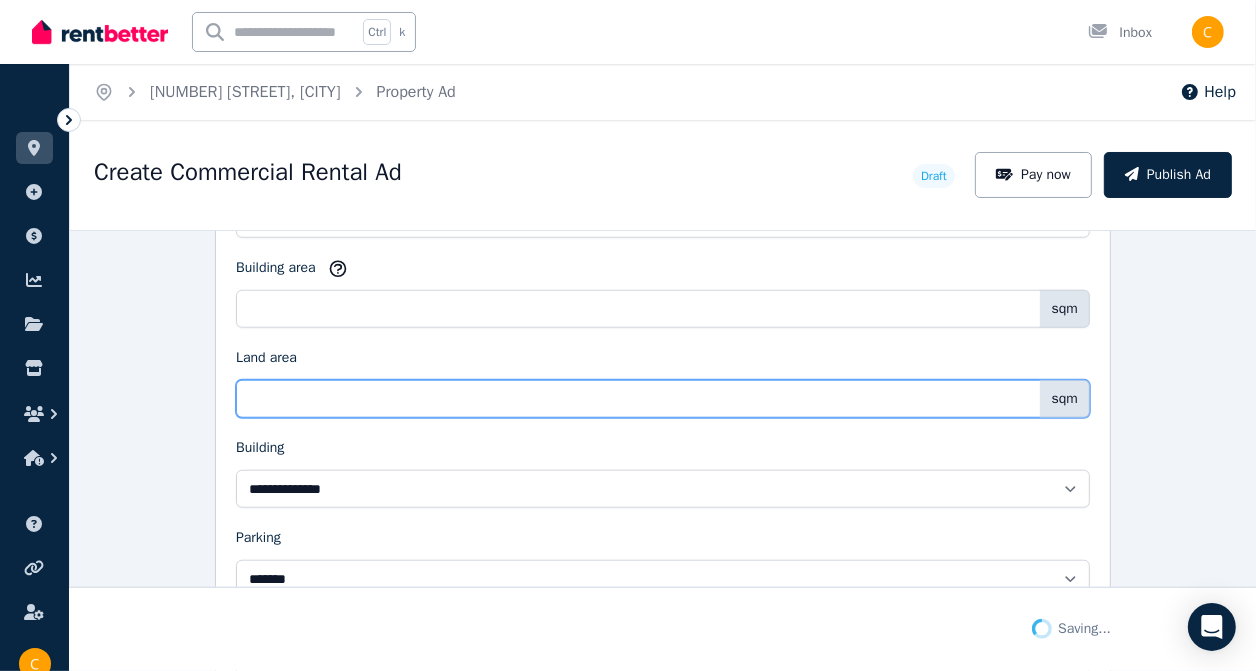 click on "Land area" at bounding box center (663, 399) 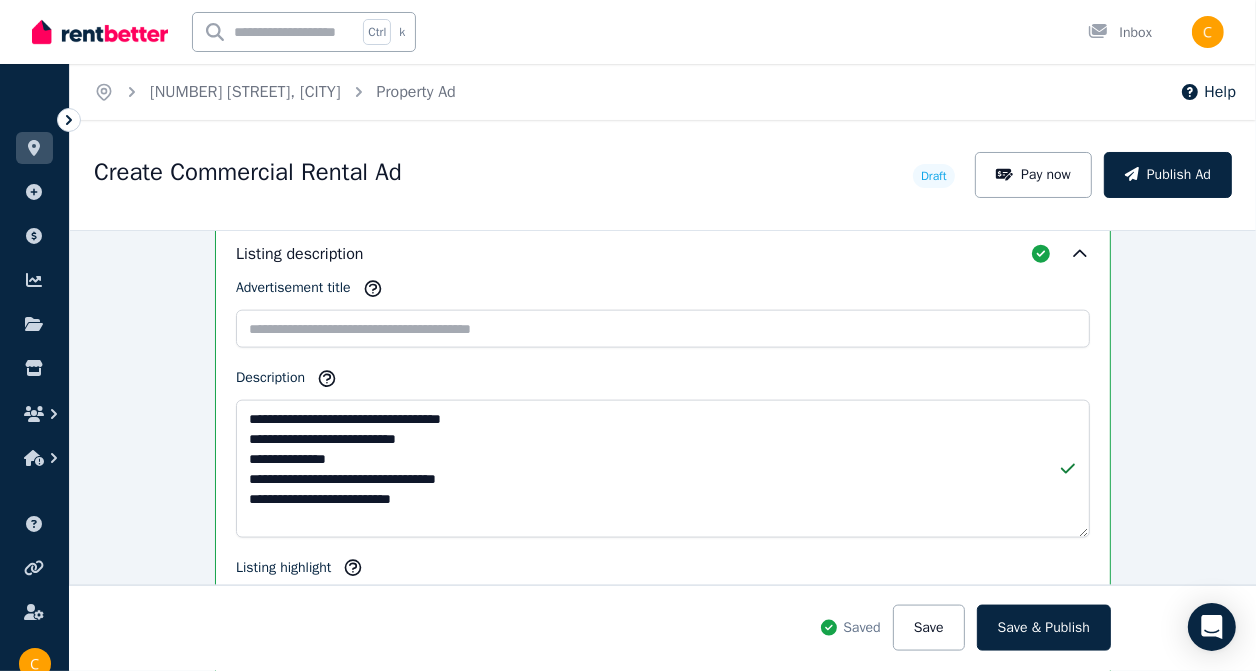 scroll, scrollTop: 2052, scrollLeft: 0, axis: vertical 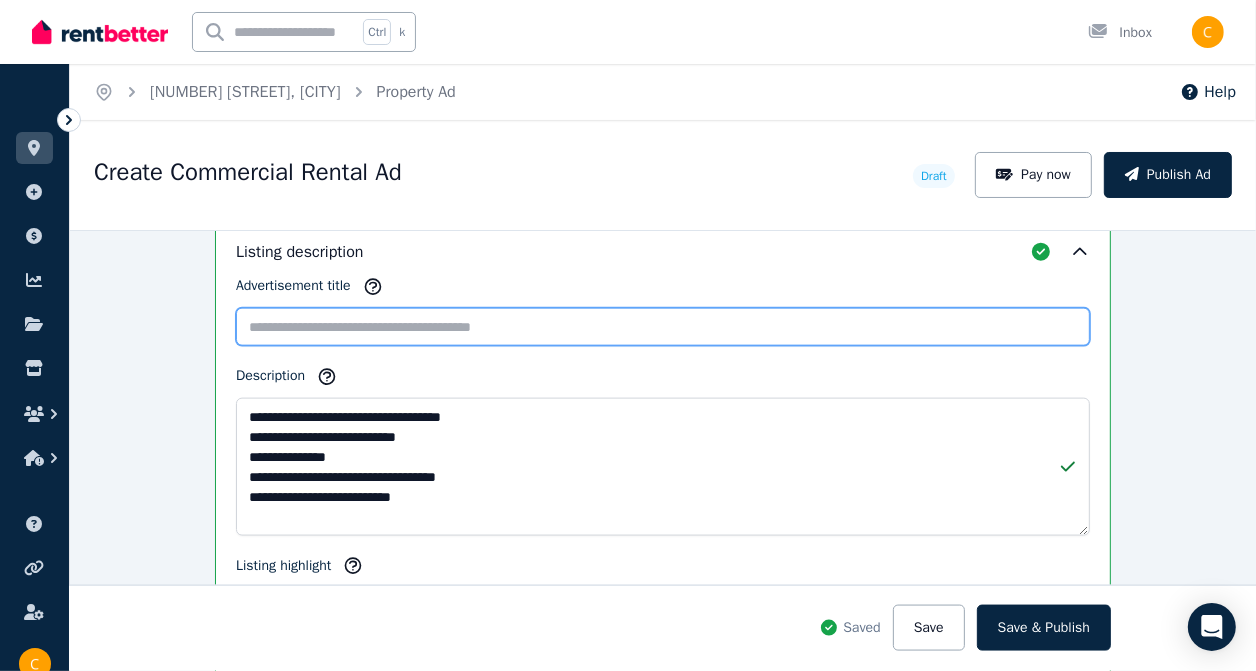 click on "Advertisement title" at bounding box center (663, 327) 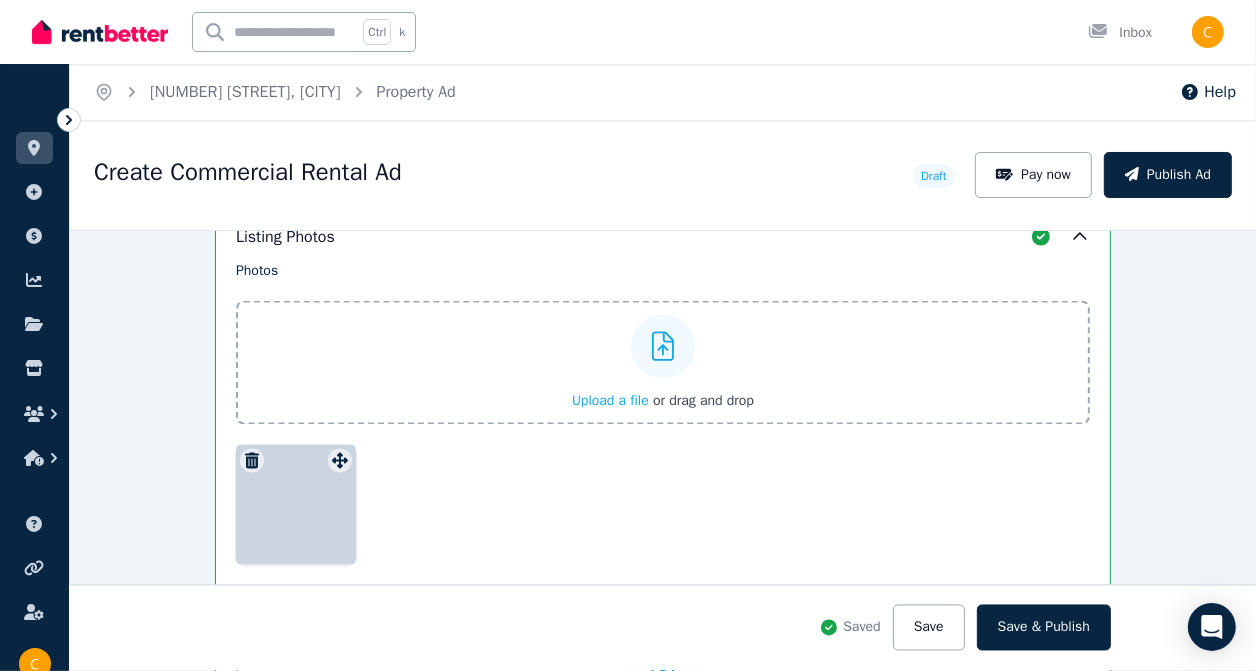 scroll, scrollTop: 2693, scrollLeft: 0, axis: vertical 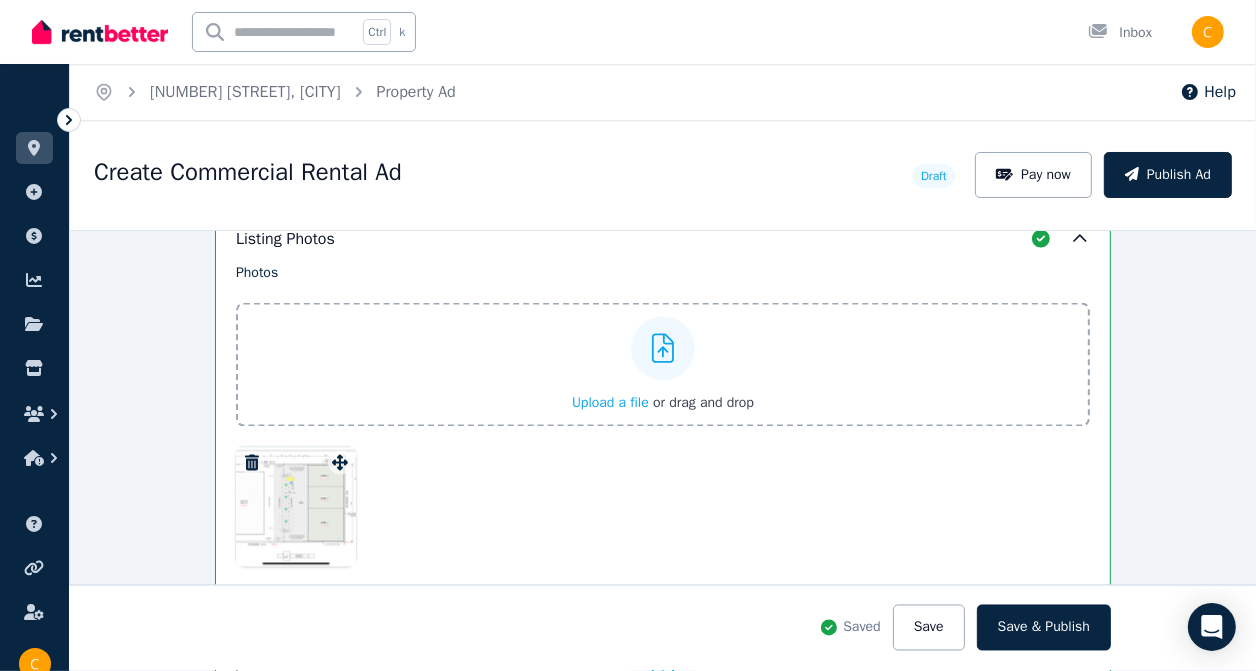 type on "**********" 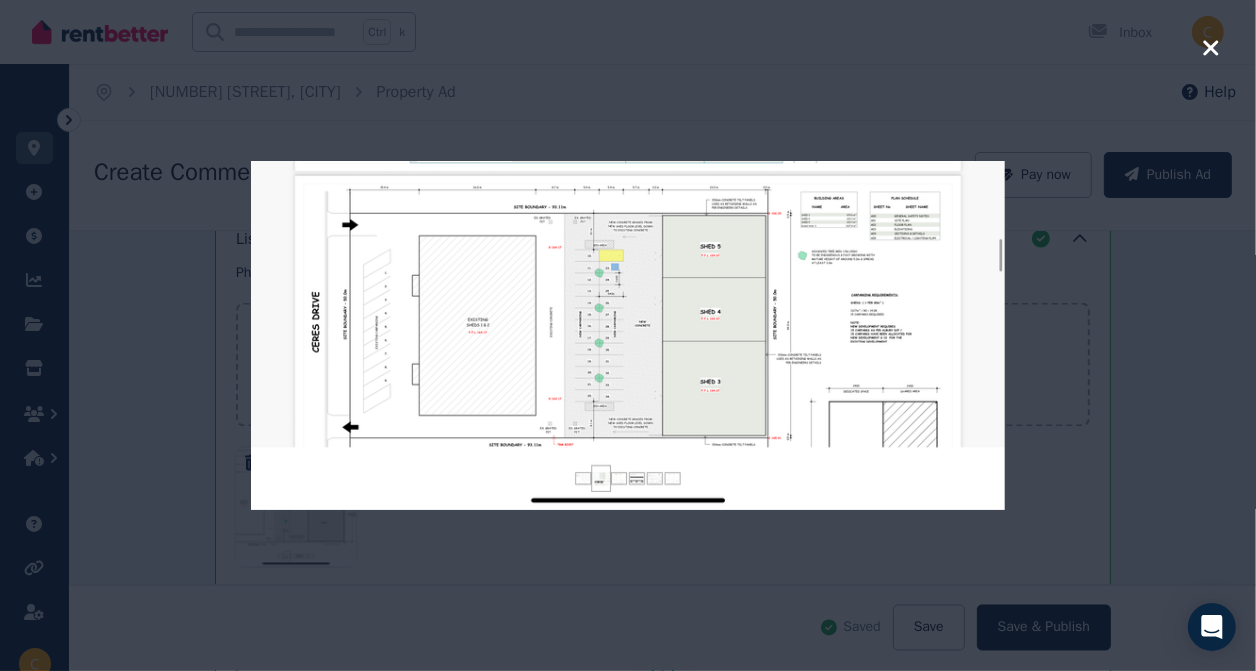 click 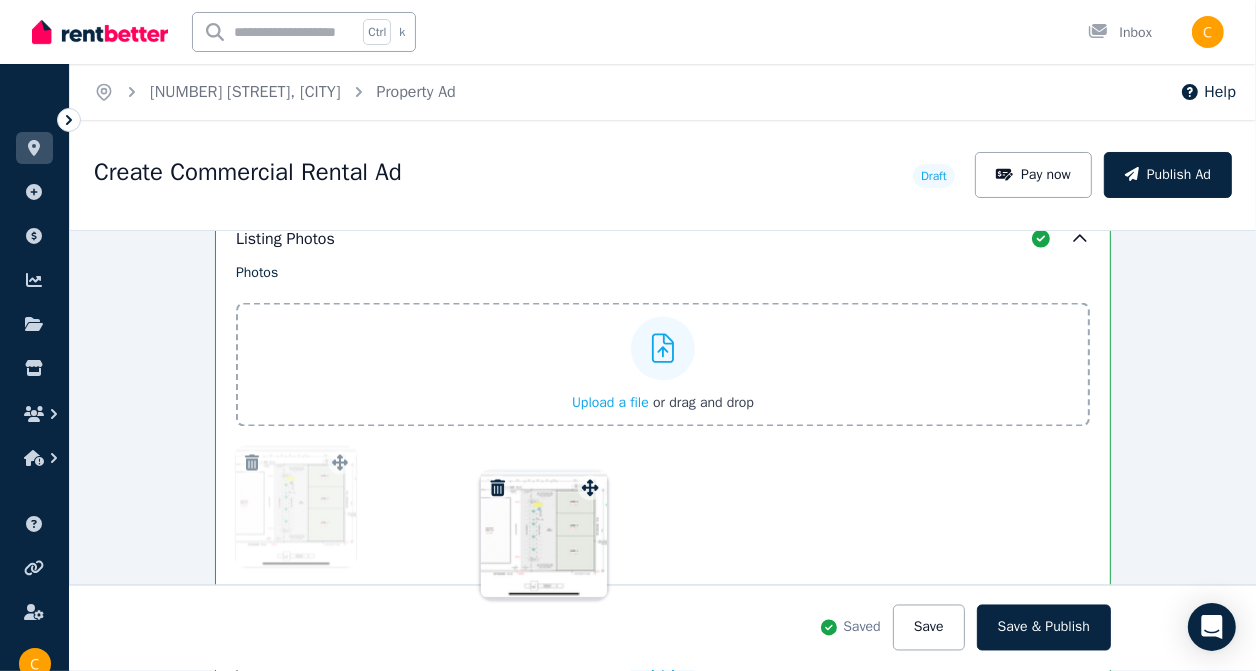 drag, startPoint x: 326, startPoint y: 466, endPoint x: 581, endPoint y: 475, distance: 255.15877 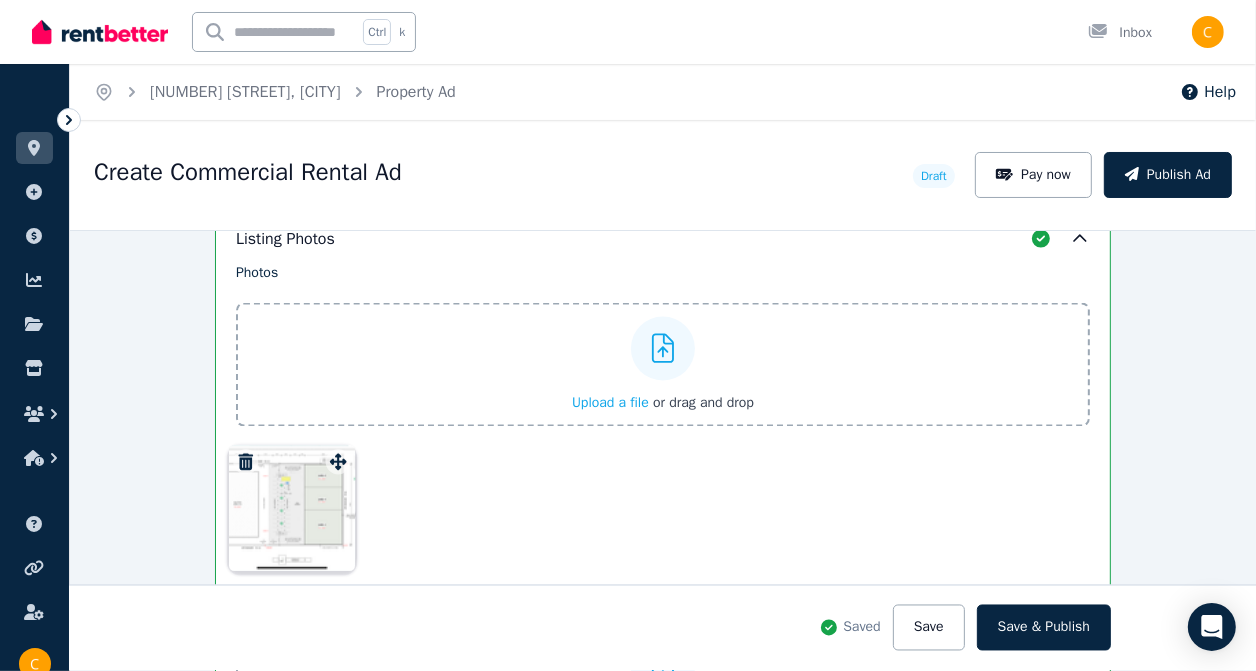 click on "Photos Upload a file   or drag and drop
To pick up a draggable item, press the space bar.
While dragging, use the arrow keys to move the item.
Press space again to drop the item in its new position, or press escape to cancel.
Draggable item 638f9e80-94a7-4a68-840c-54f62a8689f2 was moved over droppable area 638f9e80-94a7-4a68-840c-54f62a8689f2." at bounding box center [663, 415] 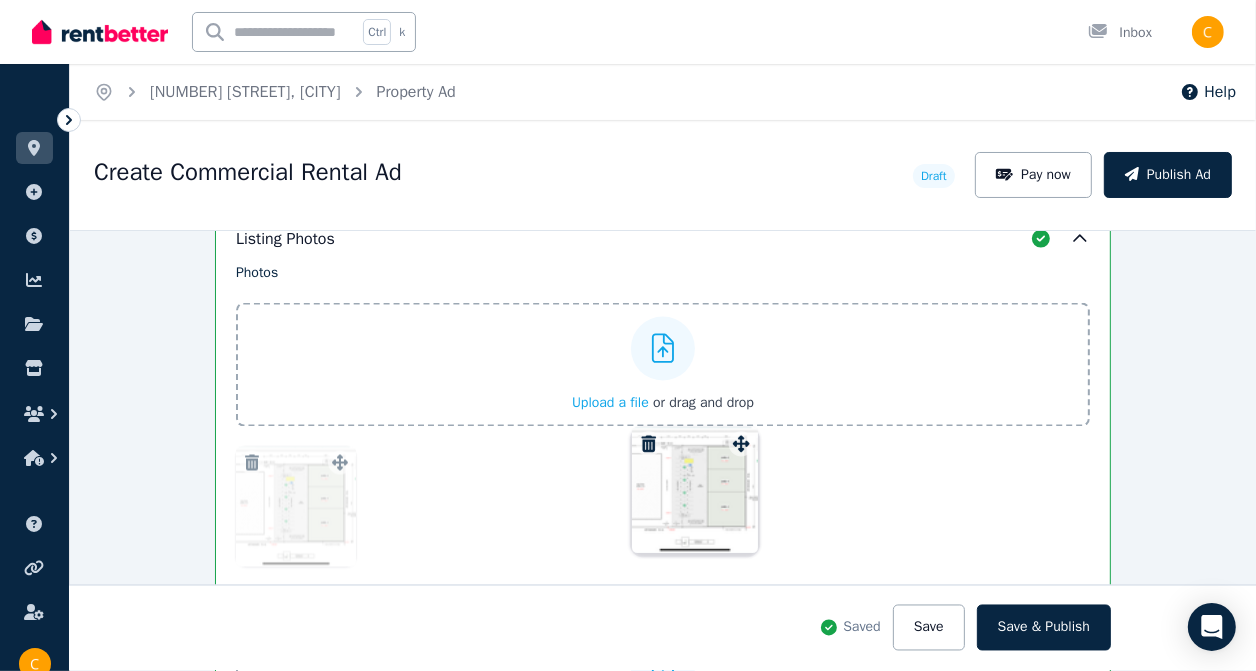 drag, startPoint x: 333, startPoint y: 466, endPoint x: 739, endPoint y: 431, distance: 407.50583 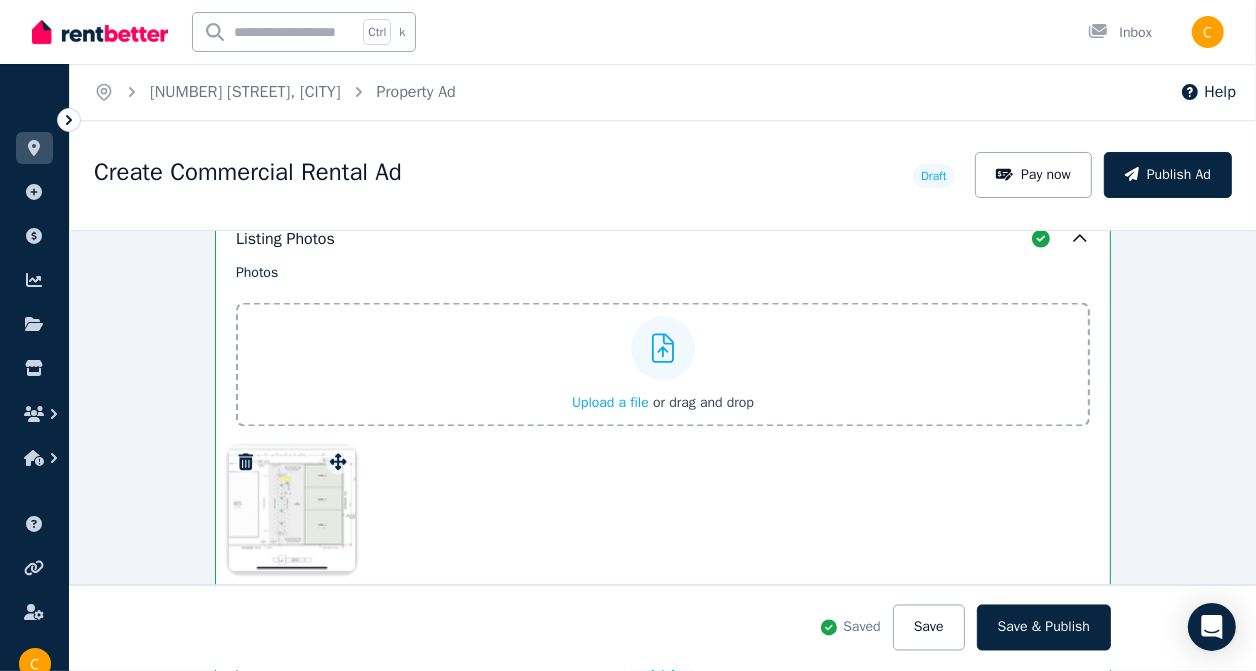 click on "Photos Upload a file   or drag and drop
To pick up a draggable item, press the space bar.
While dragging, use the arrow keys to move the item.
Press space again to drop the item in its new position, or press escape to cancel.
Draggable item 638f9e80-94a7-4a68-840c-54f62a8689f2 was moved over droppable area 638f9e80-94a7-4a68-840c-54f62a8689f2." at bounding box center [663, 415] 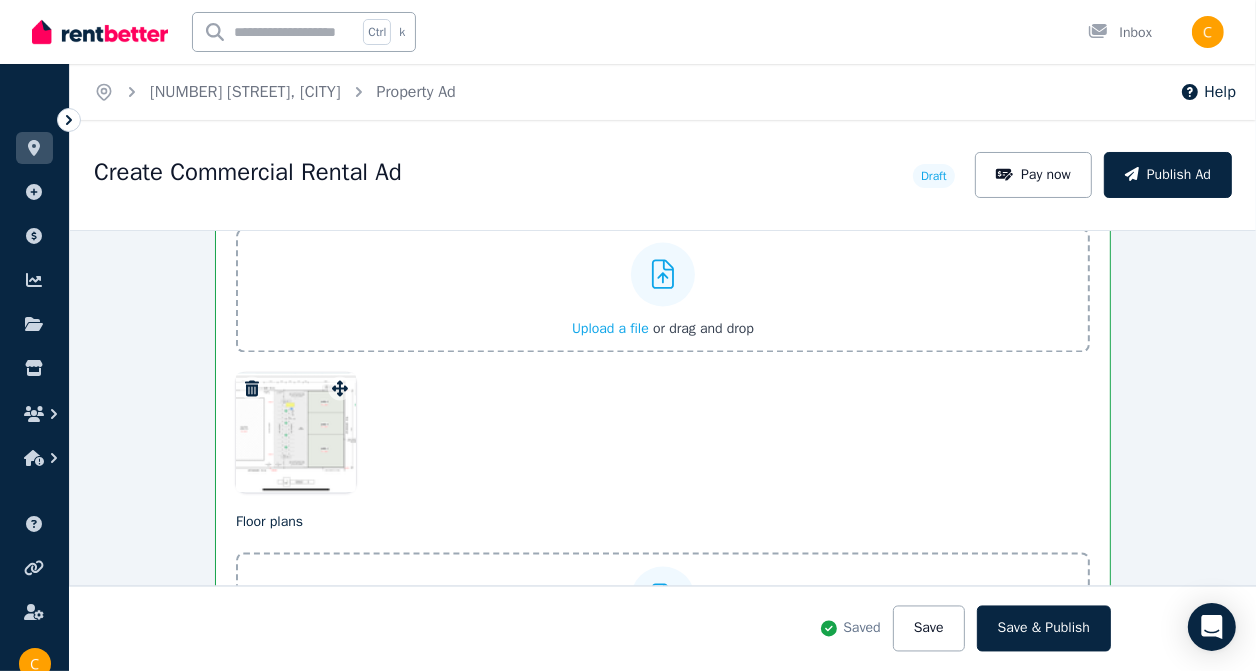 scroll, scrollTop: 2693, scrollLeft: 0, axis: vertical 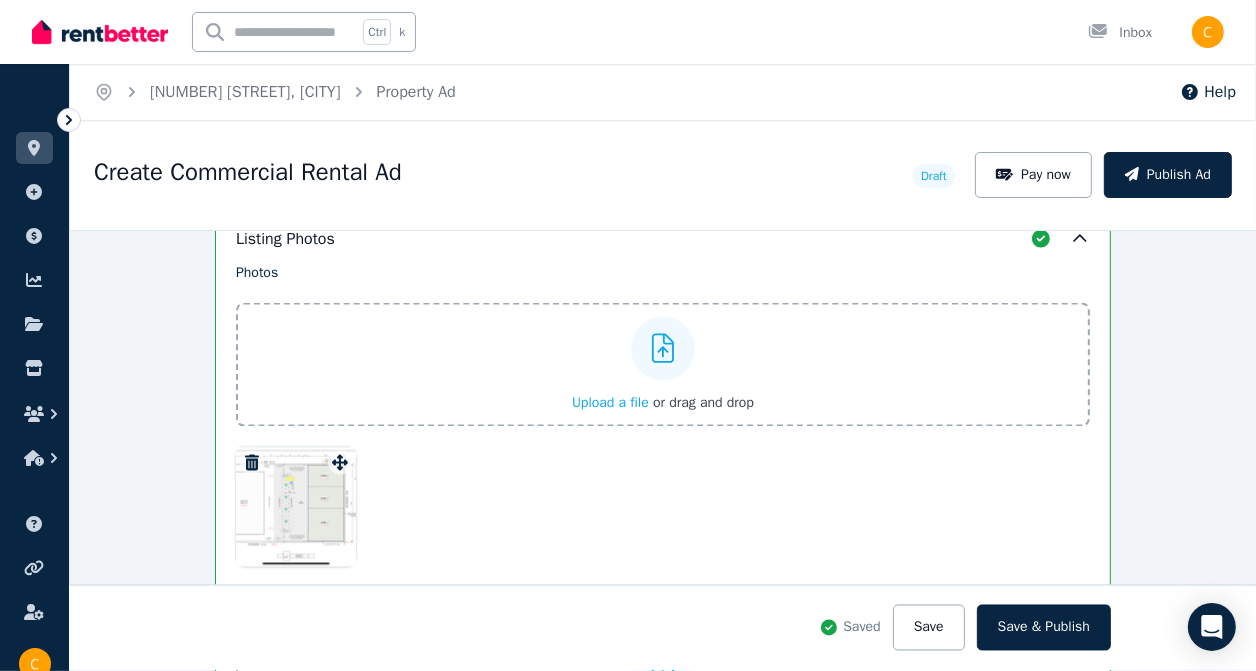 click on "Upload a file" at bounding box center [610, 402] 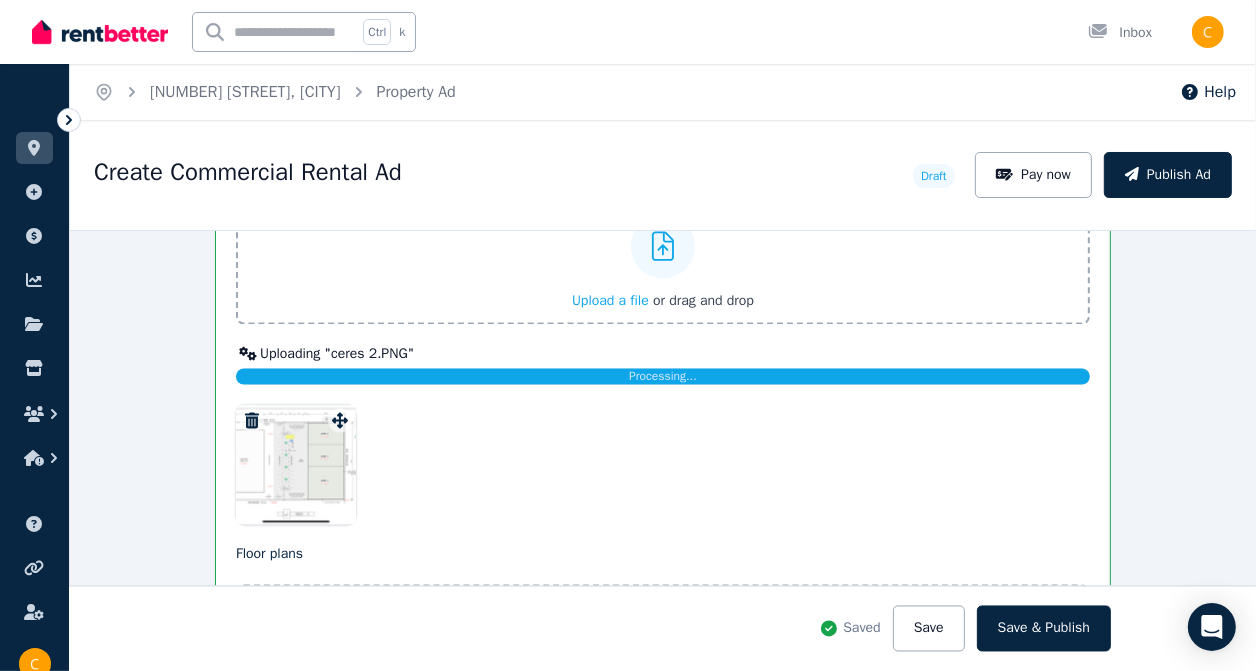 scroll, scrollTop: 2793, scrollLeft: 0, axis: vertical 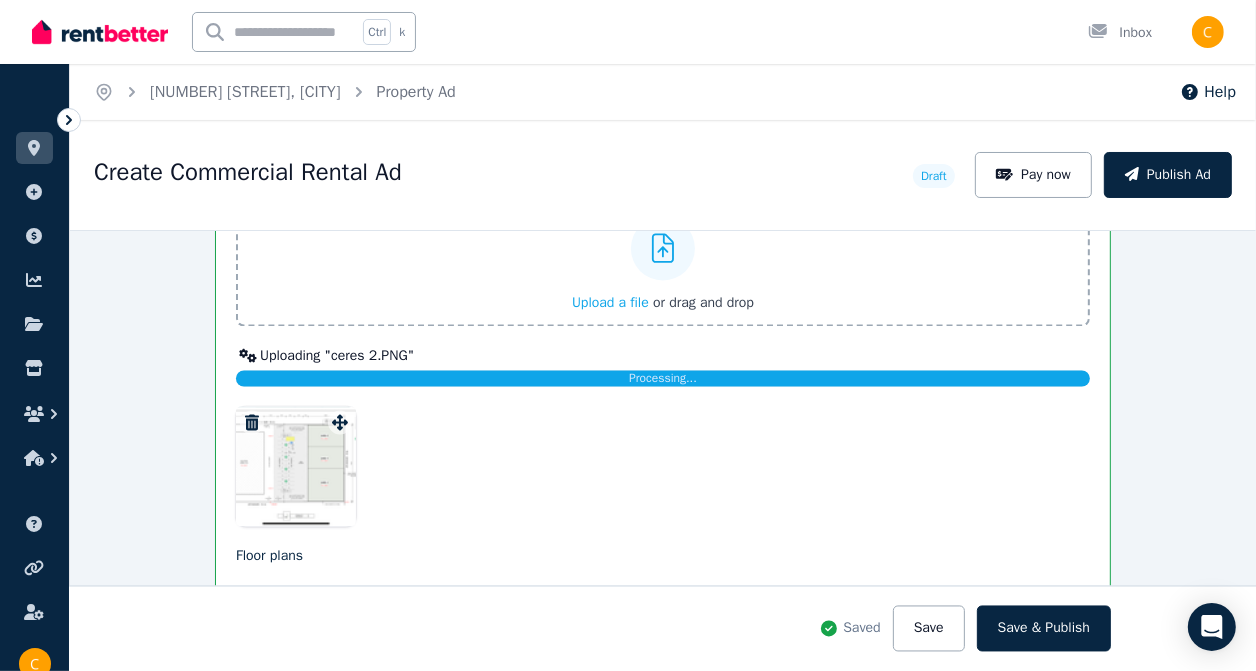 drag, startPoint x: 290, startPoint y: 475, endPoint x: 390, endPoint y: 478, distance: 100.04499 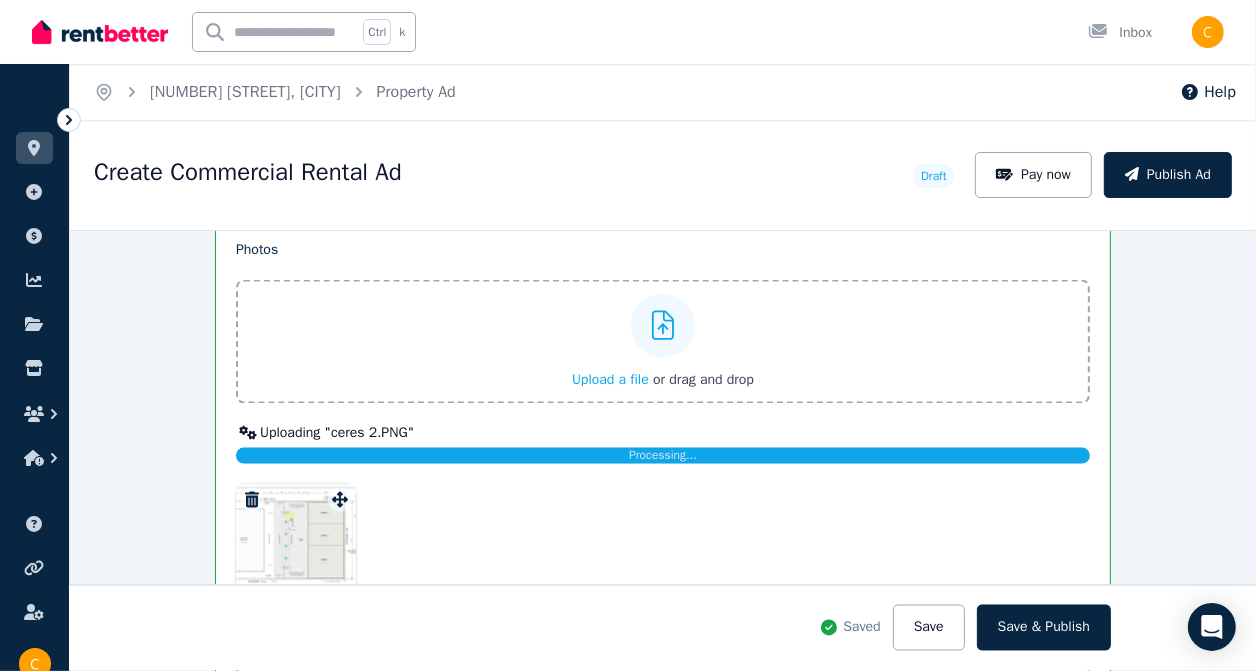 scroll, scrollTop: 2693, scrollLeft: 0, axis: vertical 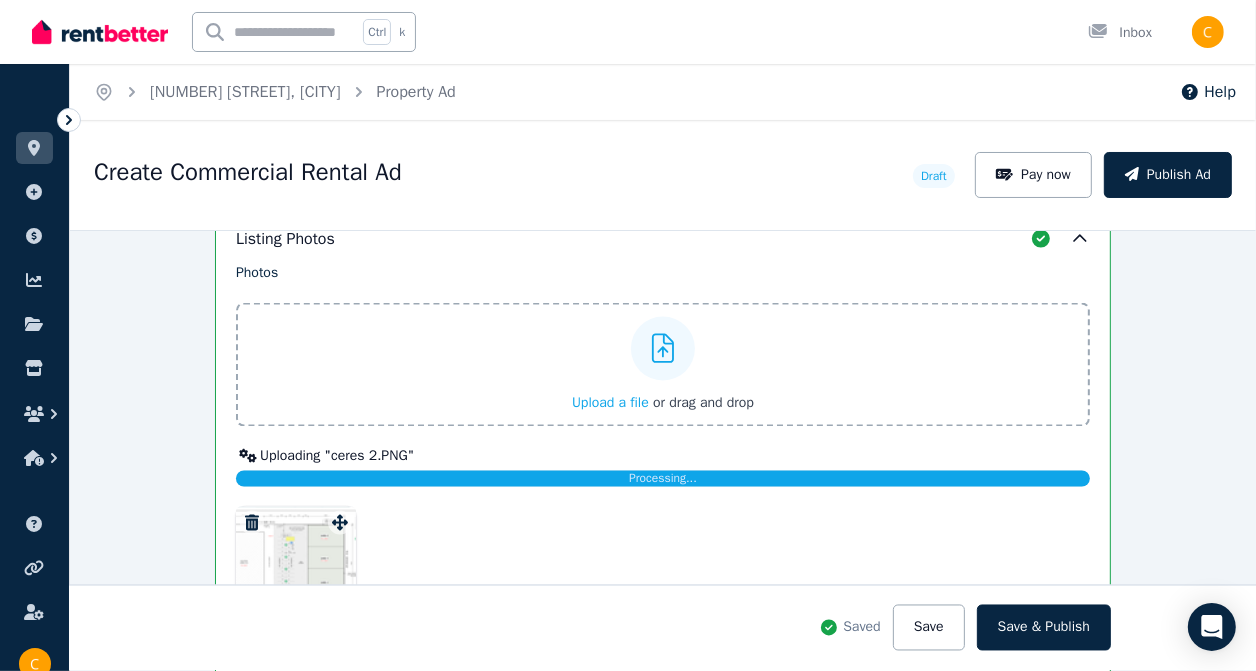click on "Processing..." at bounding box center (663, 479) 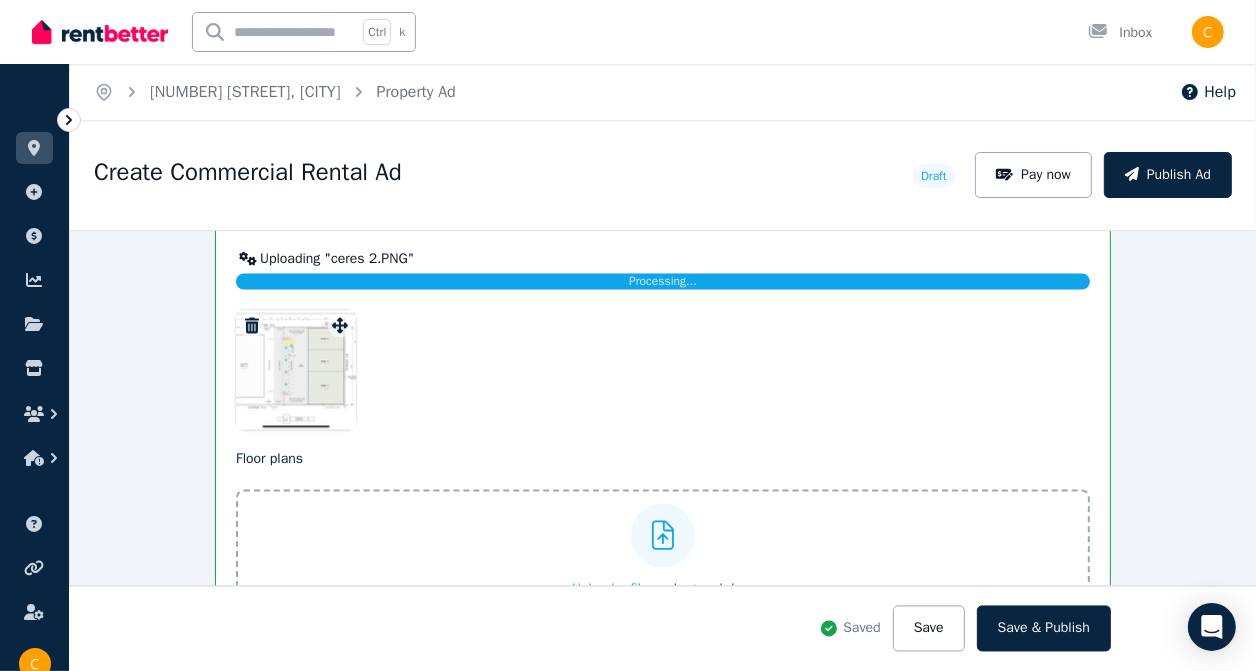 scroll, scrollTop: 2893, scrollLeft: 0, axis: vertical 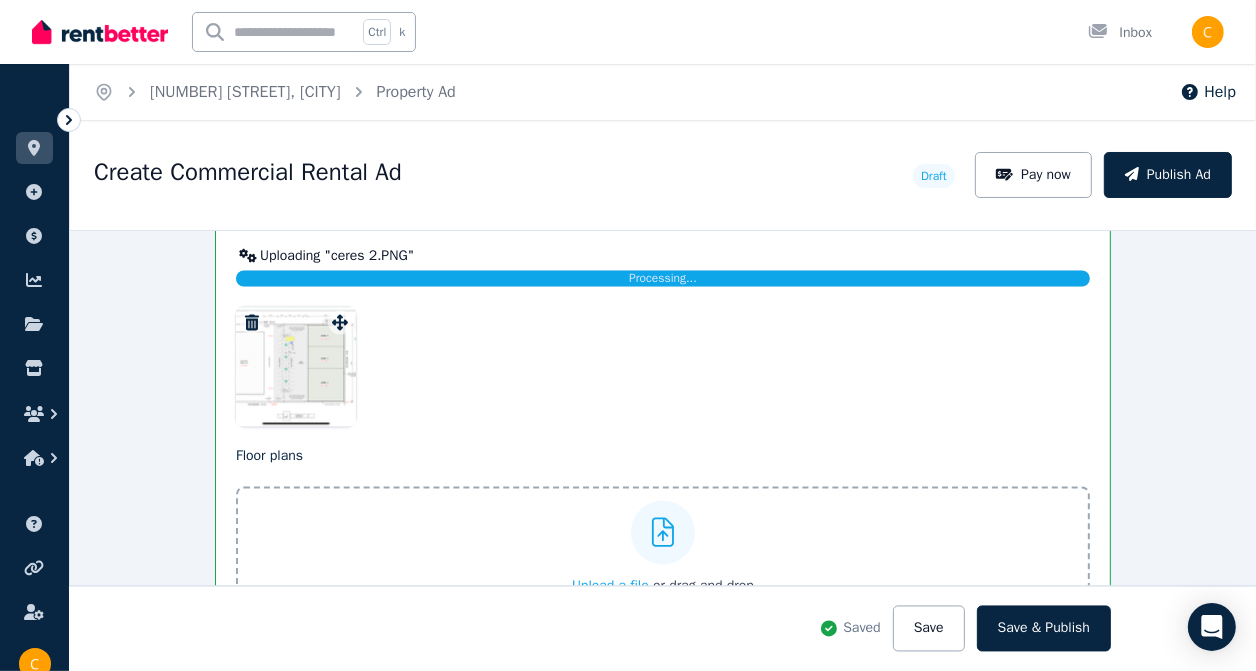click at bounding box center [296, 367] 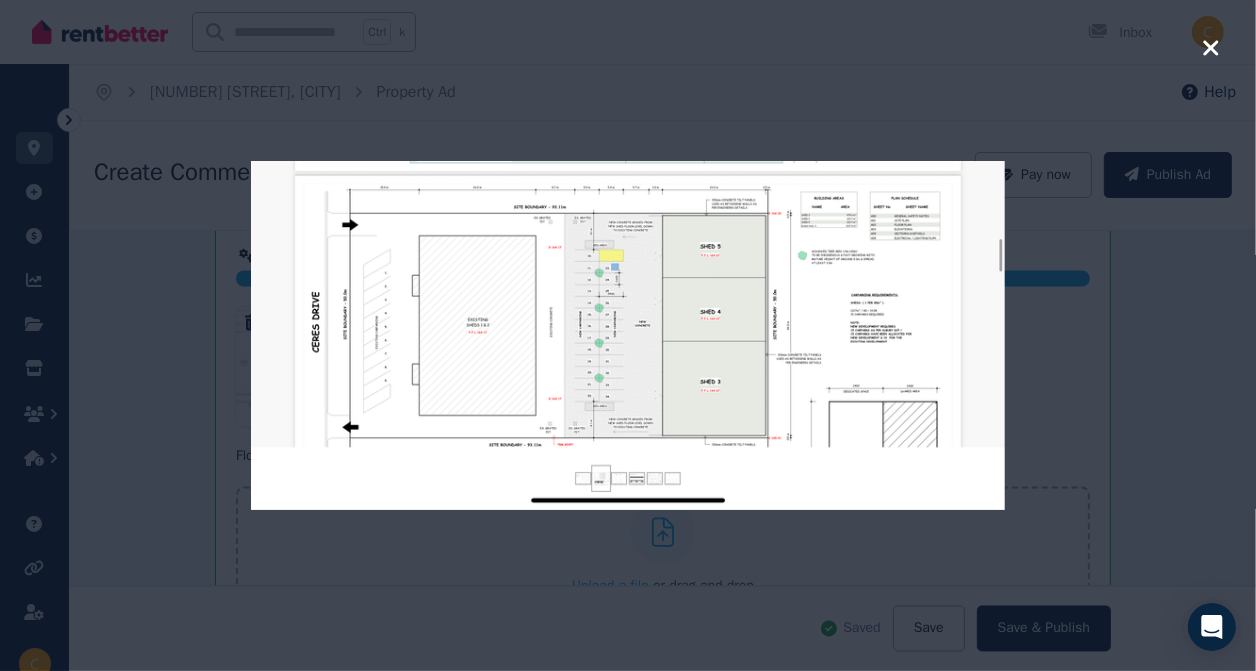 click at bounding box center (628, 335) 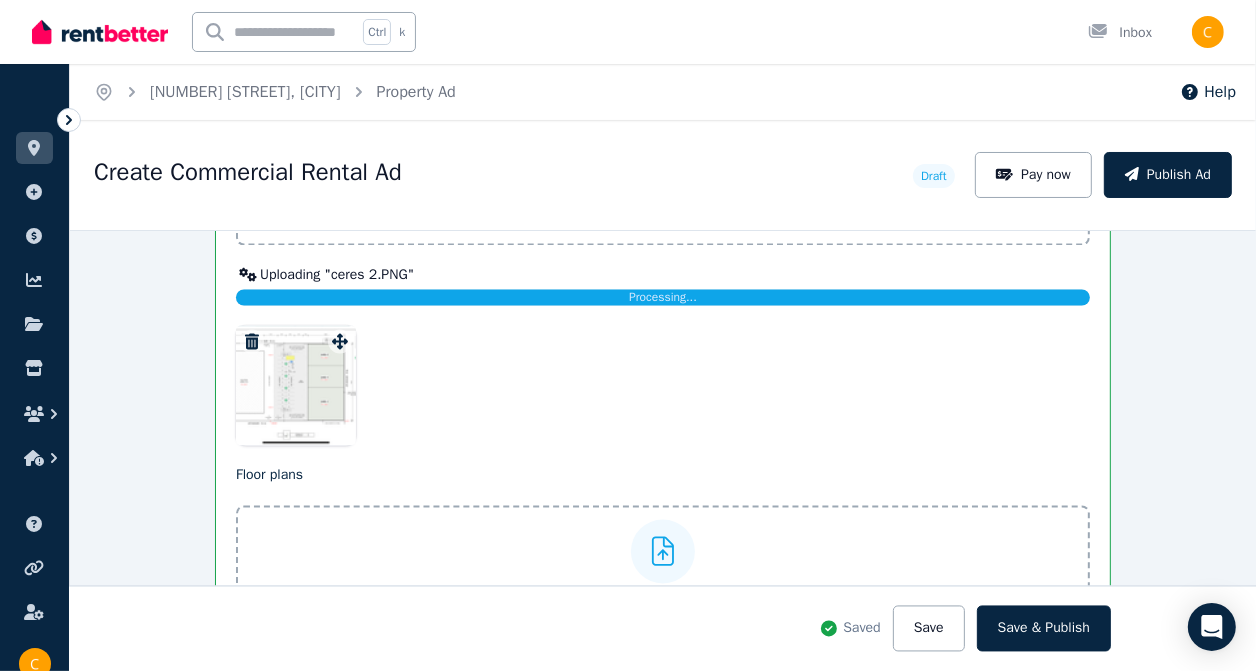 scroll, scrollTop: 2893, scrollLeft: 0, axis: vertical 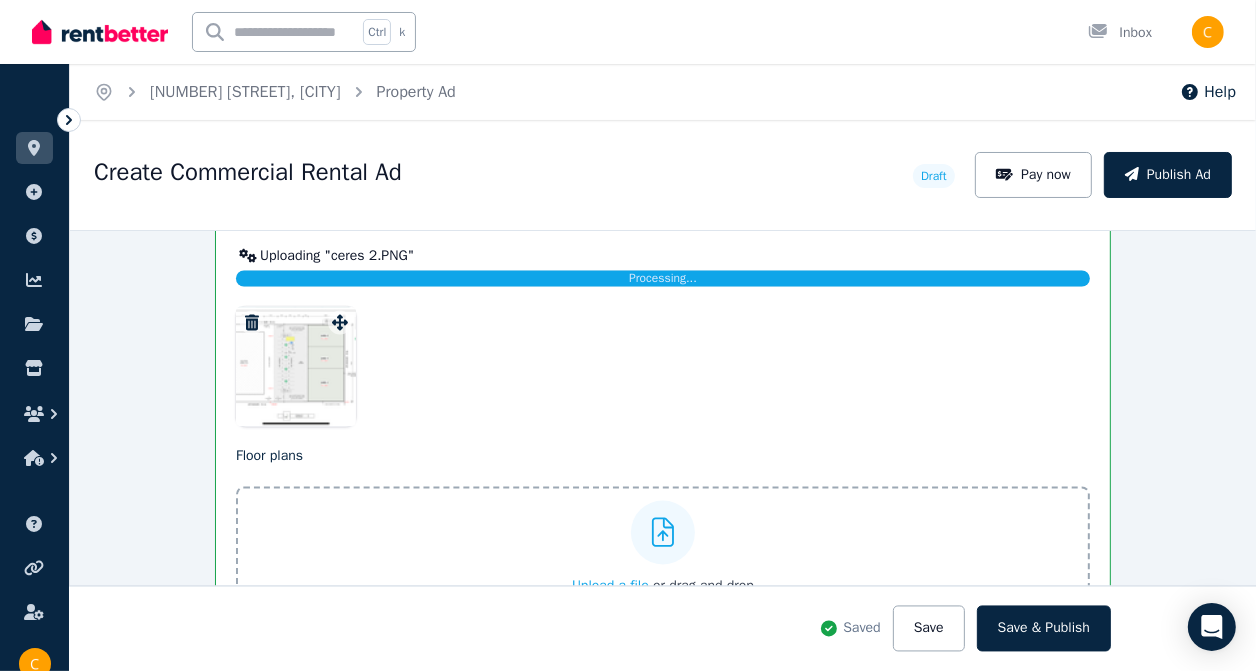 click at bounding box center (296, 367) 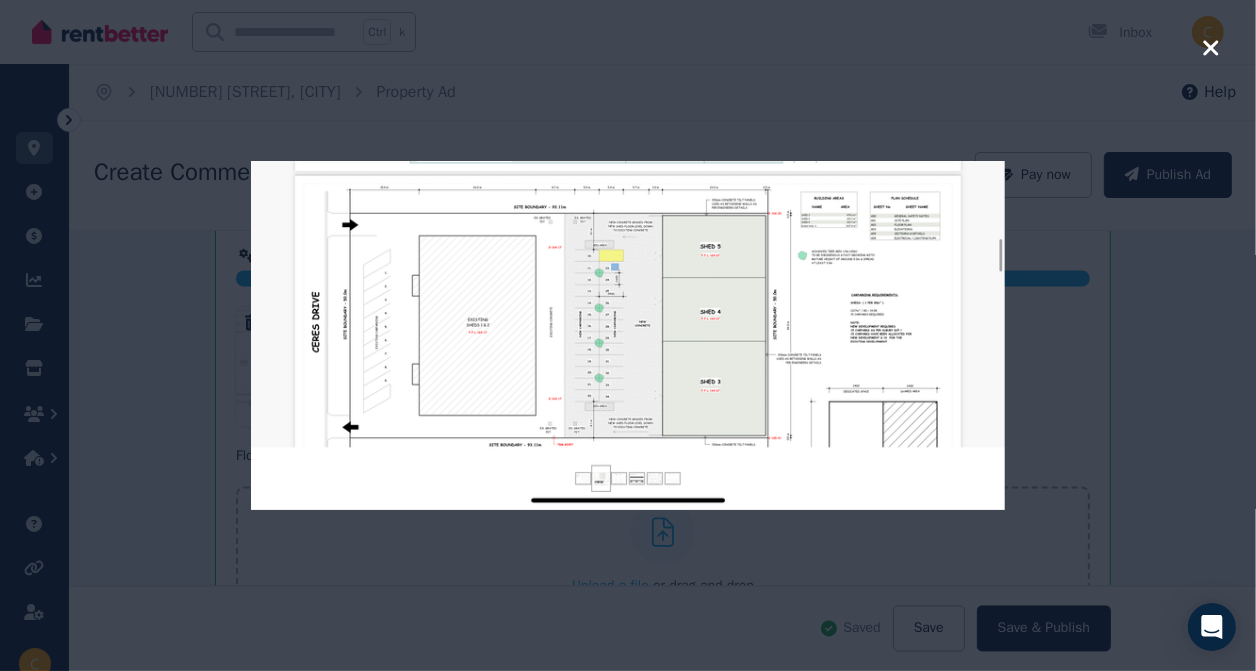 click 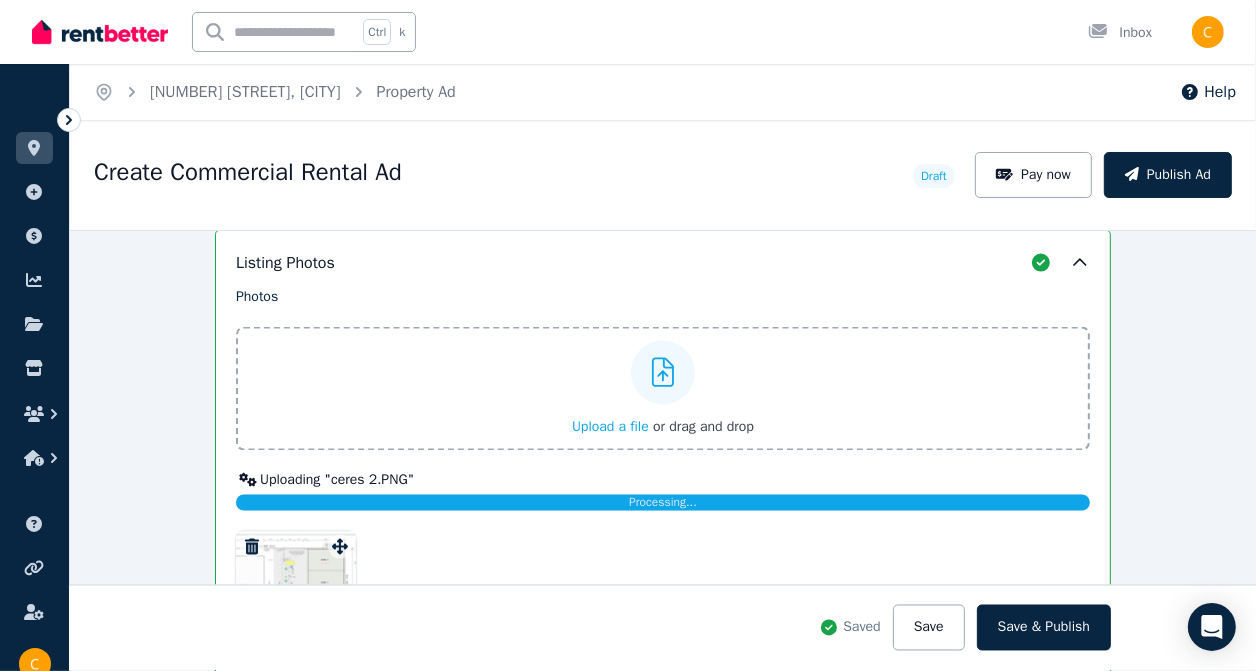 scroll, scrollTop: 2653, scrollLeft: 0, axis: vertical 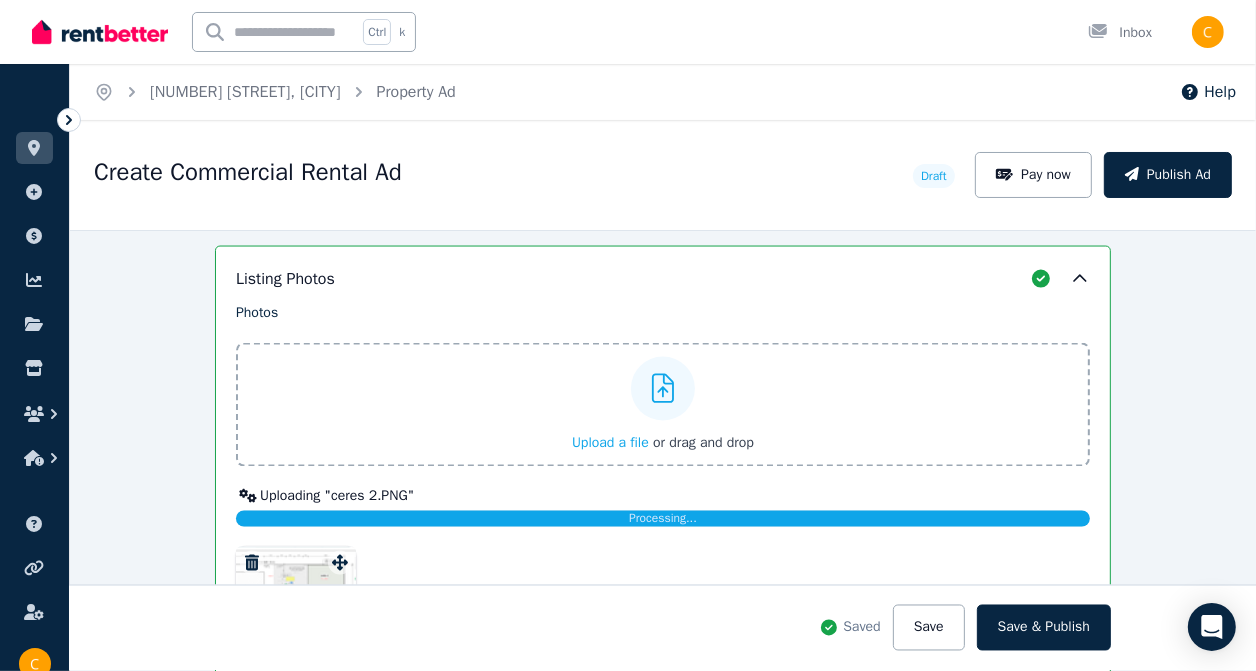click on "Uploading   " ceres 2.PNG "" at bounding box center (663, 497) 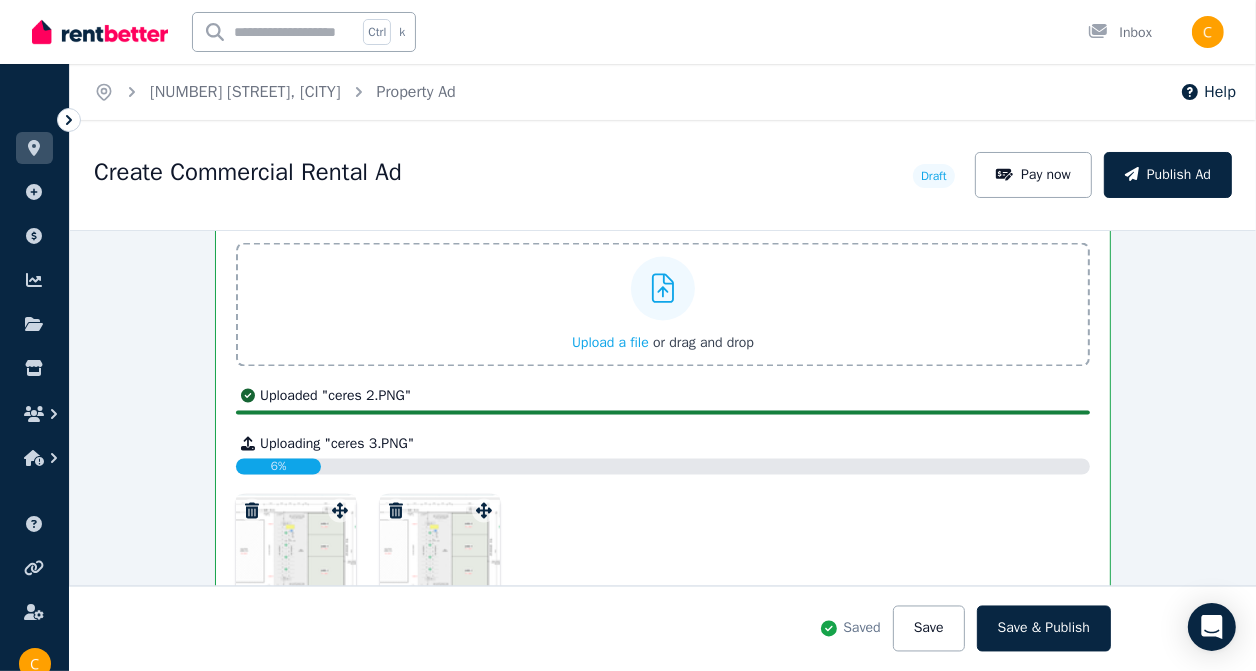 scroll, scrollTop: 2853, scrollLeft: 0, axis: vertical 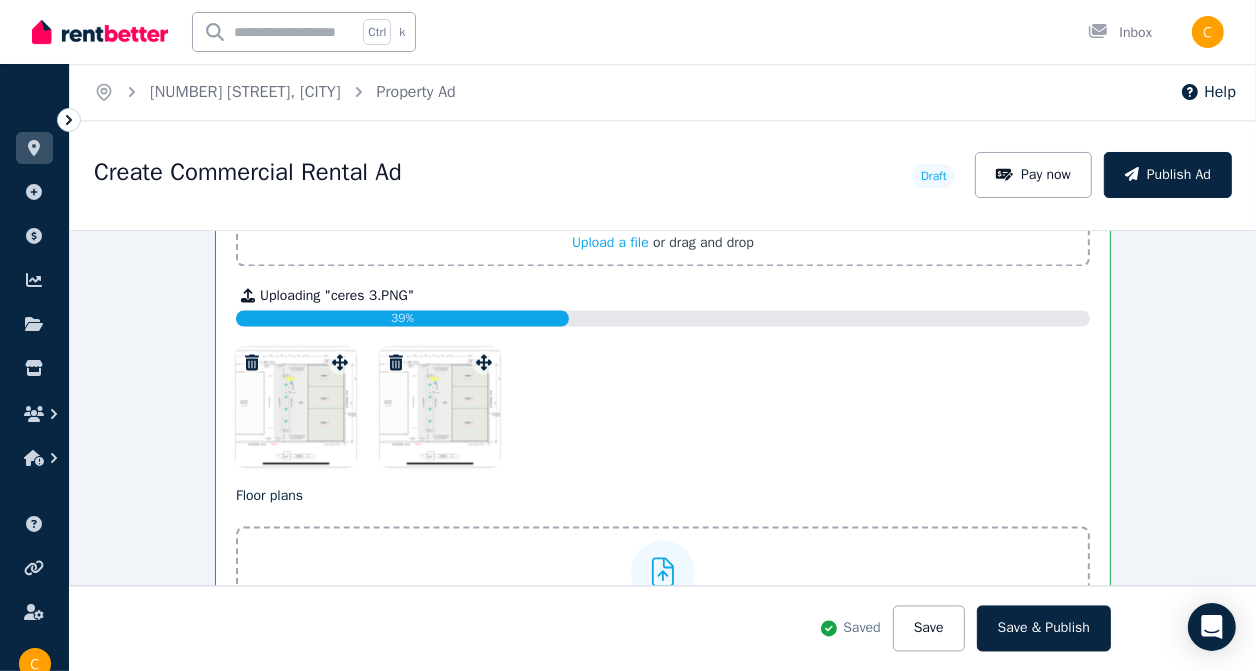 click on "Upload a file" at bounding box center [610, 242] 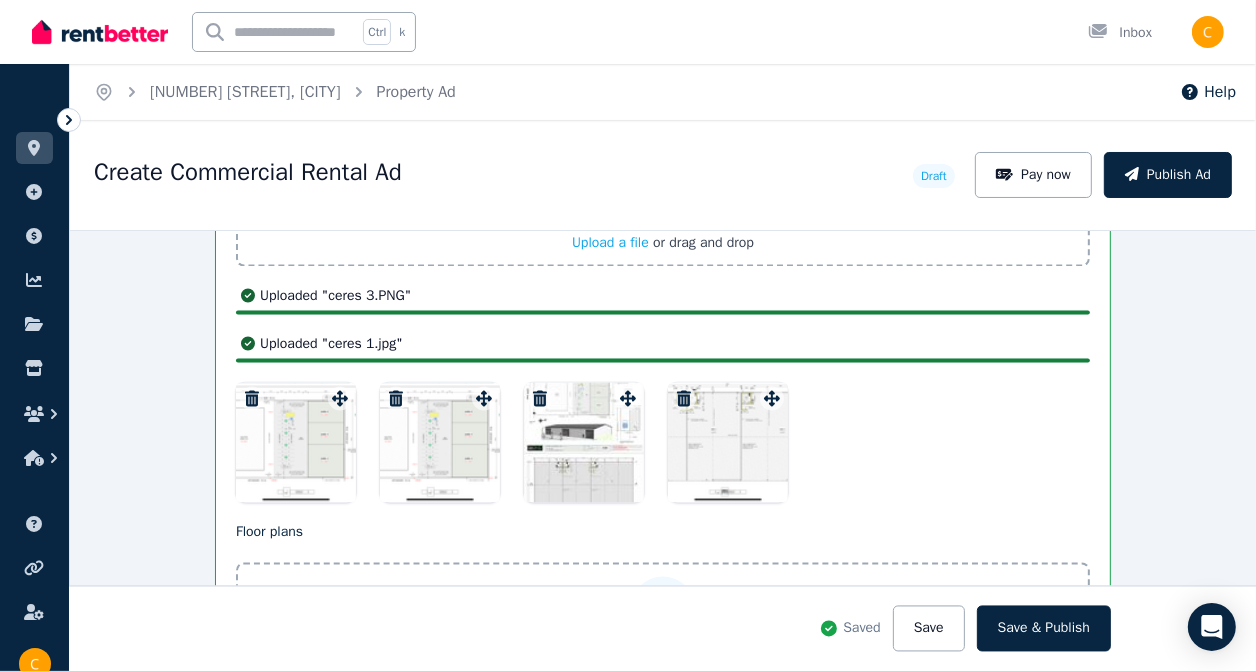 click at bounding box center [440, 443] 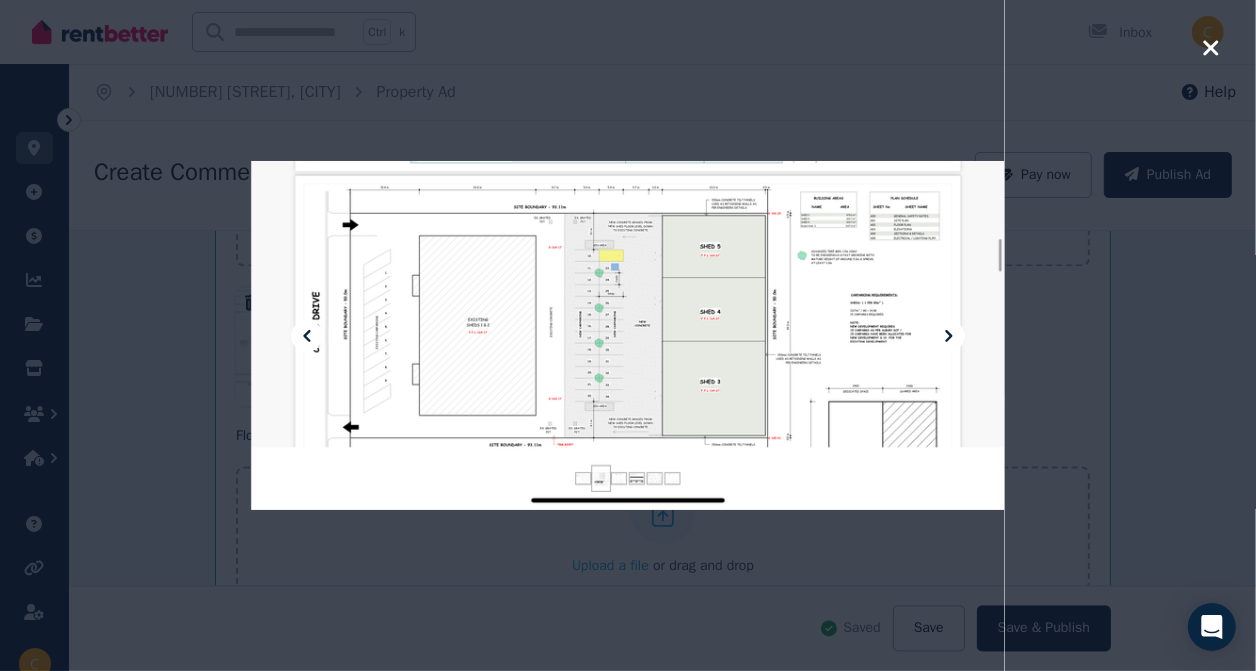 click 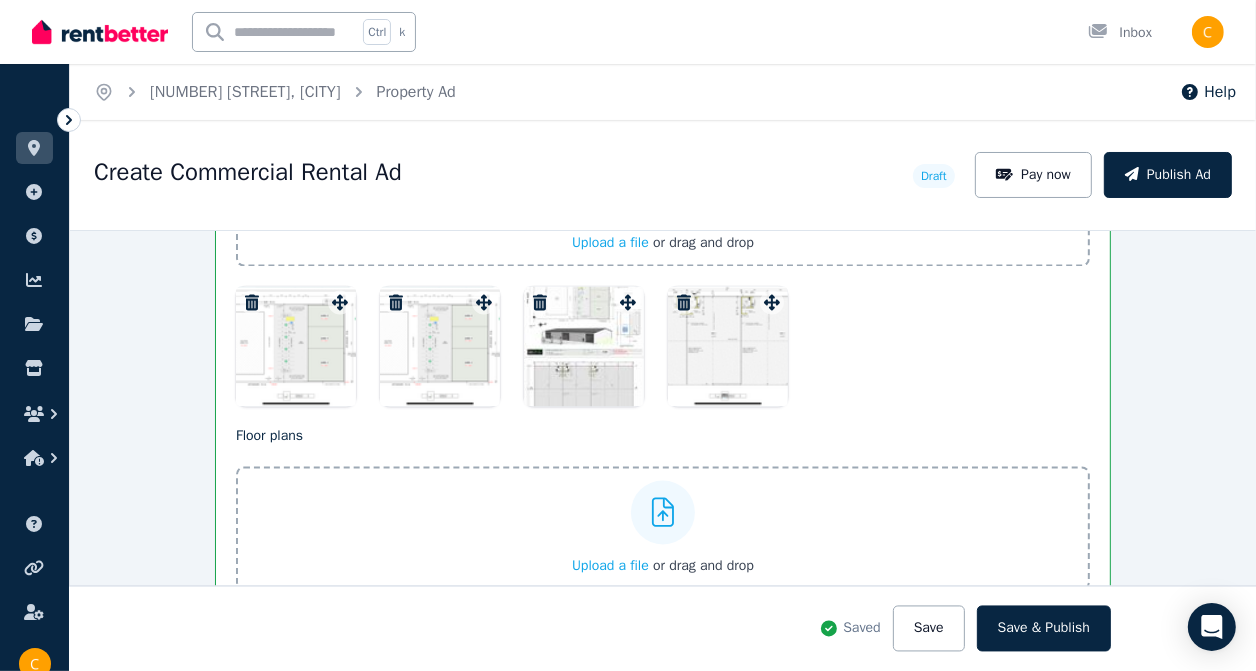 click 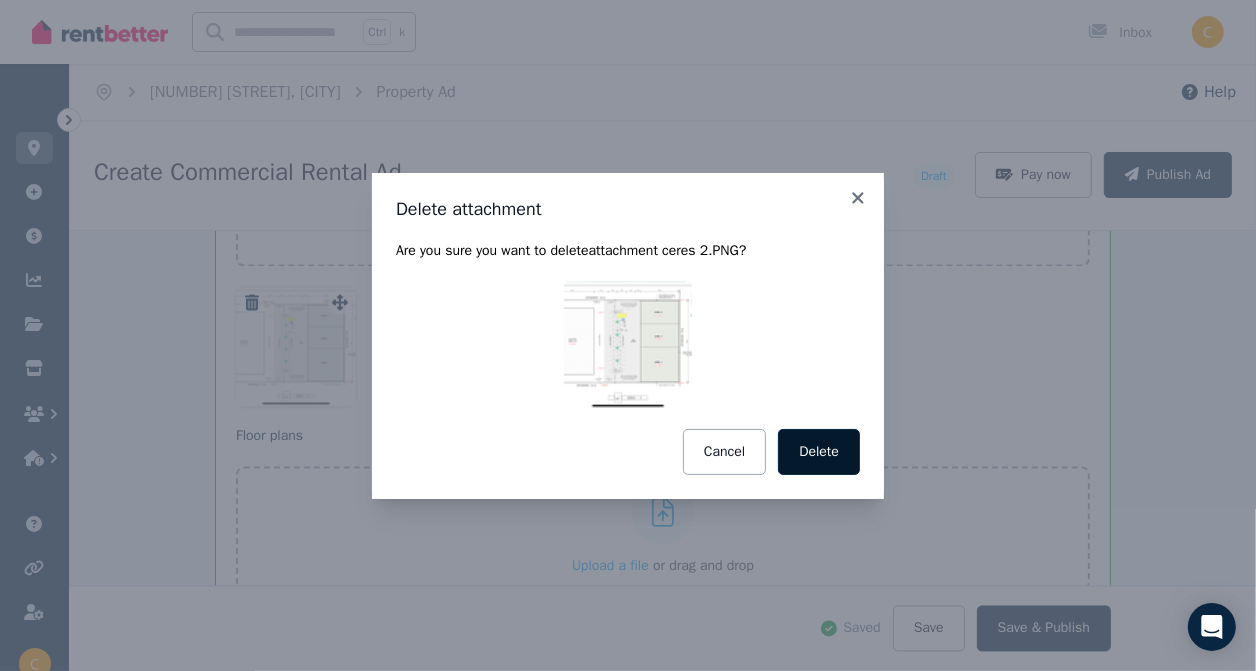 click on "Delete" at bounding box center (819, 452) 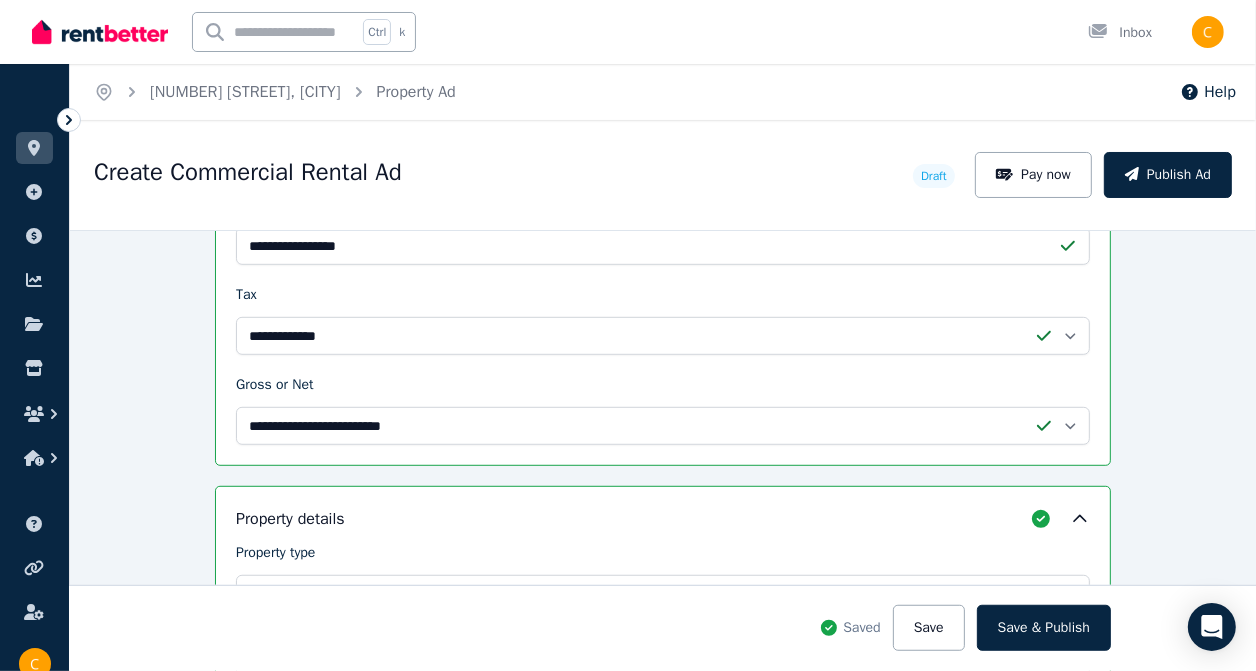 scroll, scrollTop: 993, scrollLeft: 0, axis: vertical 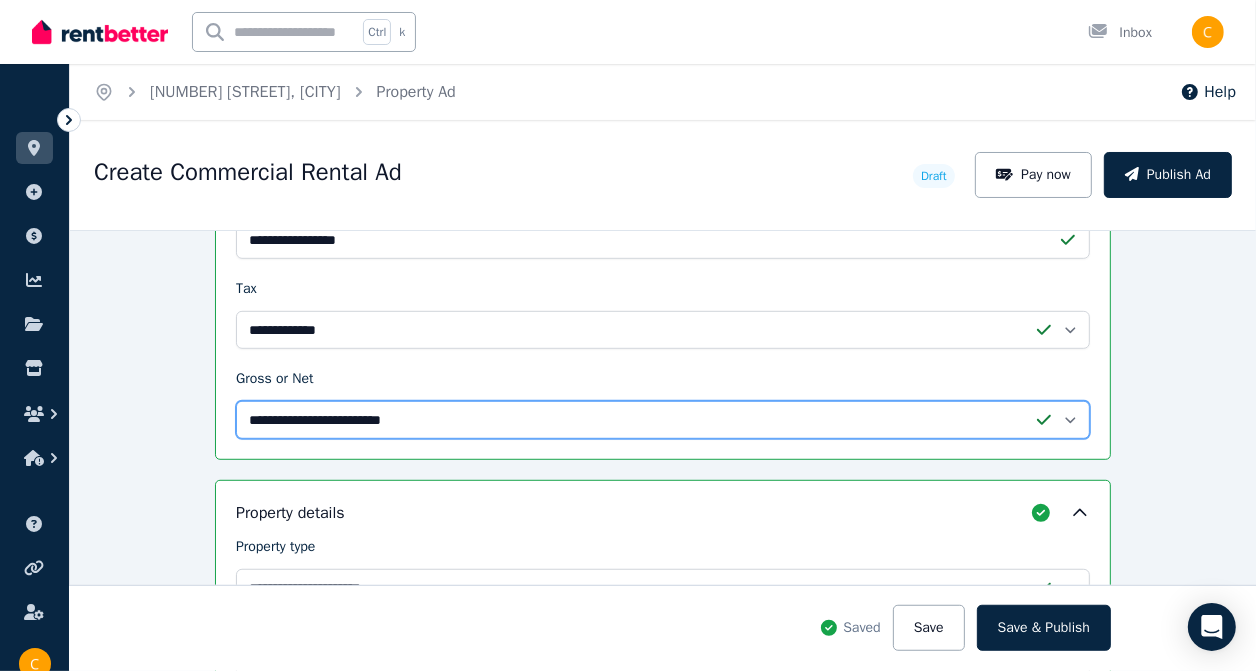 click on "**********" at bounding box center (663, 420) 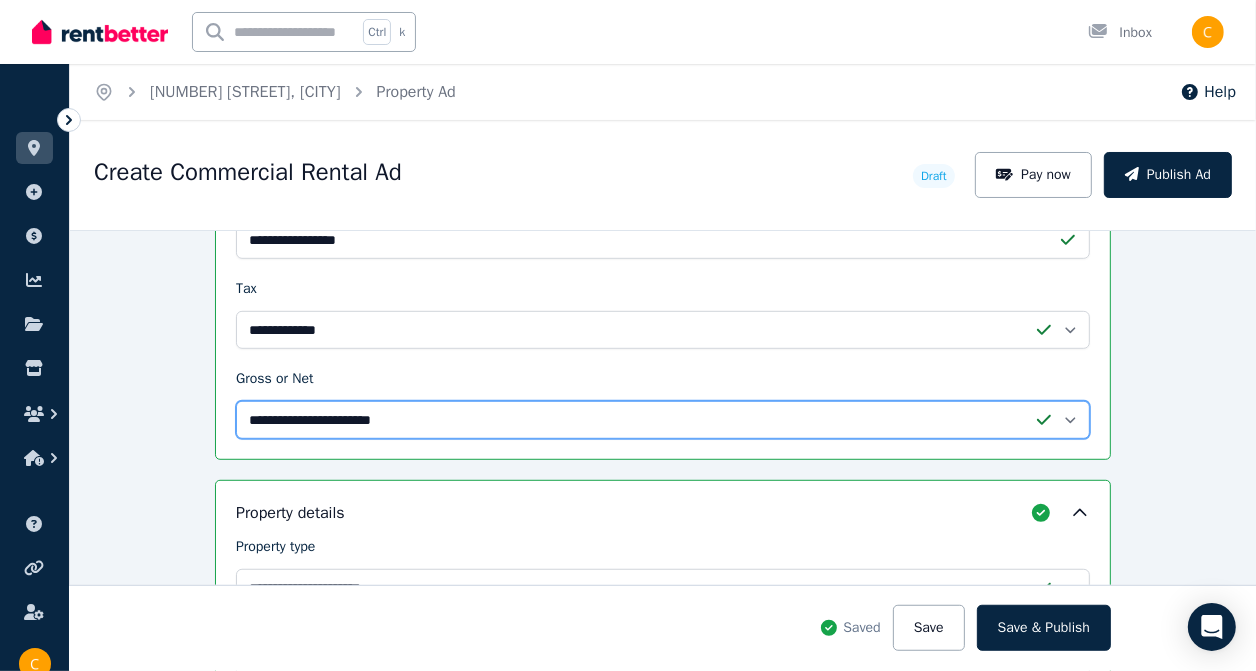 click on "**********" at bounding box center (663, 420) 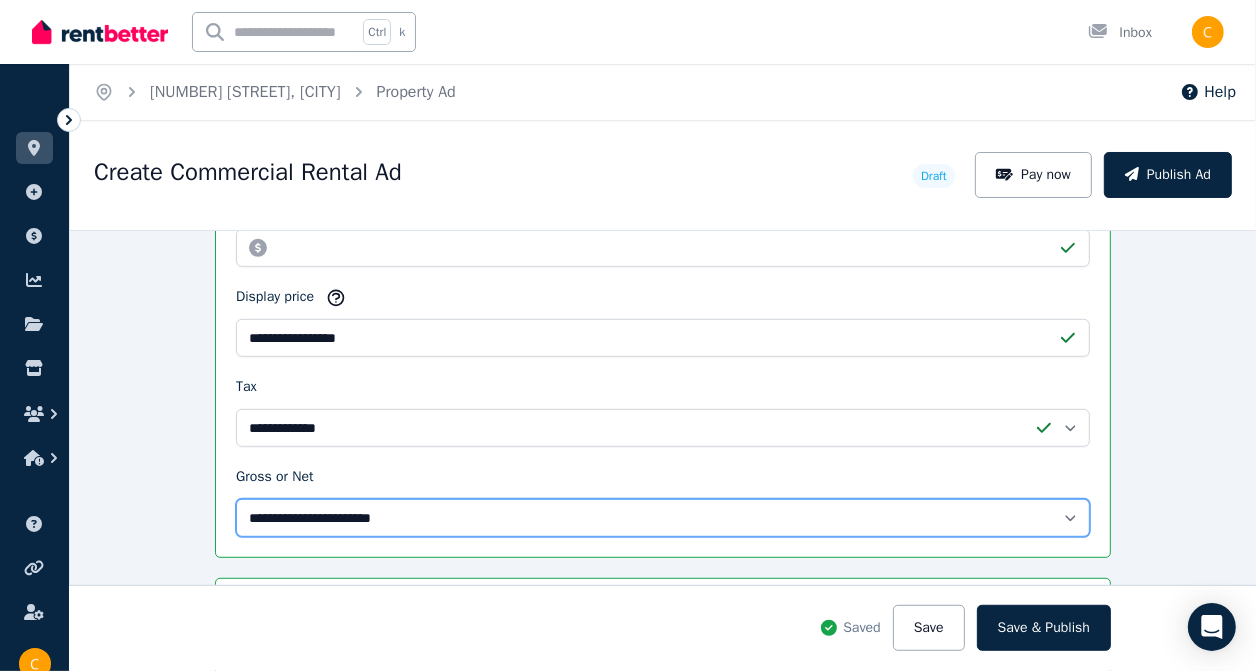 scroll, scrollTop: 893, scrollLeft: 0, axis: vertical 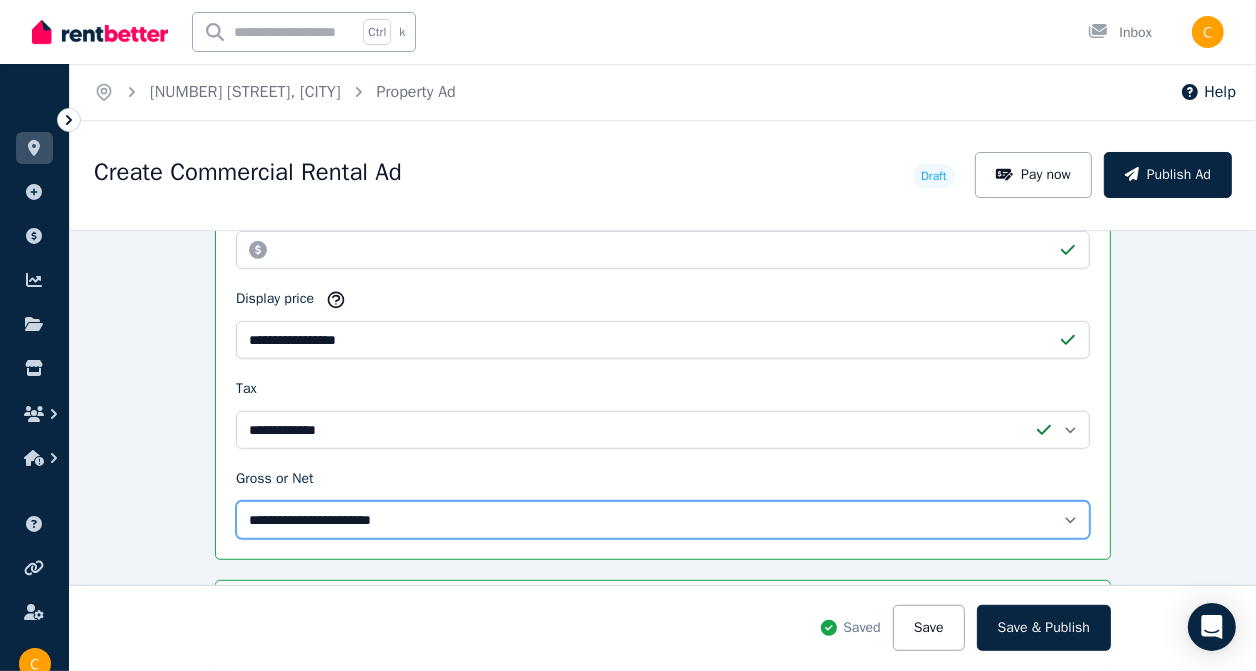 click on "**********" at bounding box center (663, 520) 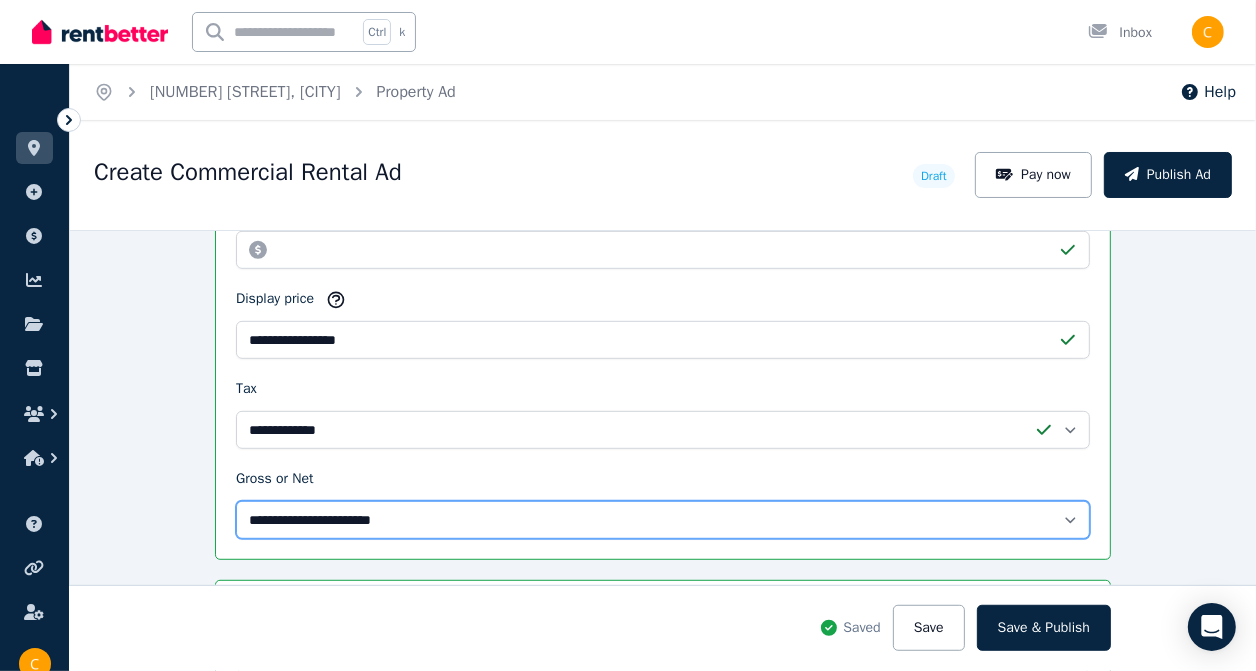 select on "**********" 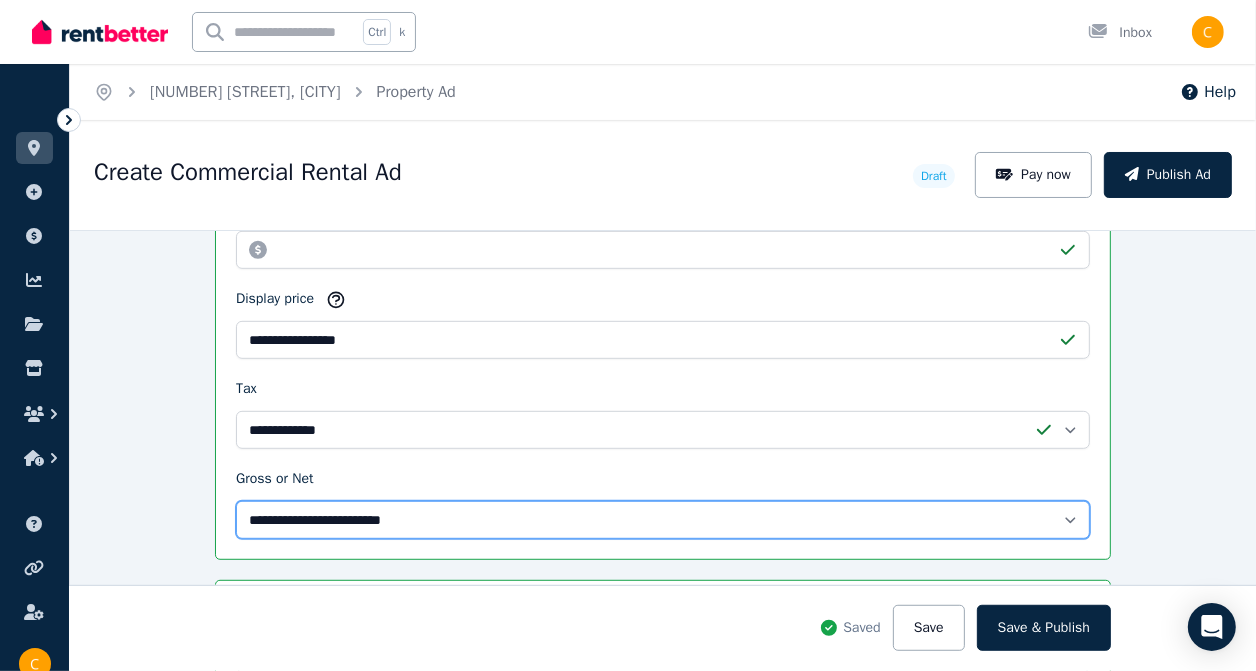 click on "**********" at bounding box center (663, 520) 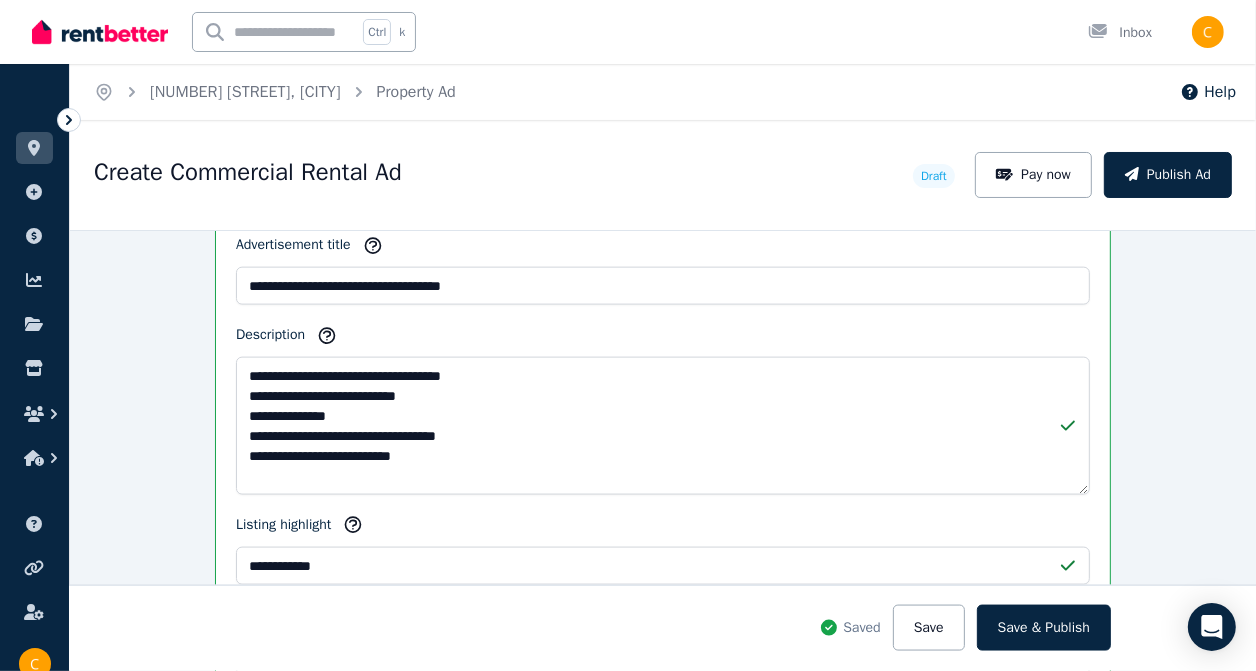 scroll, scrollTop: 2093, scrollLeft: 0, axis: vertical 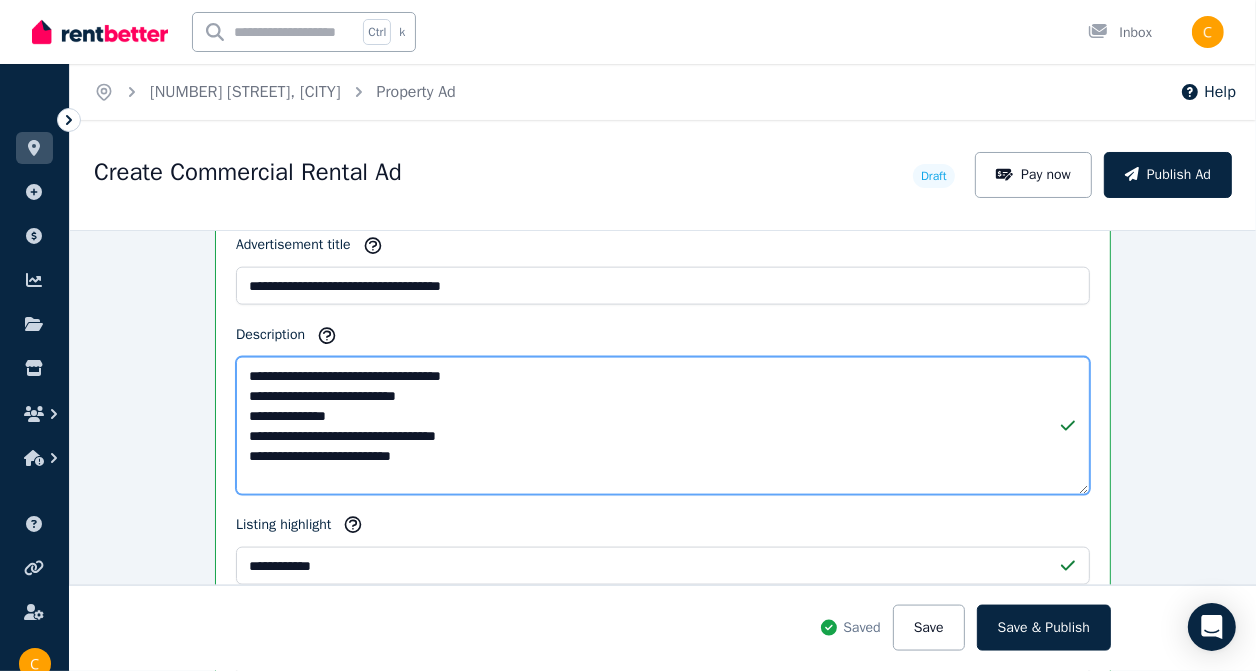 click on "**********" at bounding box center [663, 426] 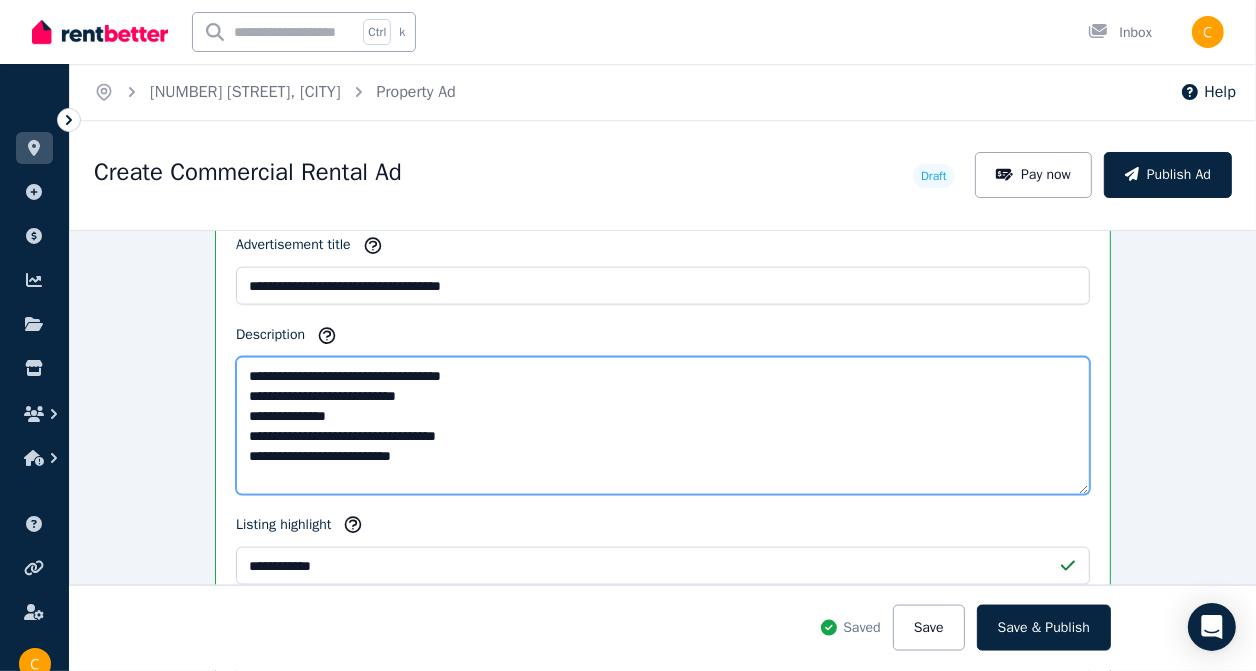 click on "**********" at bounding box center (663, 426) 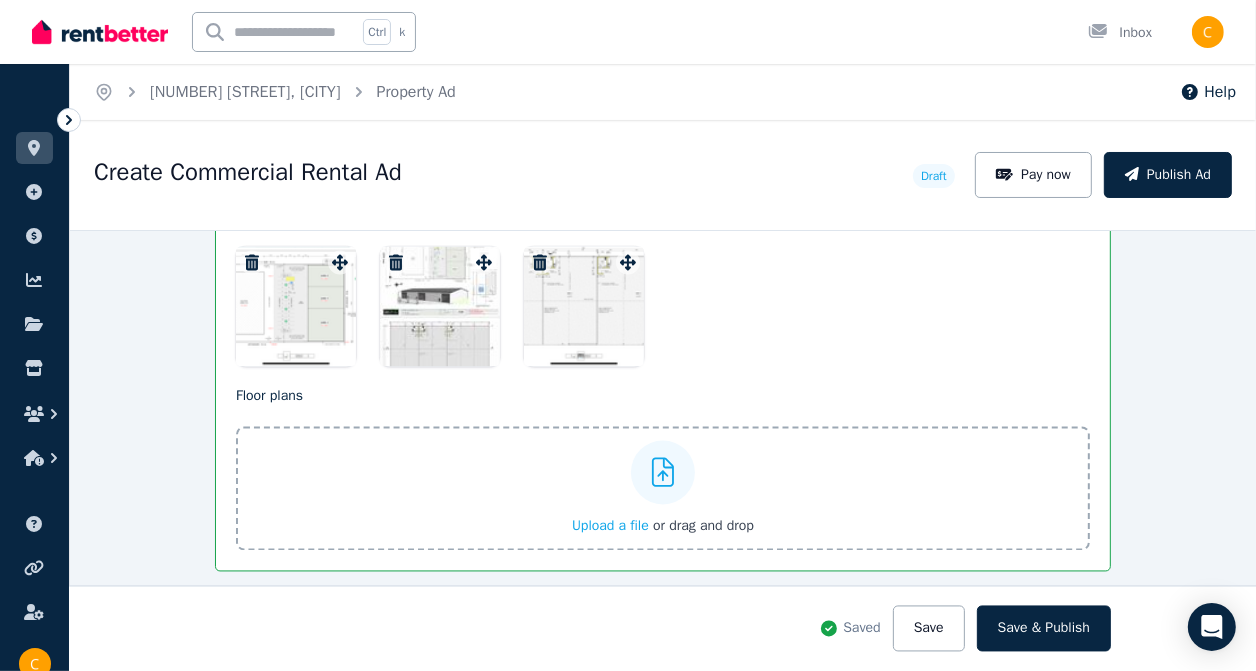 scroll, scrollTop: 3293, scrollLeft: 0, axis: vertical 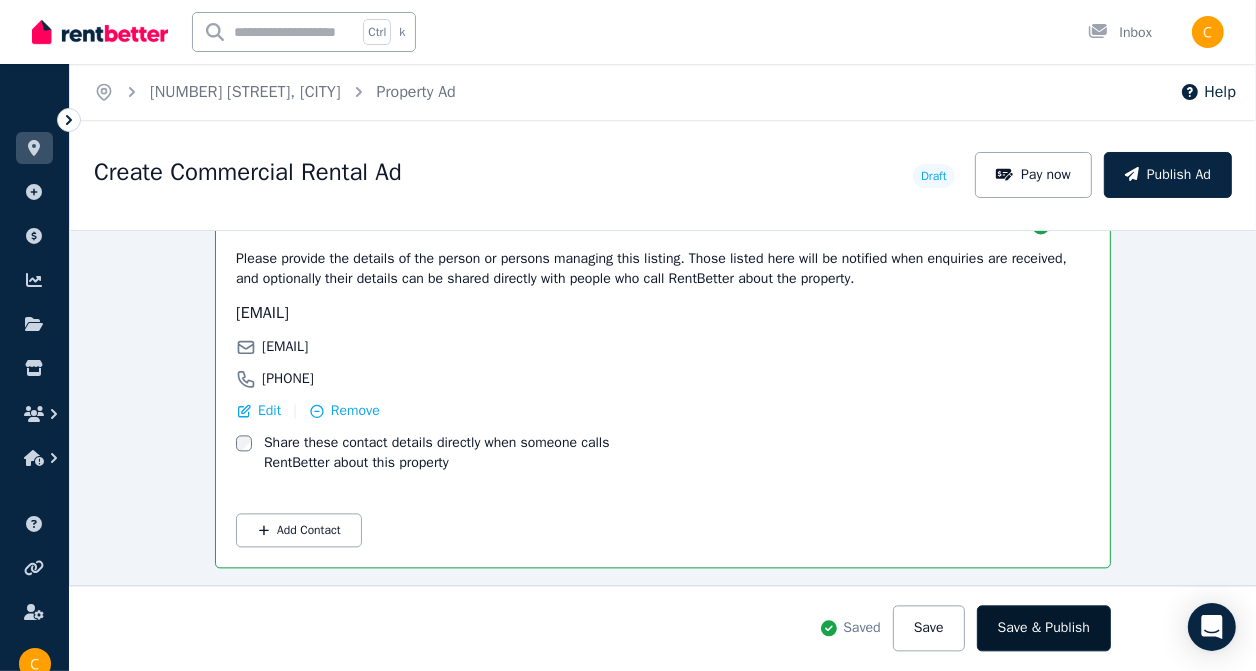 type on "**********" 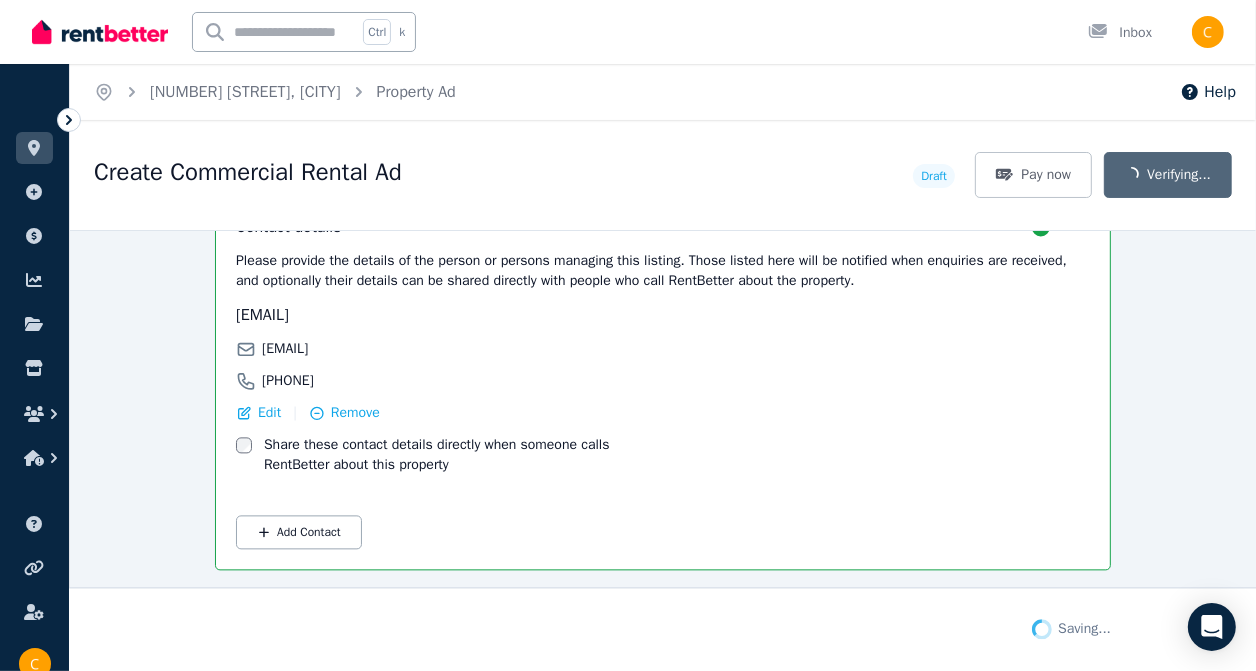 scroll, scrollTop: 3293, scrollLeft: 0, axis: vertical 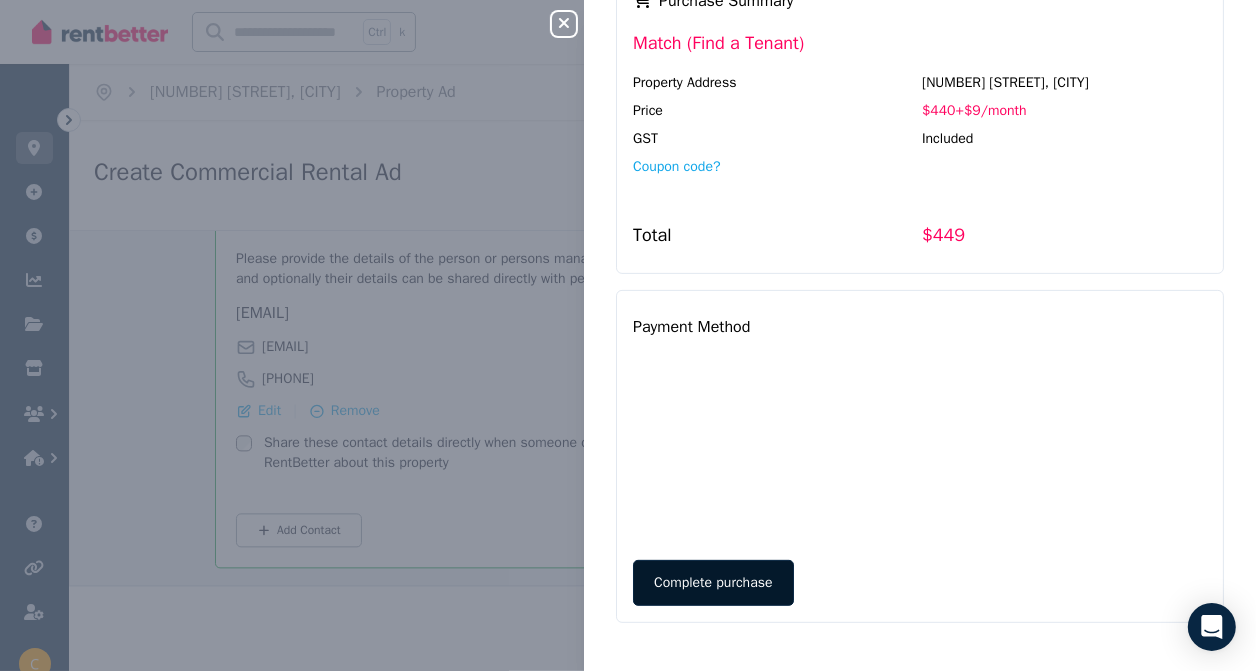 click on "Complete purchase" at bounding box center (713, 583) 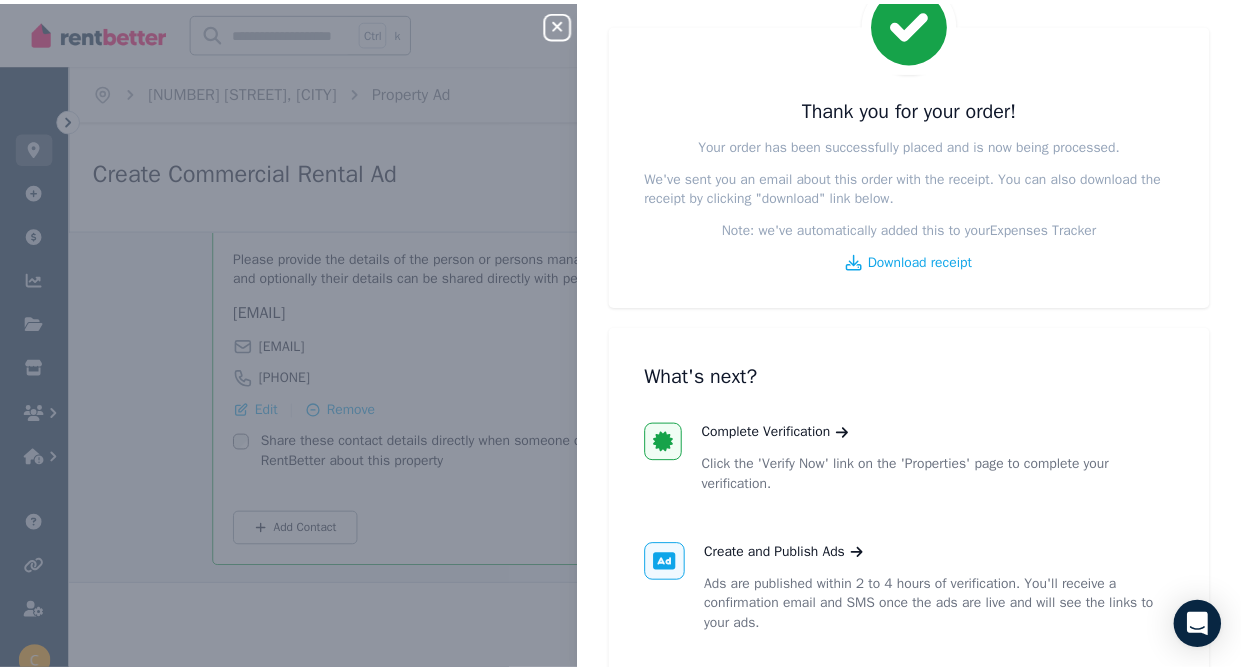 scroll, scrollTop: 200, scrollLeft: 0, axis: vertical 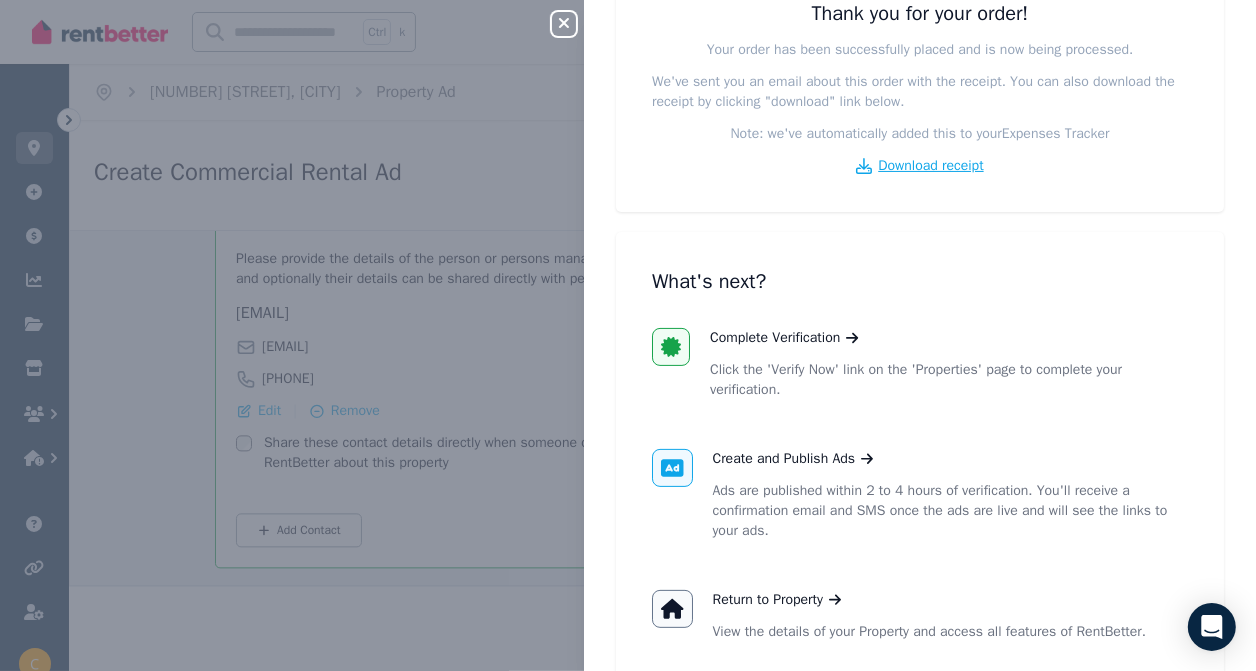 click on "Download receipt" at bounding box center [930, 166] 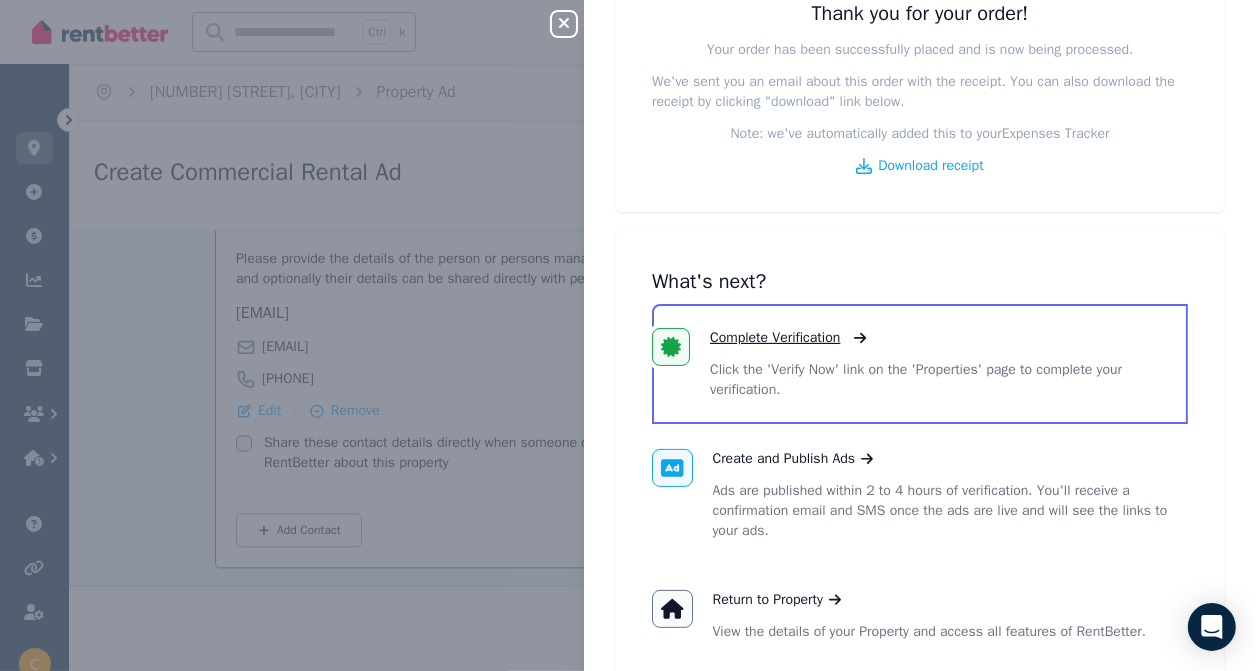 click on "Complete Verification" at bounding box center [775, 338] 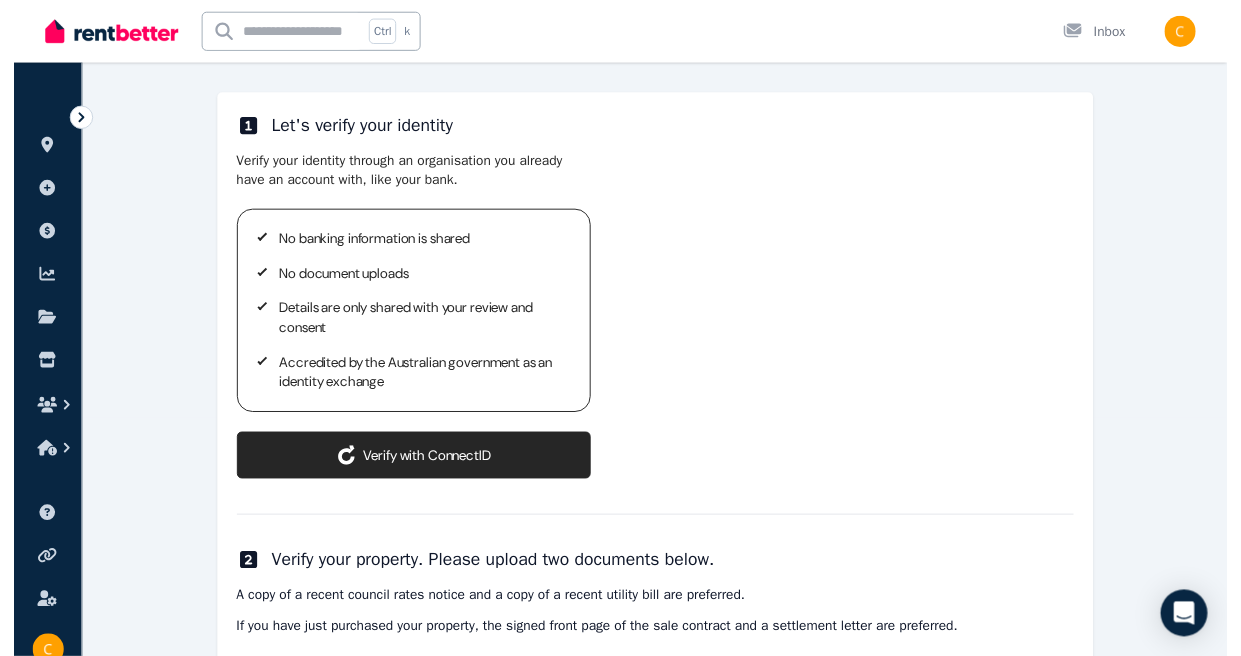 scroll, scrollTop: 200, scrollLeft: 0, axis: vertical 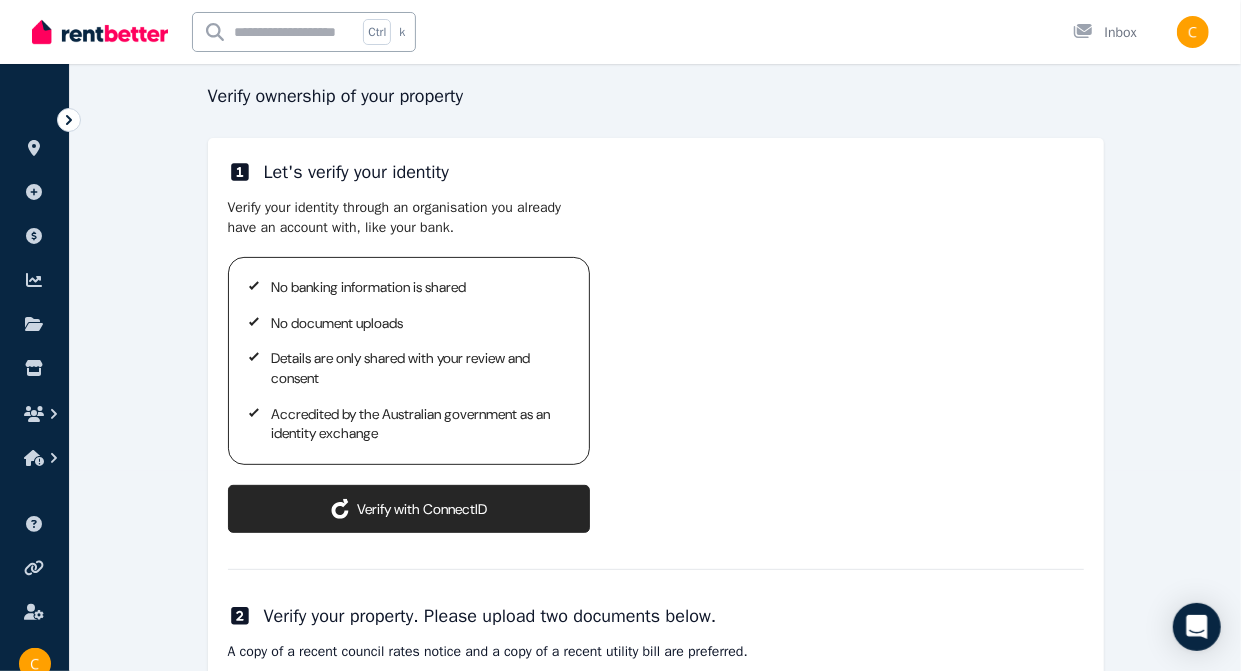 click on "ConnectID logo  Verify with ConnectID" at bounding box center (409, 509) 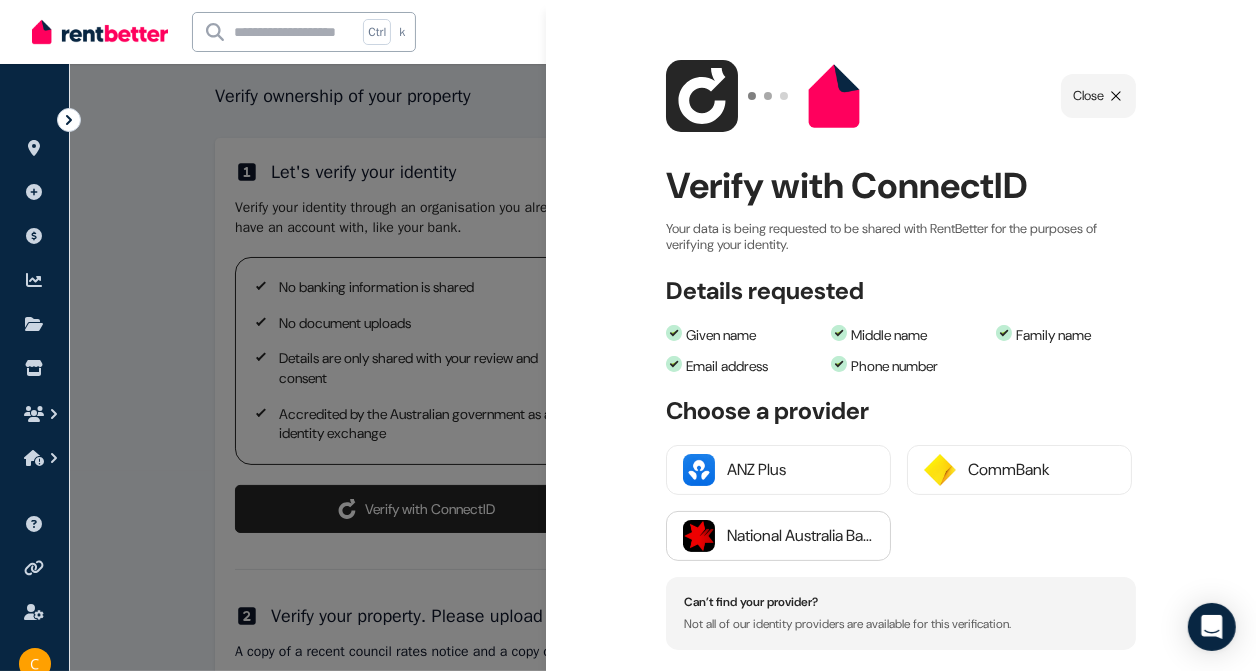 click on "National Australia Bank" at bounding box center [800, 536] 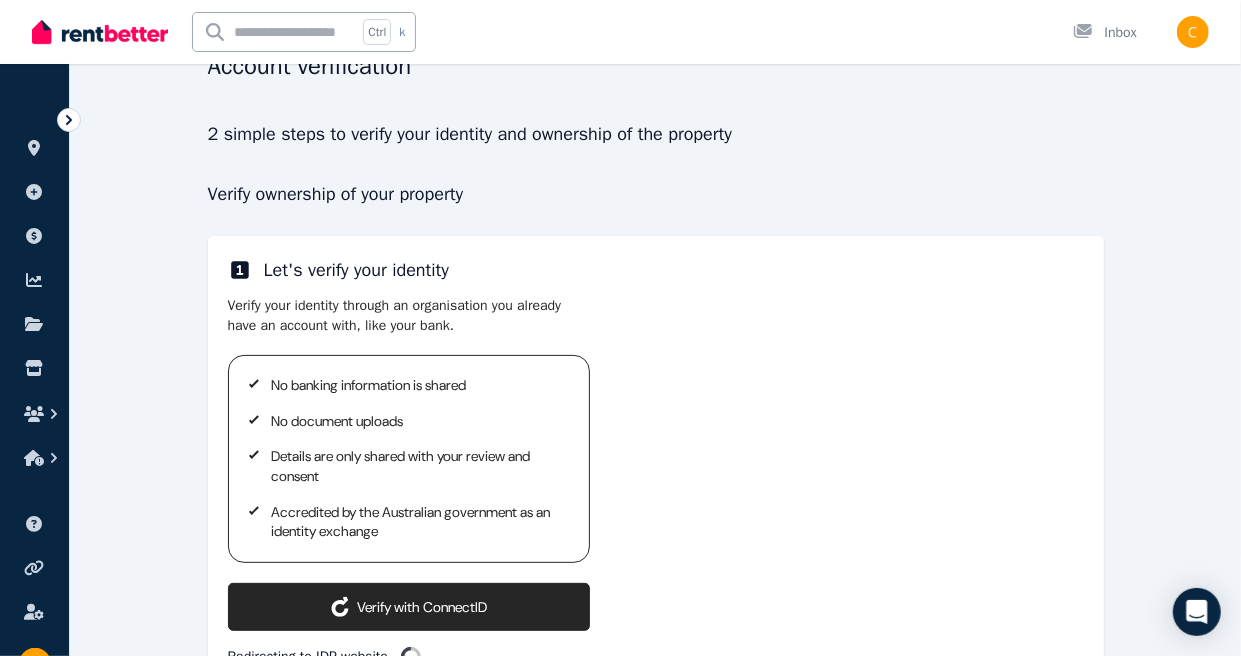 scroll, scrollTop: 143, scrollLeft: 0, axis: vertical 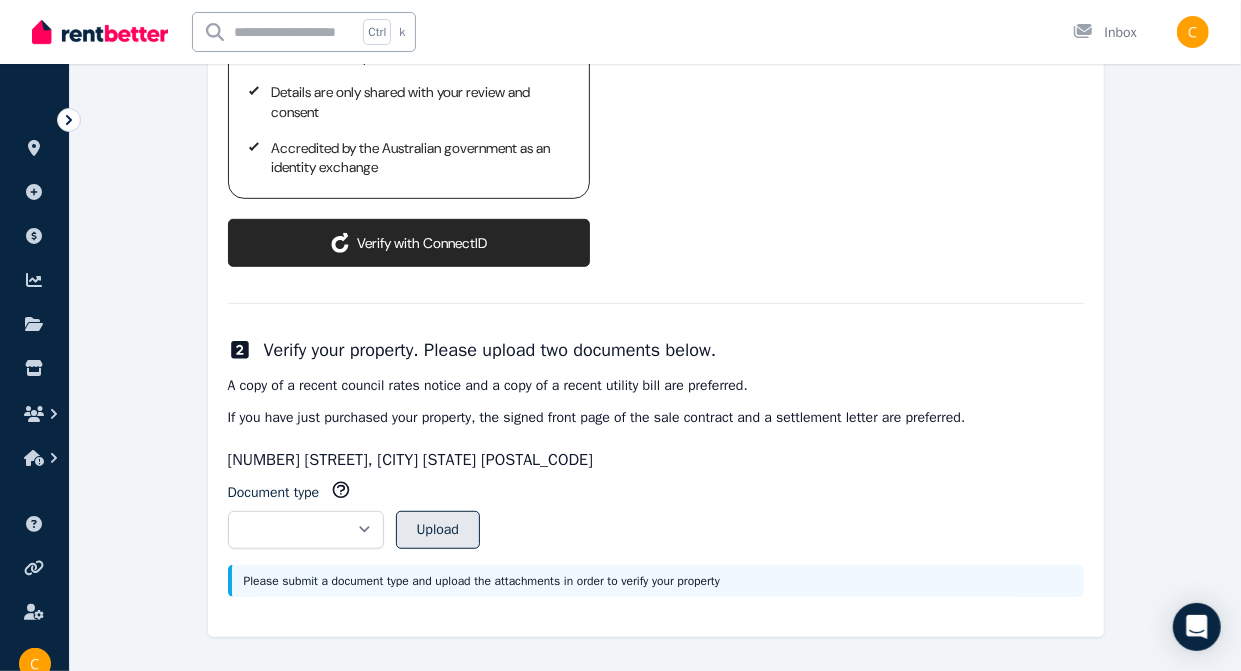 click on "Upload" at bounding box center (438, 530) 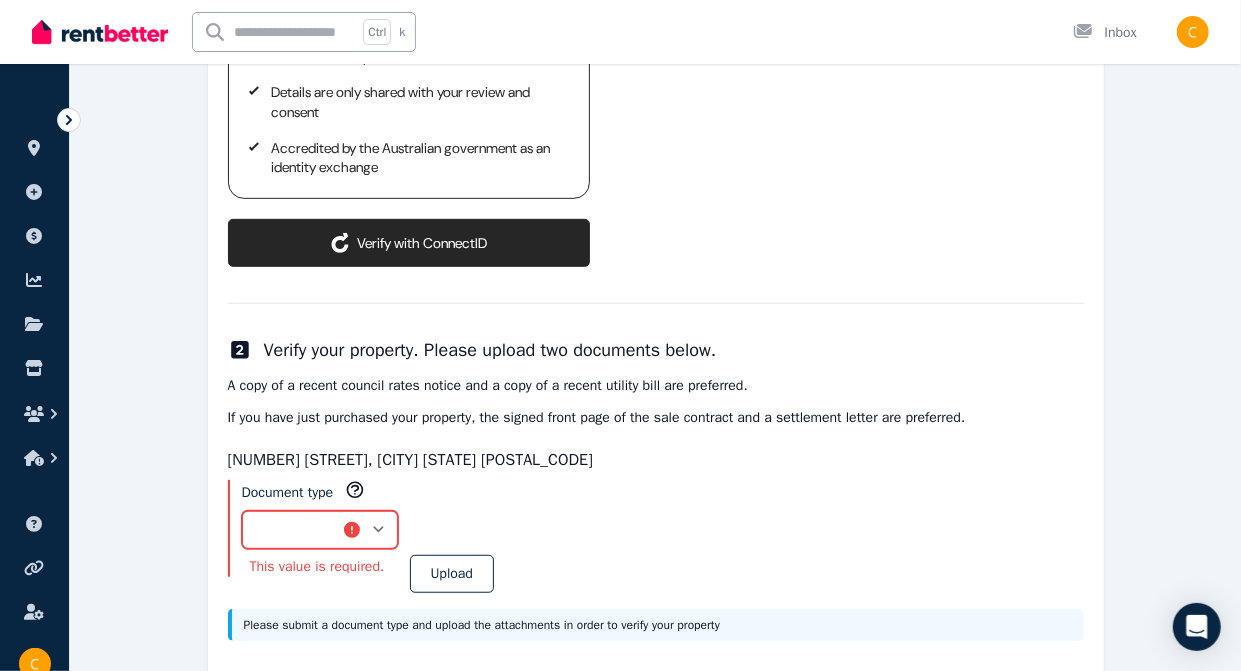 click on "**********" at bounding box center [320, 530] 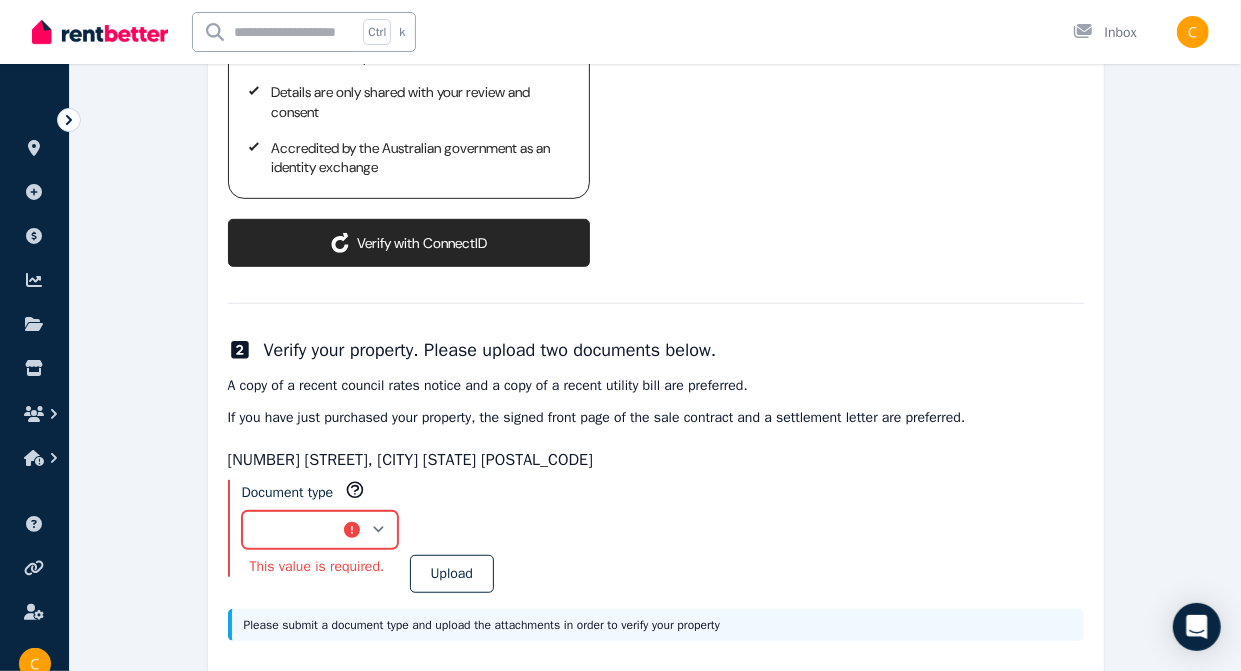 select on "**********" 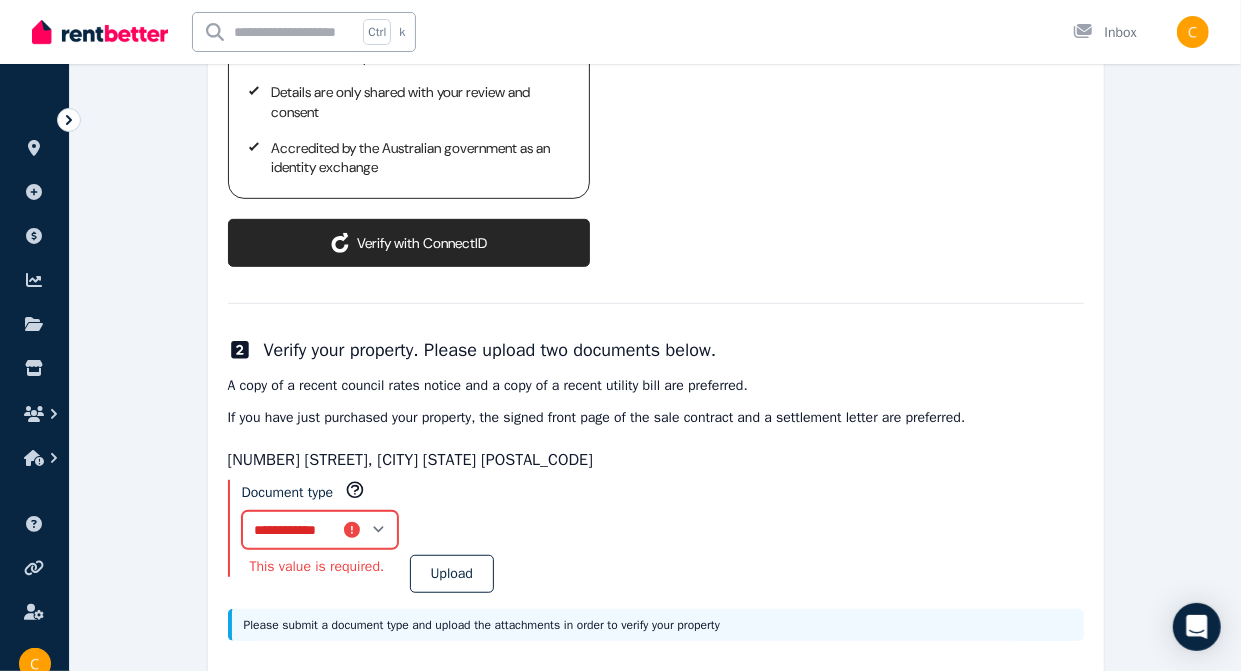 click on "**********" at bounding box center [320, 530] 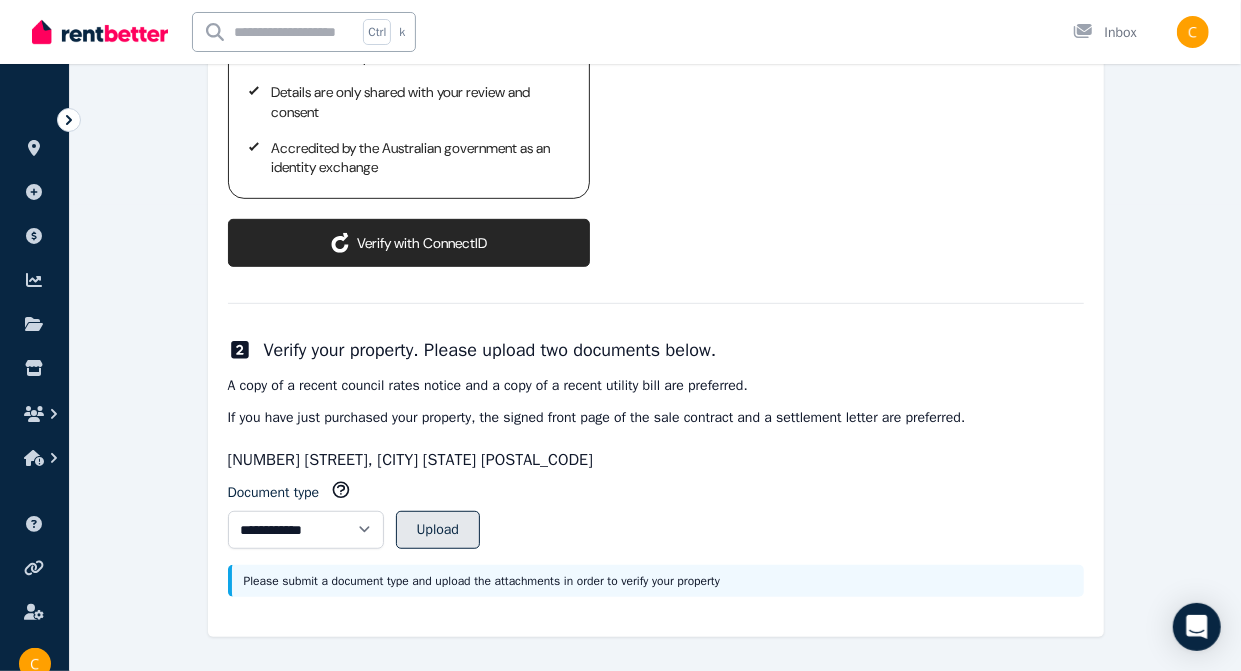 click on "Upload" at bounding box center (438, 530) 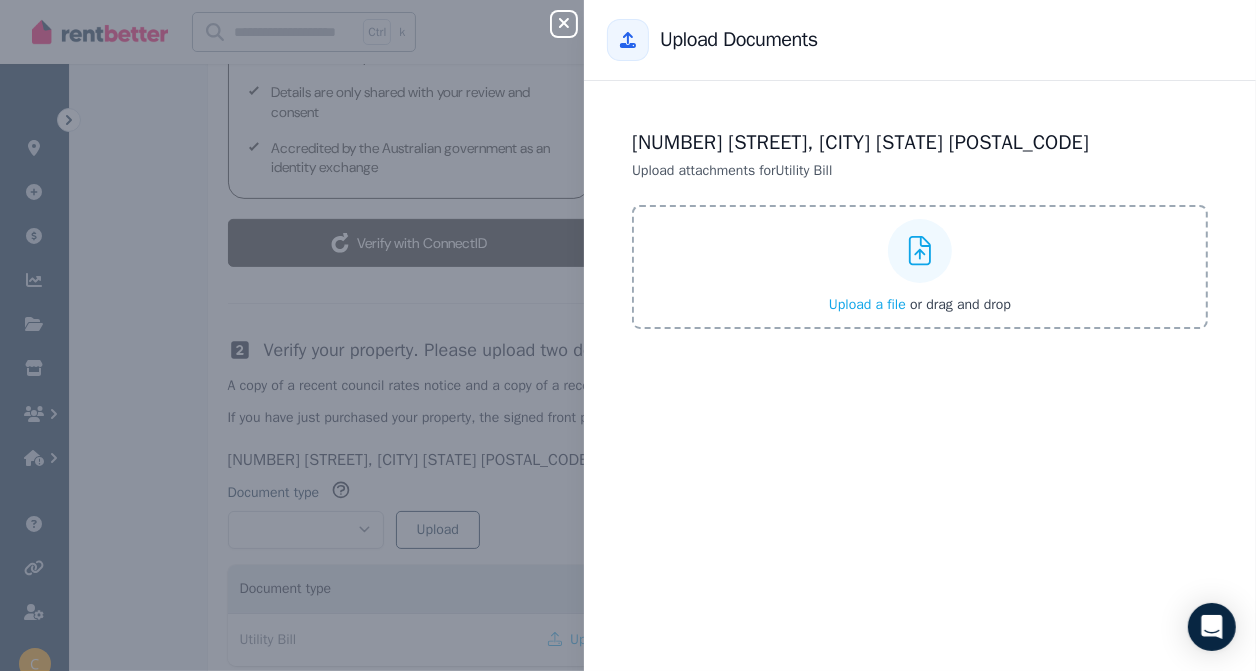click on "Upload a file" at bounding box center (867, 304) 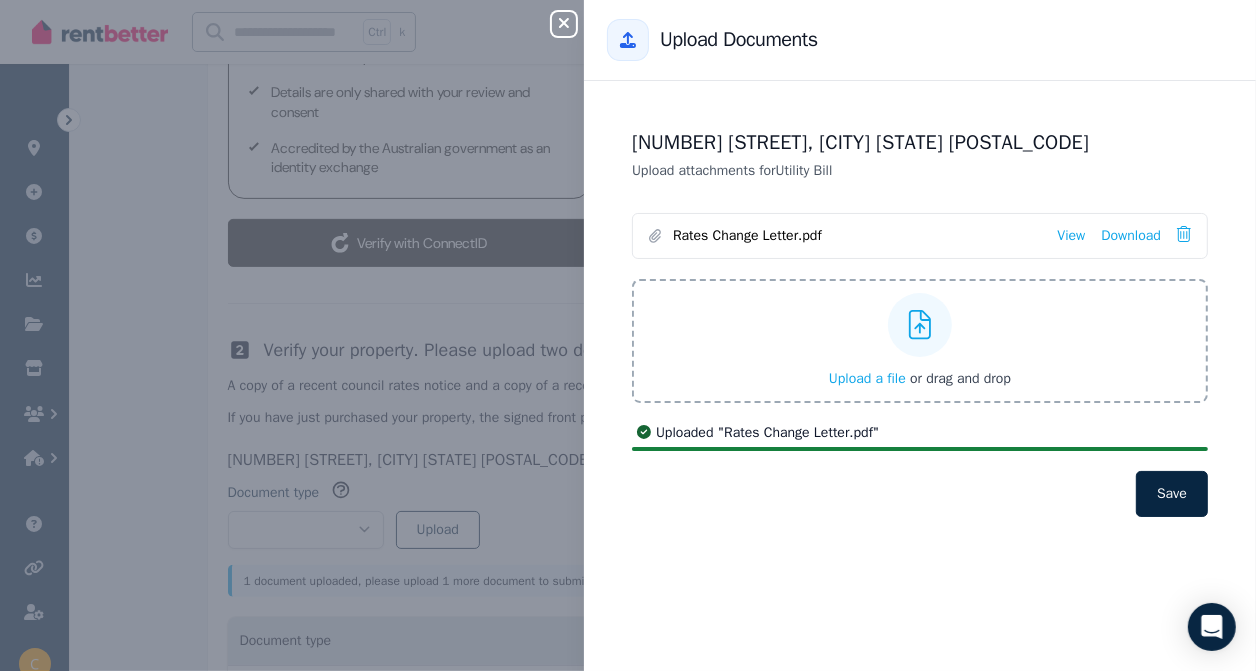 click 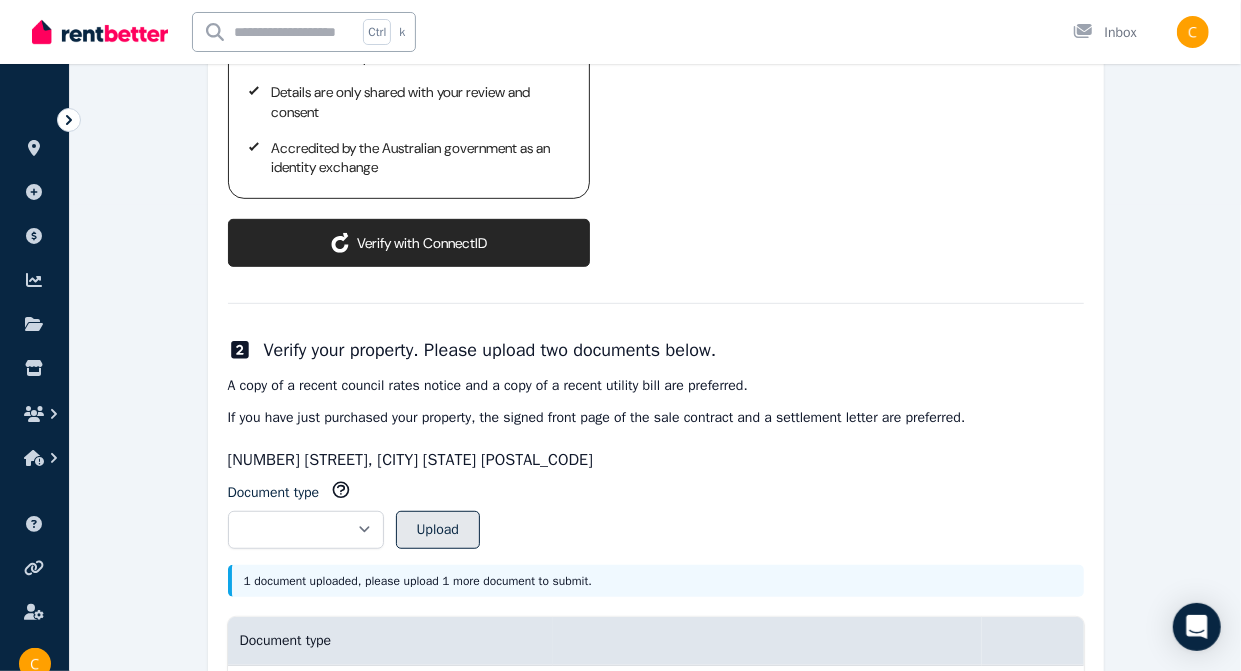 click on "Upload" at bounding box center (438, 530) 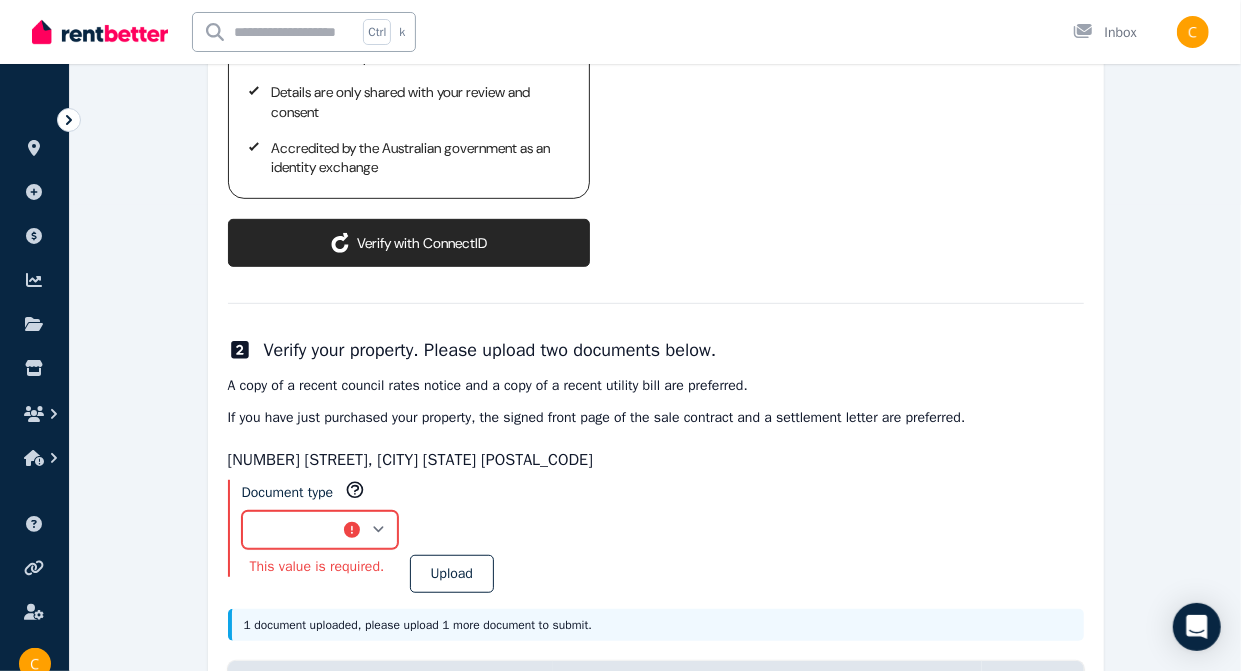 click on "**********" at bounding box center (320, 530) 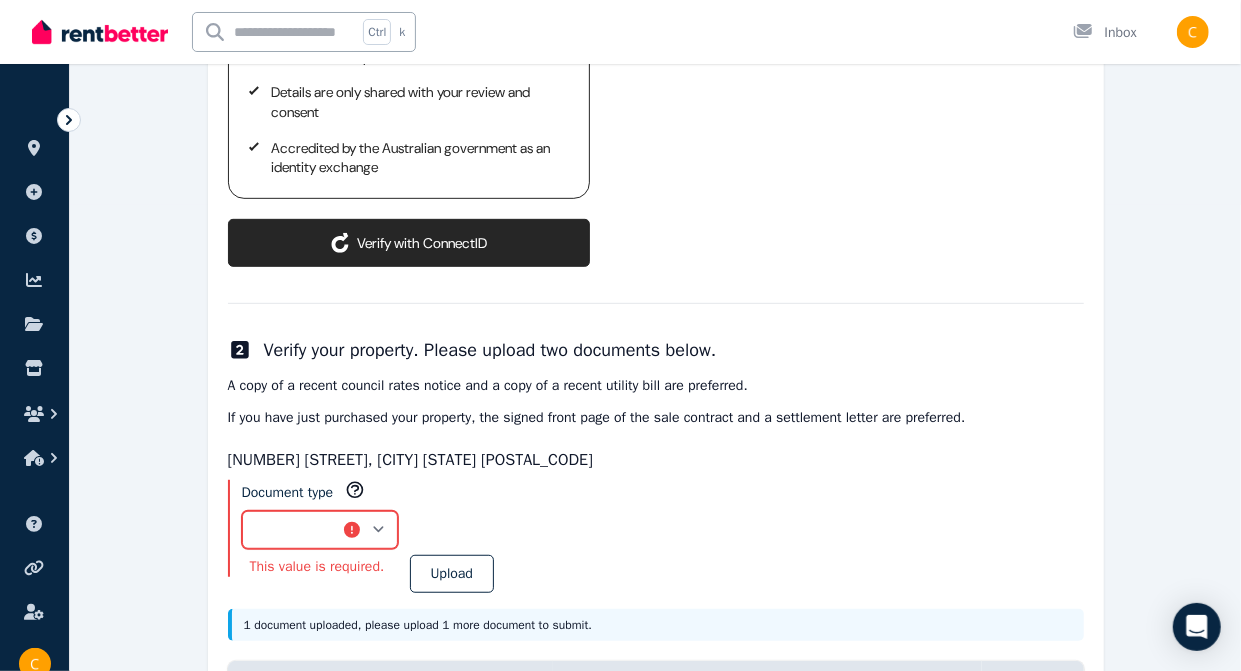 select on "**********" 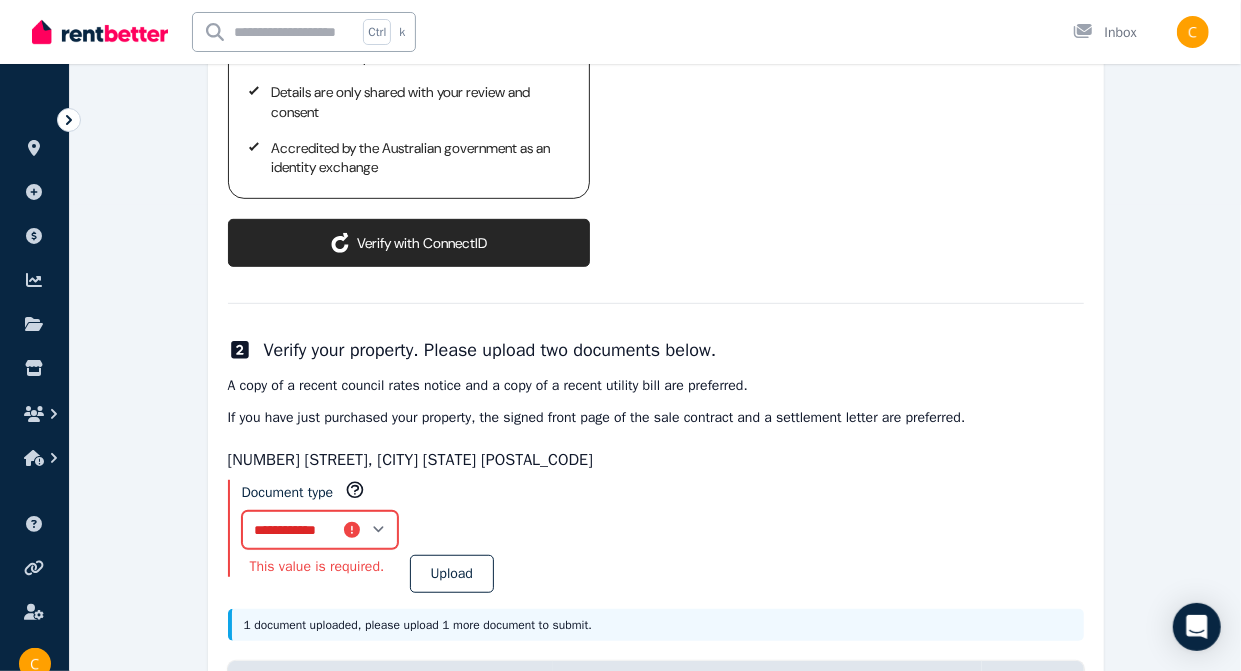 click on "**********" at bounding box center (320, 530) 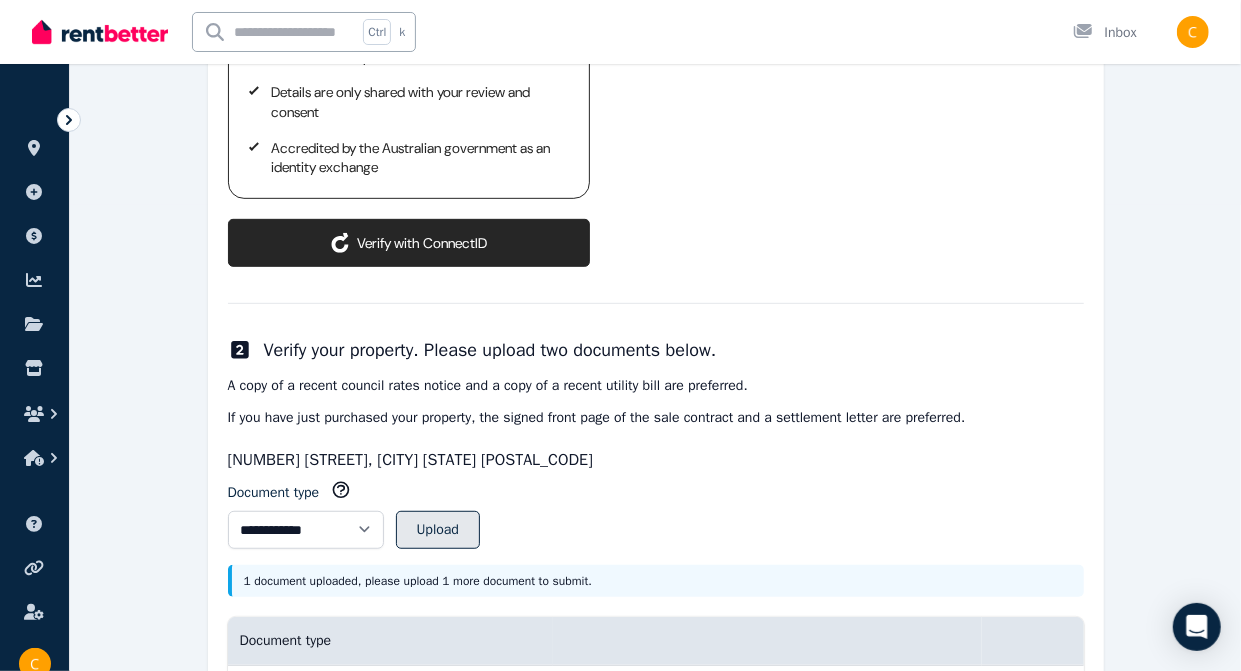 click on "Upload" at bounding box center (438, 530) 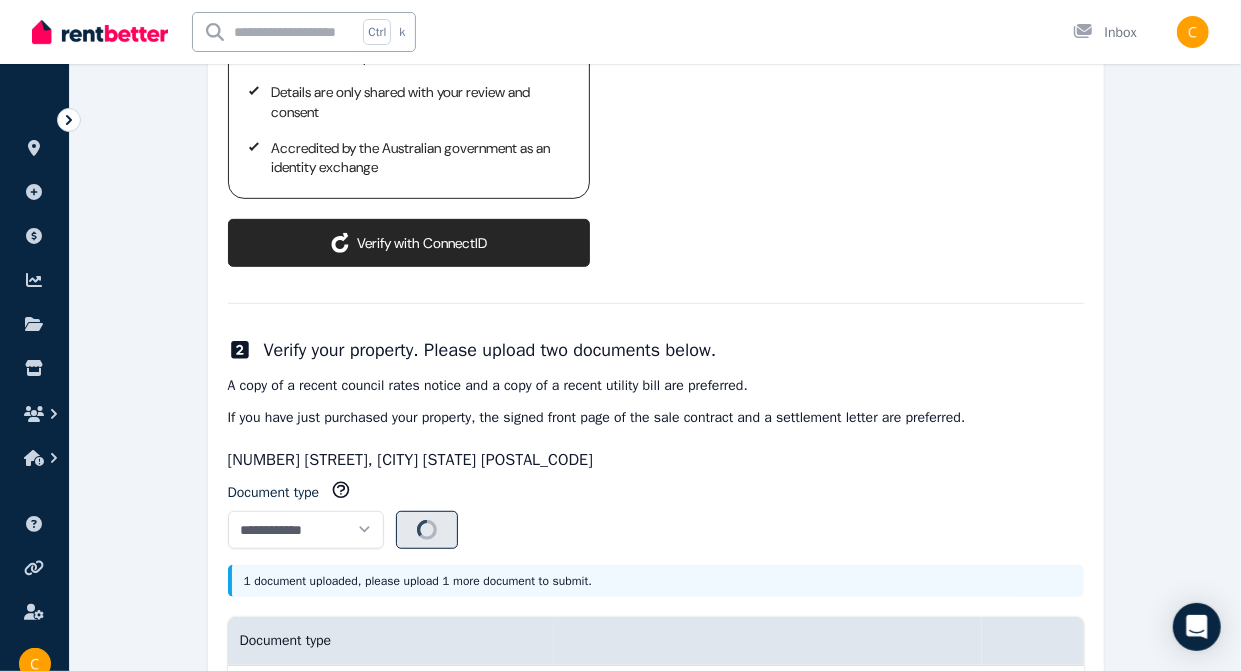 select 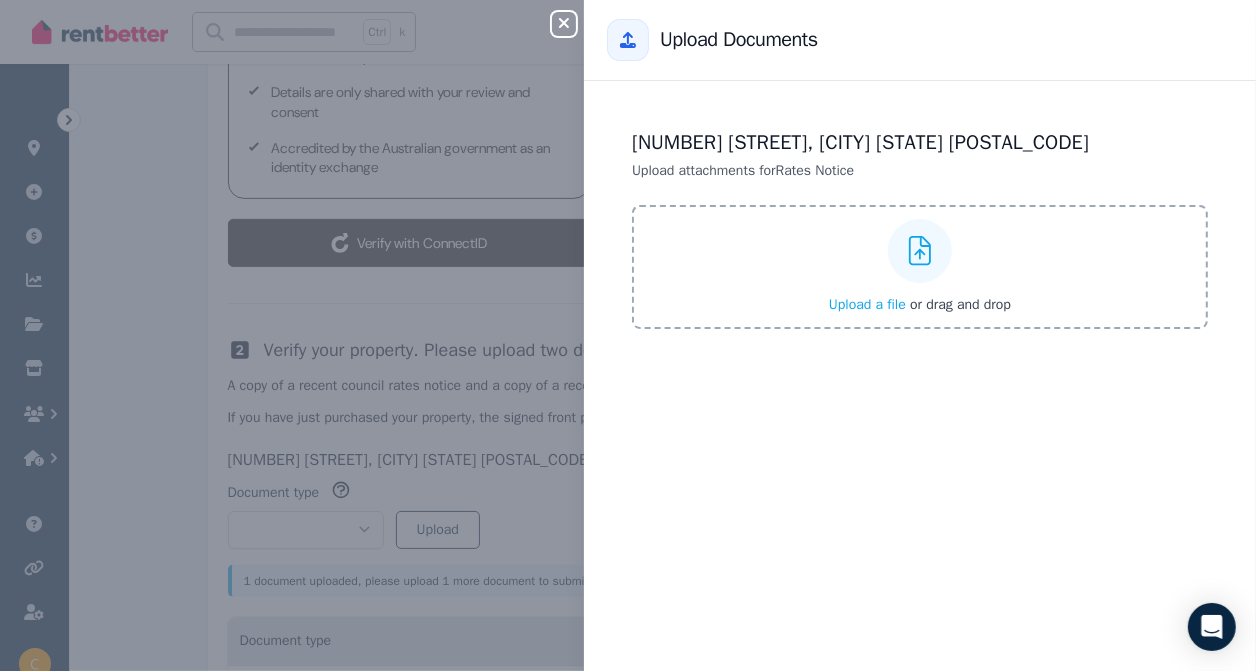 click on "Upload a file" at bounding box center (867, 304) 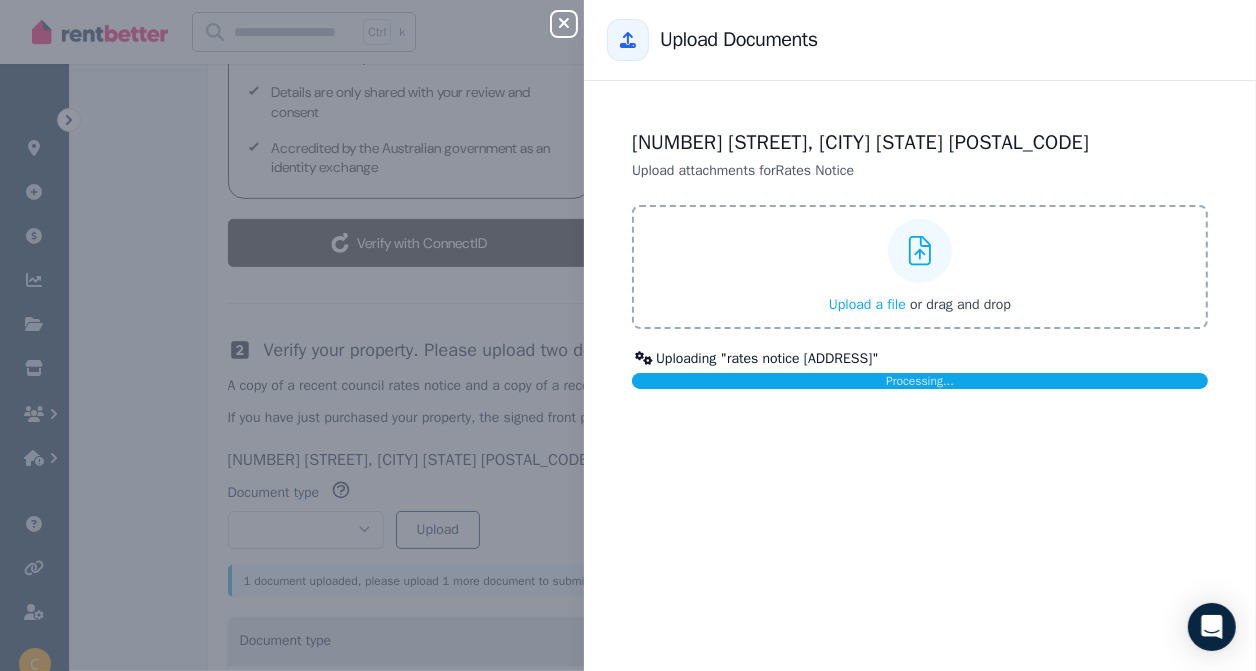 click on "Close panel Back to  Upload Documents 98 Ceres Dr, Thurgoona NSW 2640 Upload attachments for  Rates Notice Upload a file   or drag and drop Uploading   " rates notice ceres drive.pdf " Processing..." at bounding box center [628, 335] 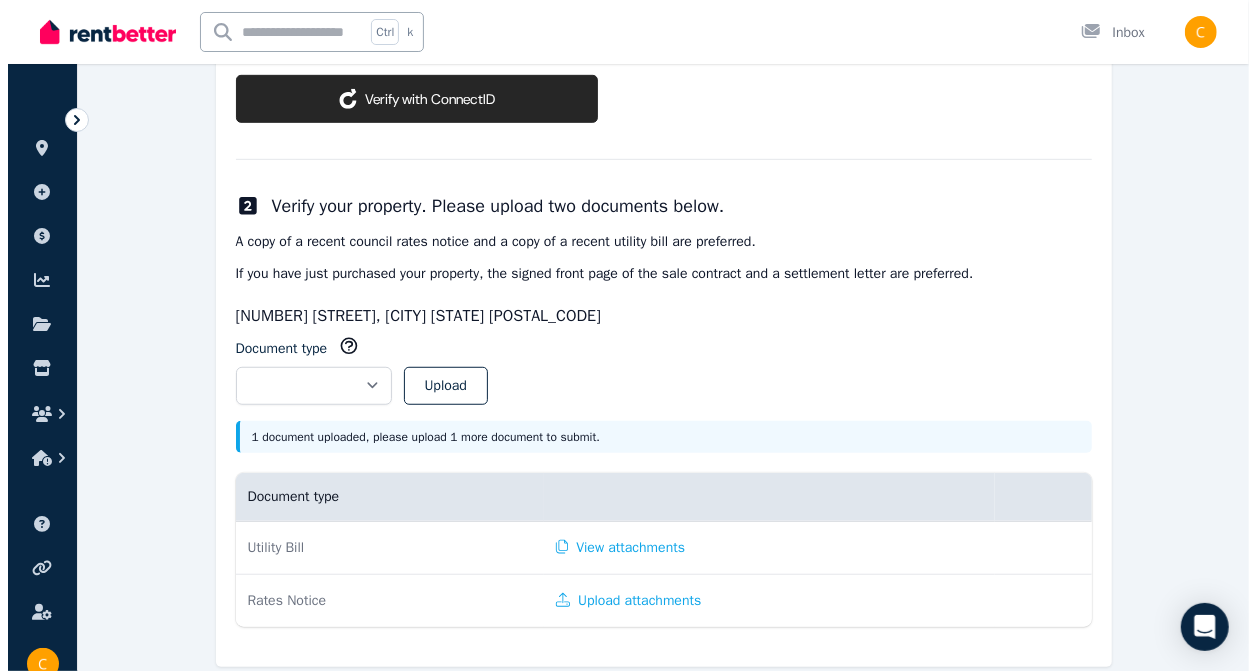 scroll, scrollTop: 639, scrollLeft: 0, axis: vertical 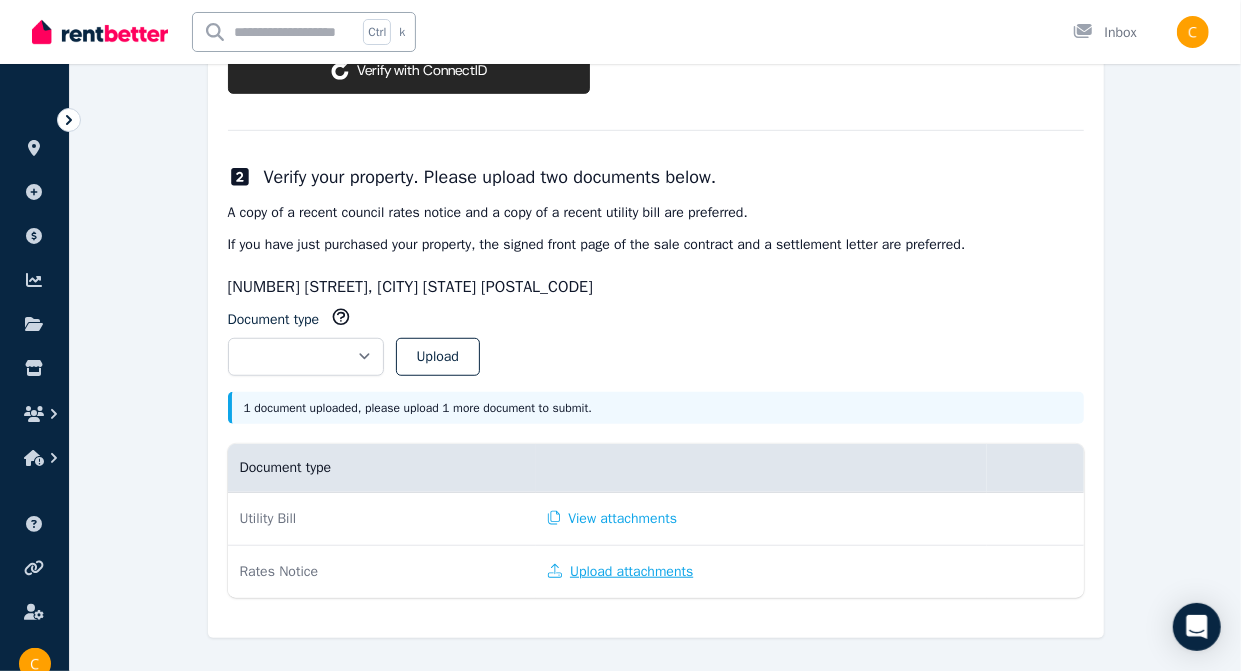 click on "Upload attachments" at bounding box center [620, 572] 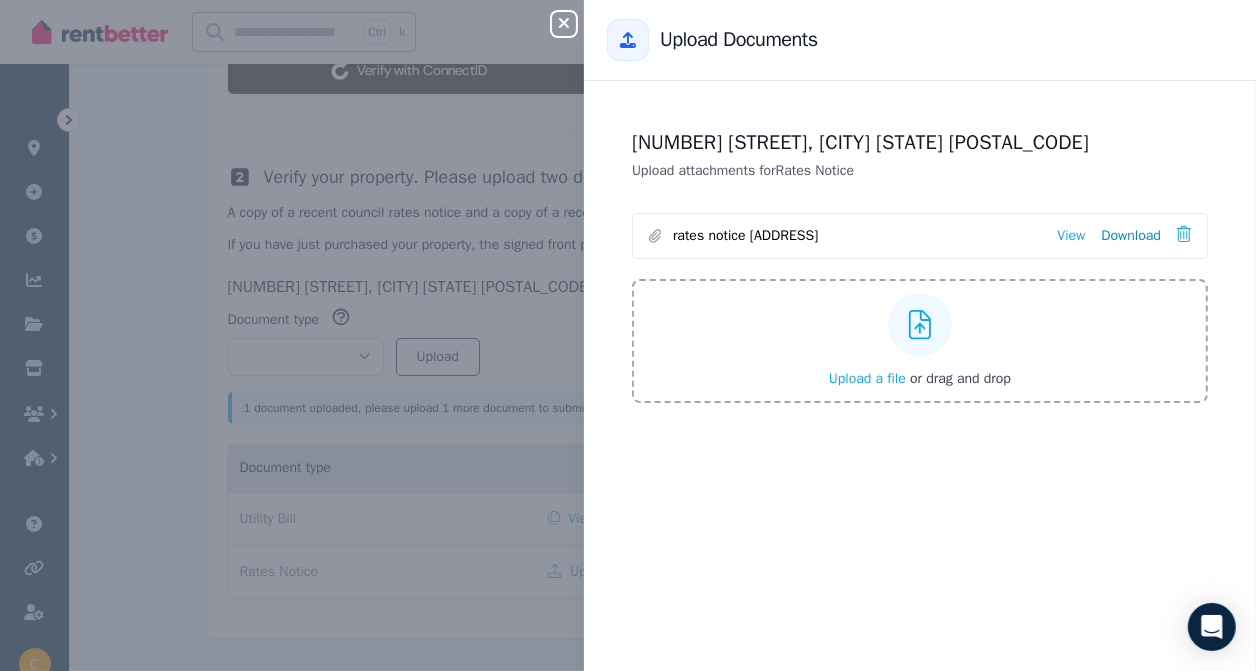 click on "Download" at bounding box center [1131, 236] 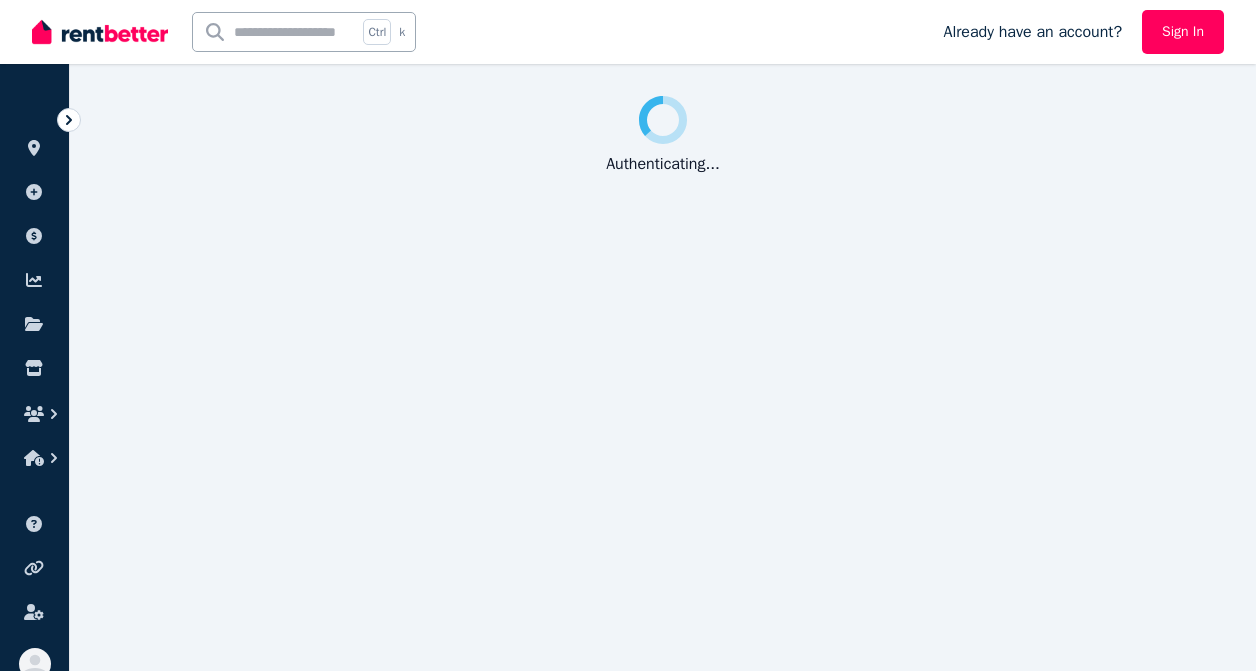 scroll, scrollTop: 0, scrollLeft: 0, axis: both 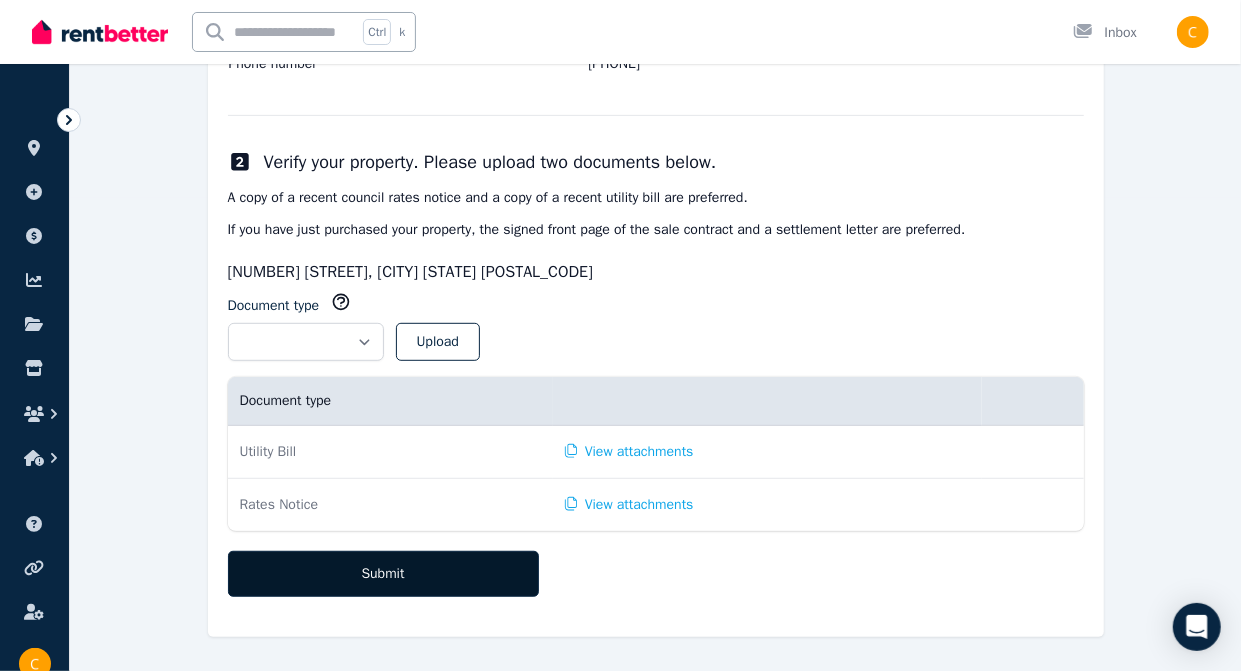 click on "Submit" at bounding box center (383, 574) 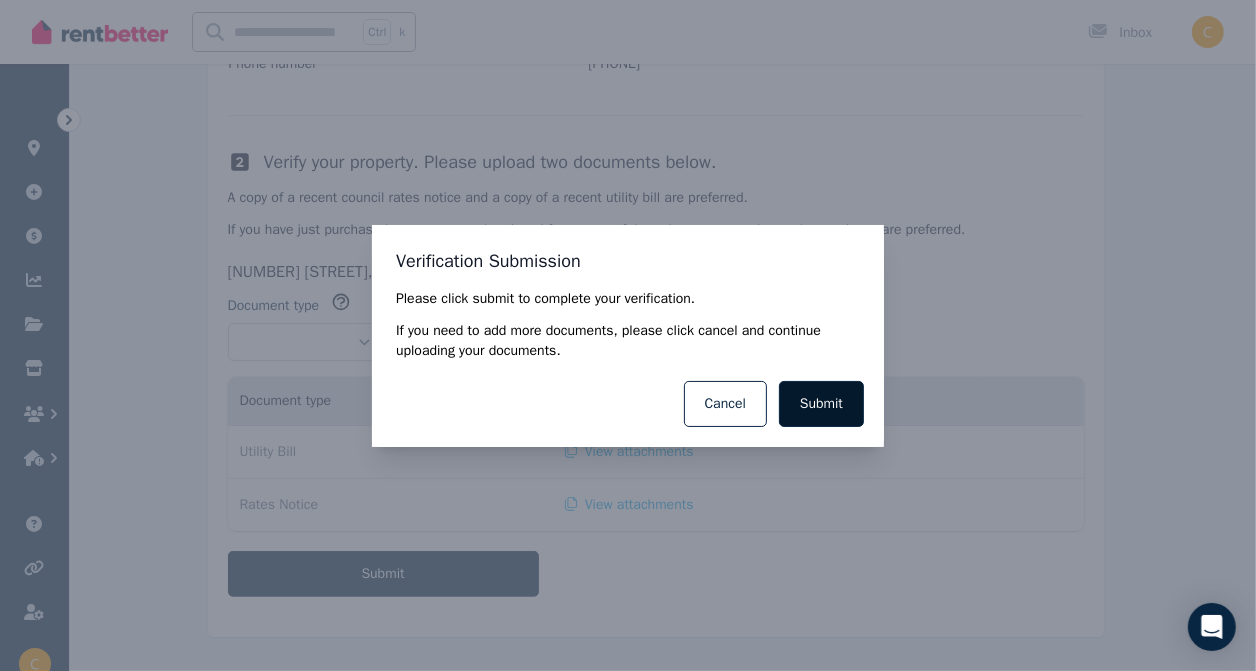 click on "Submit" at bounding box center (821, 404) 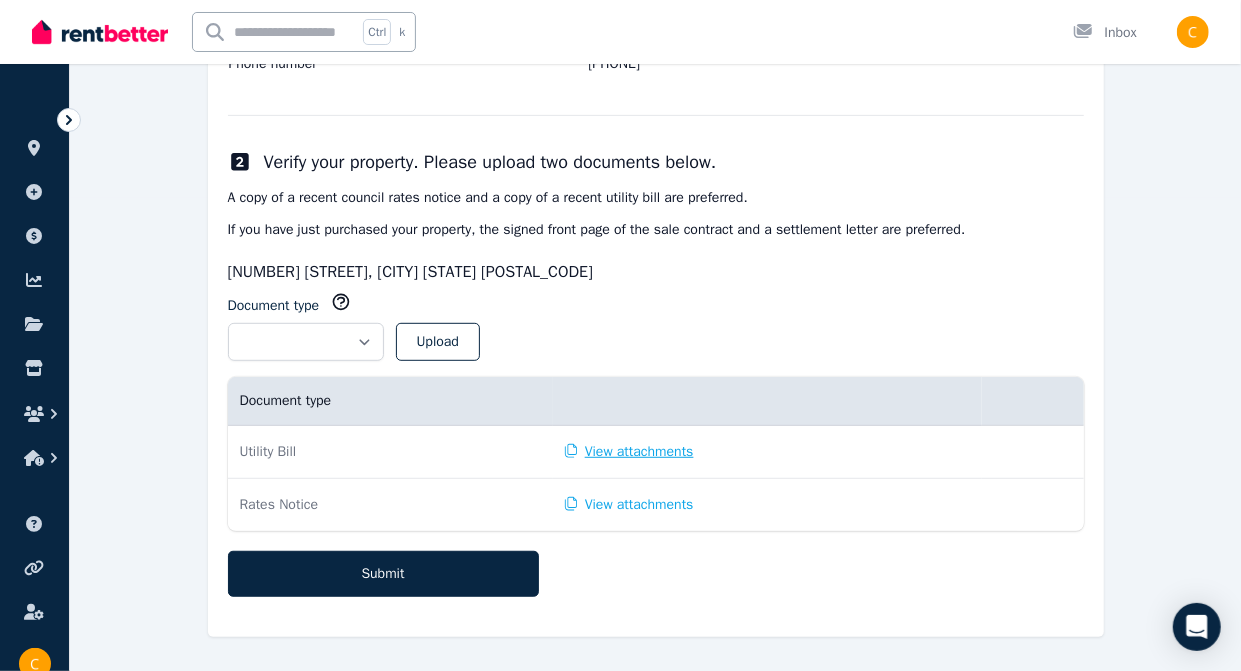 click on "View attachments" at bounding box center (629, 452) 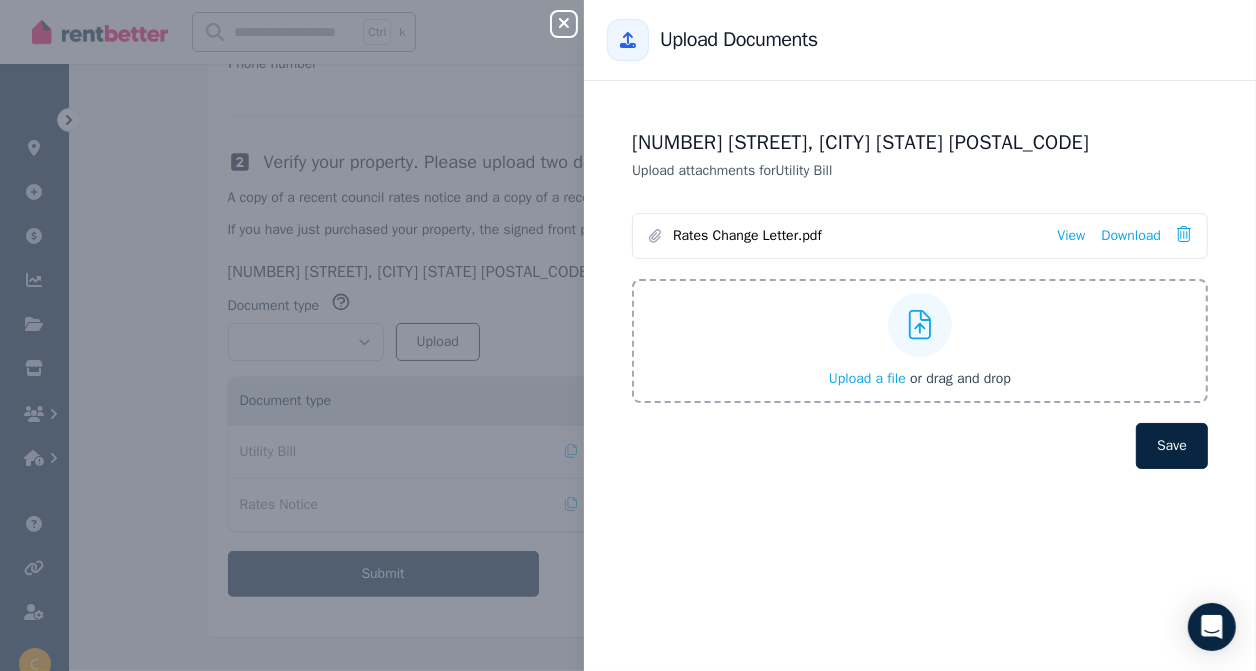 click on "Close panel Back to Upload Documents [NUMBER] [STREET], [CITY] [STATE] [POSTAL_CODE] Upload attachments for Utility Bill Rates Change Letter.pdf View Download Upload a file or drag and drop Save" at bounding box center (628, 335) 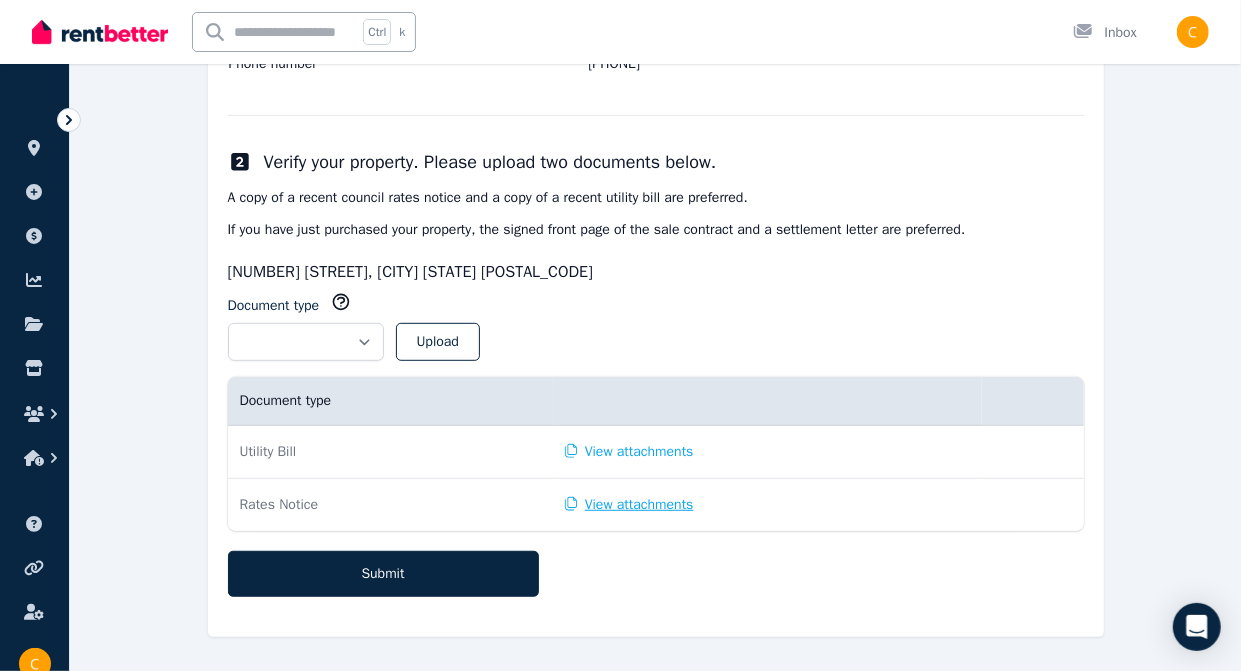 click on "View attachments" at bounding box center (629, 505) 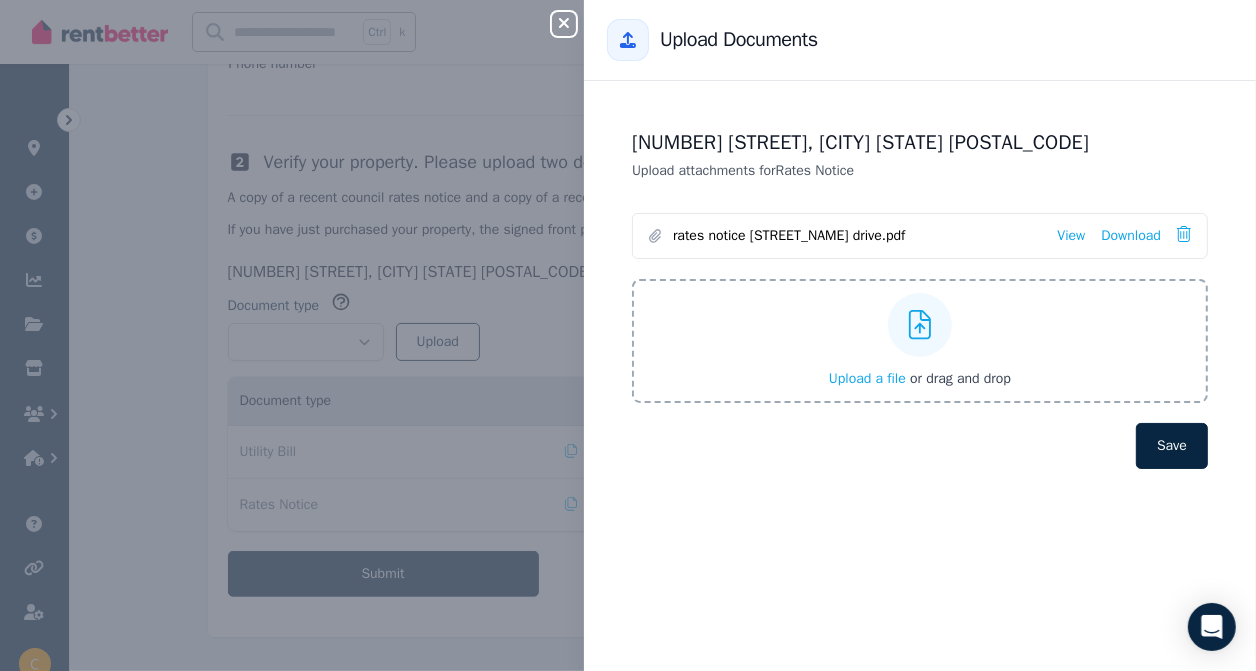 click on "Close panel Back to Upload Documents [NUMBER] [STREET], [CITY] [STATE] [POSTAL_CODE] Upload attachments for Rates Notice rates notice [STREET_NAME] drive.pdf View Download Upload a file or drag and drop Save" at bounding box center (628, 335) 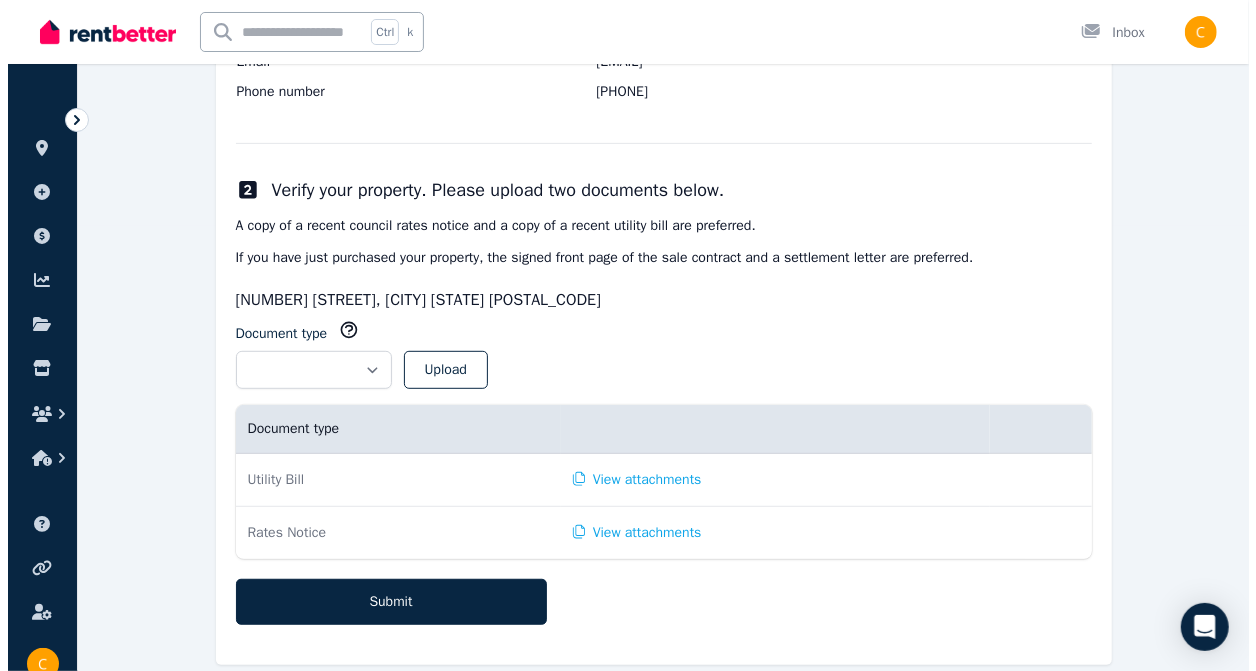 scroll, scrollTop: 473, scrollLeft: 0, axis: vertical 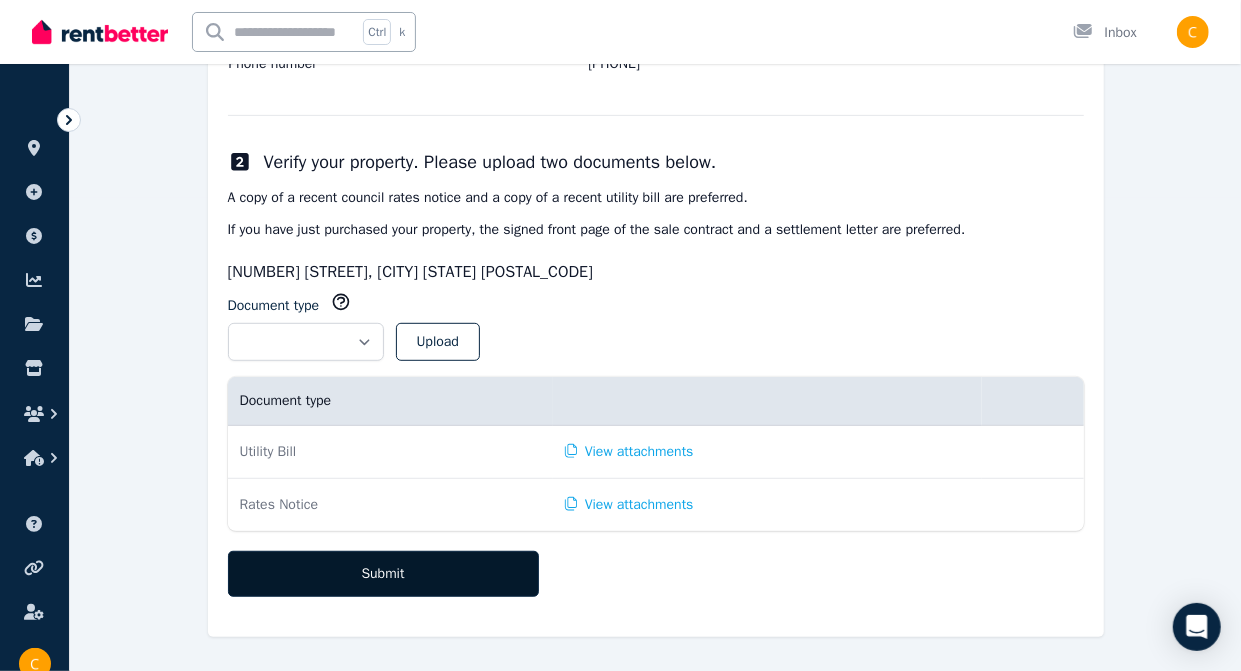 click on "Submit" at bounding box center [383, 574] 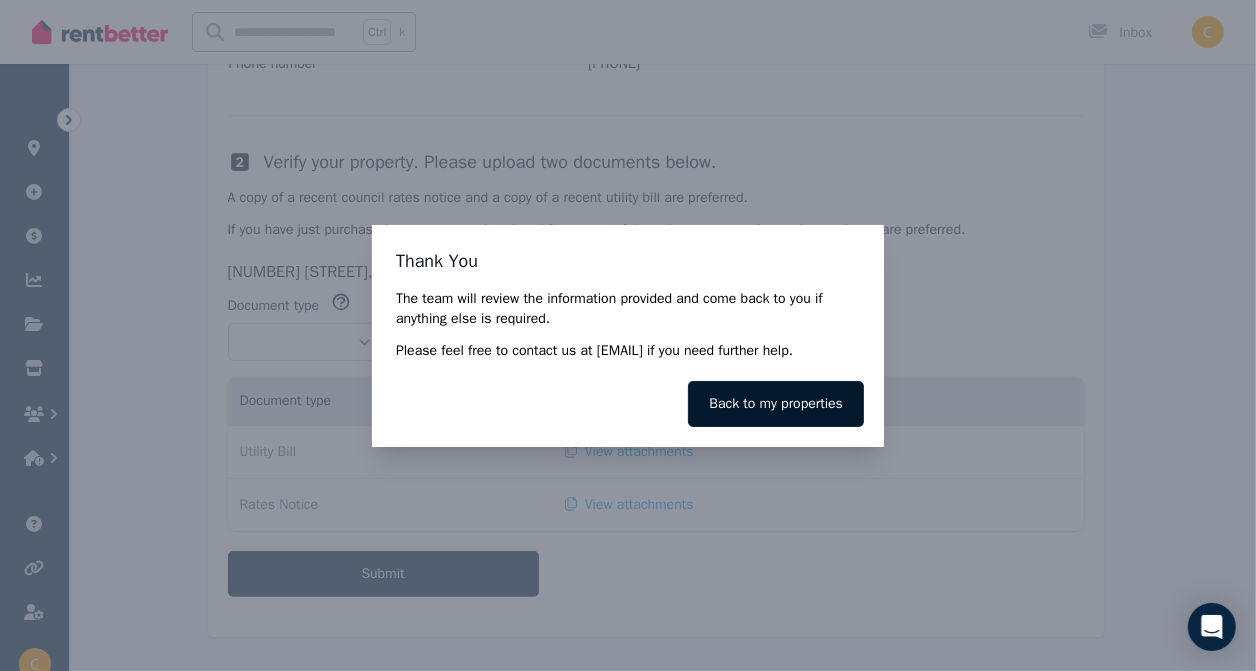 click on "Back to my properties" at bounding box center (776, 404) 